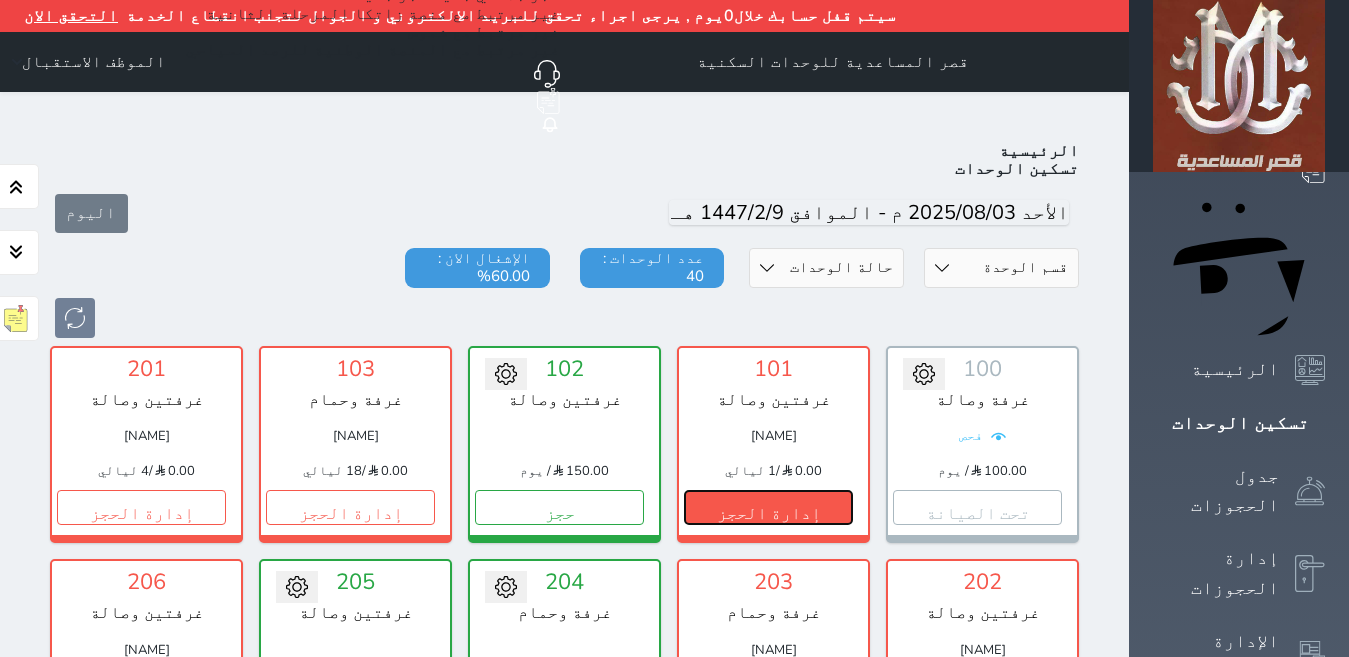 click on "إدارة الحجز" at bounding box center [768, 507] 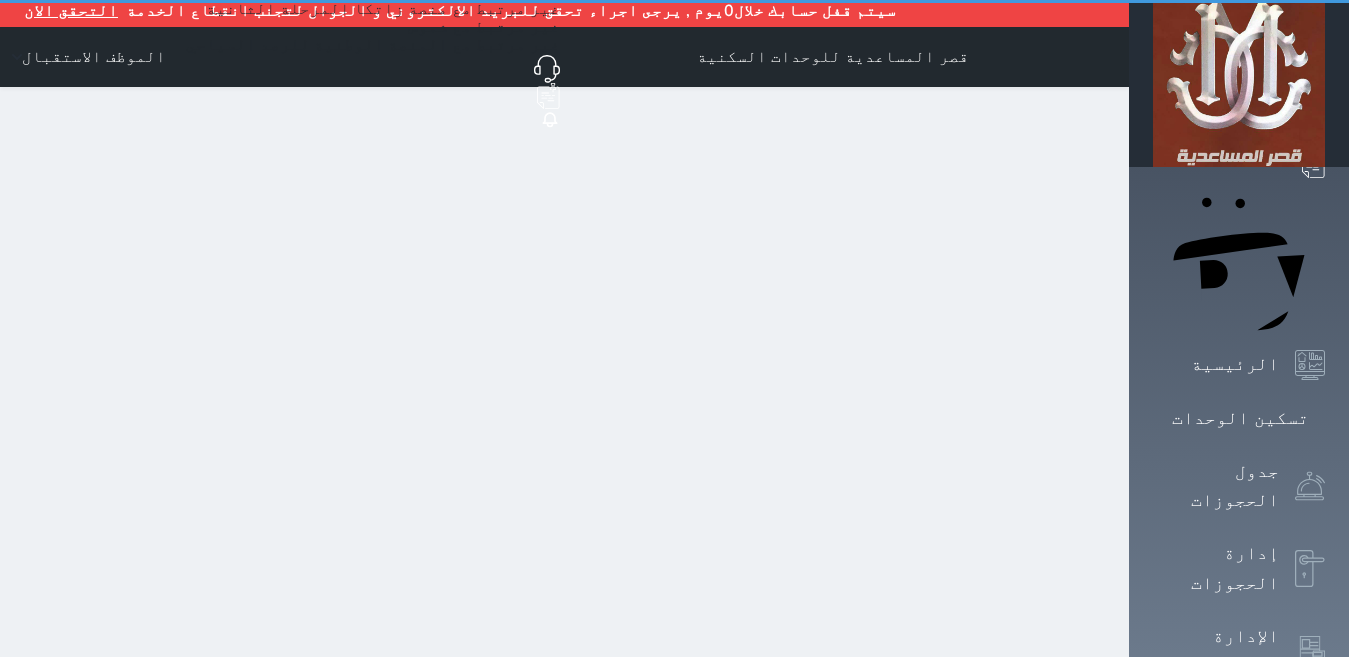 scroll, scrollTop: 0, scrollLeft: 0, axis: both 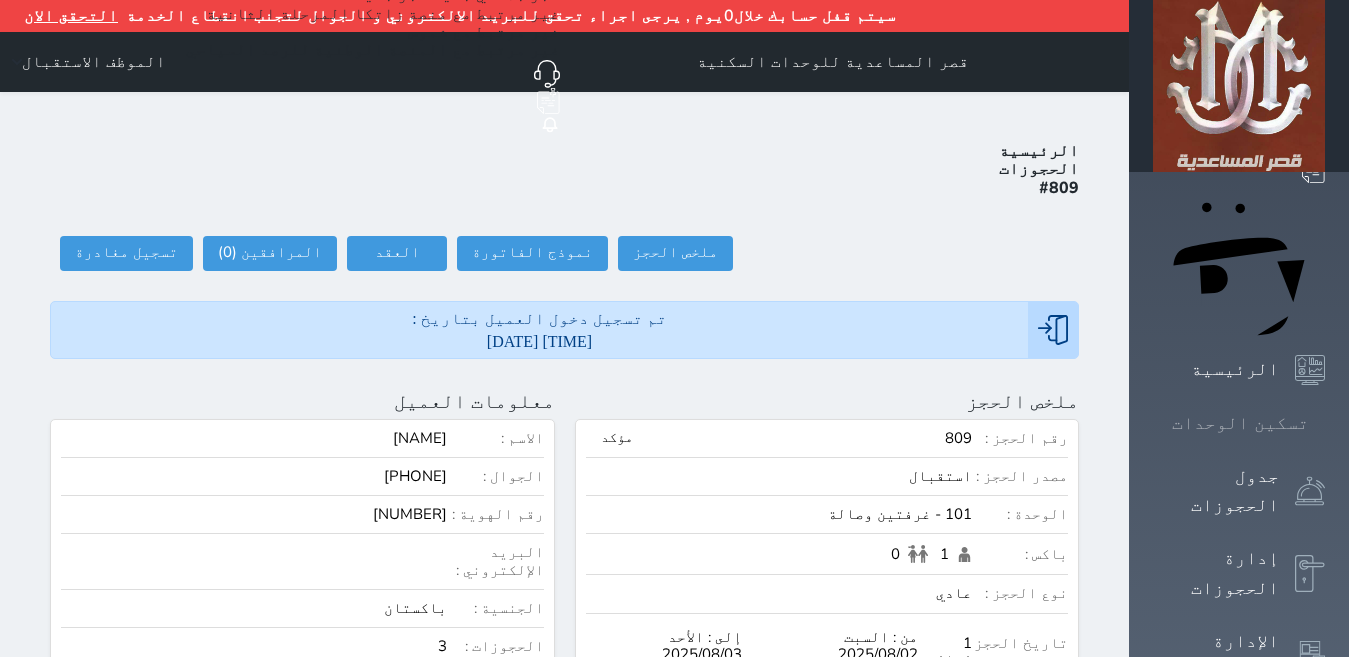 click on "تسكين الوحدات" at bounding box center [1239, 423] 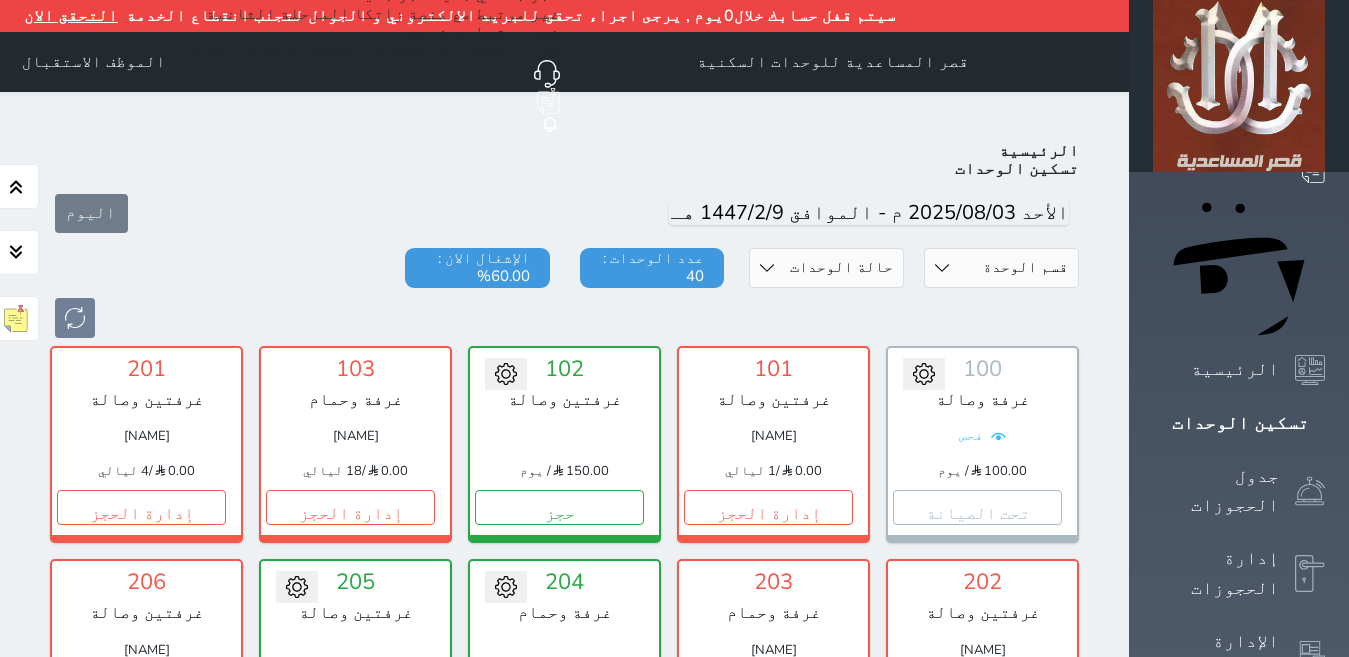scroll, scrollTop: 110, scrollLeft: 0, axis: vertical 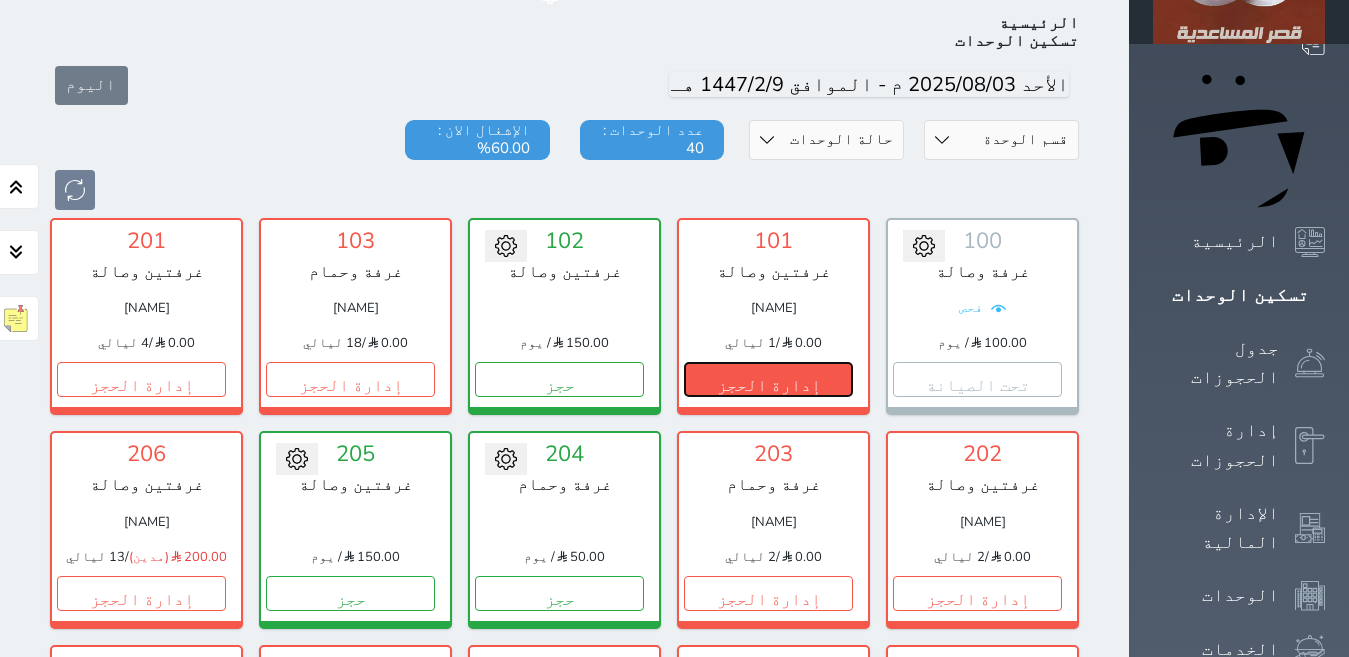 click on "إدارة الحجز" at bounding box center [768, 379] 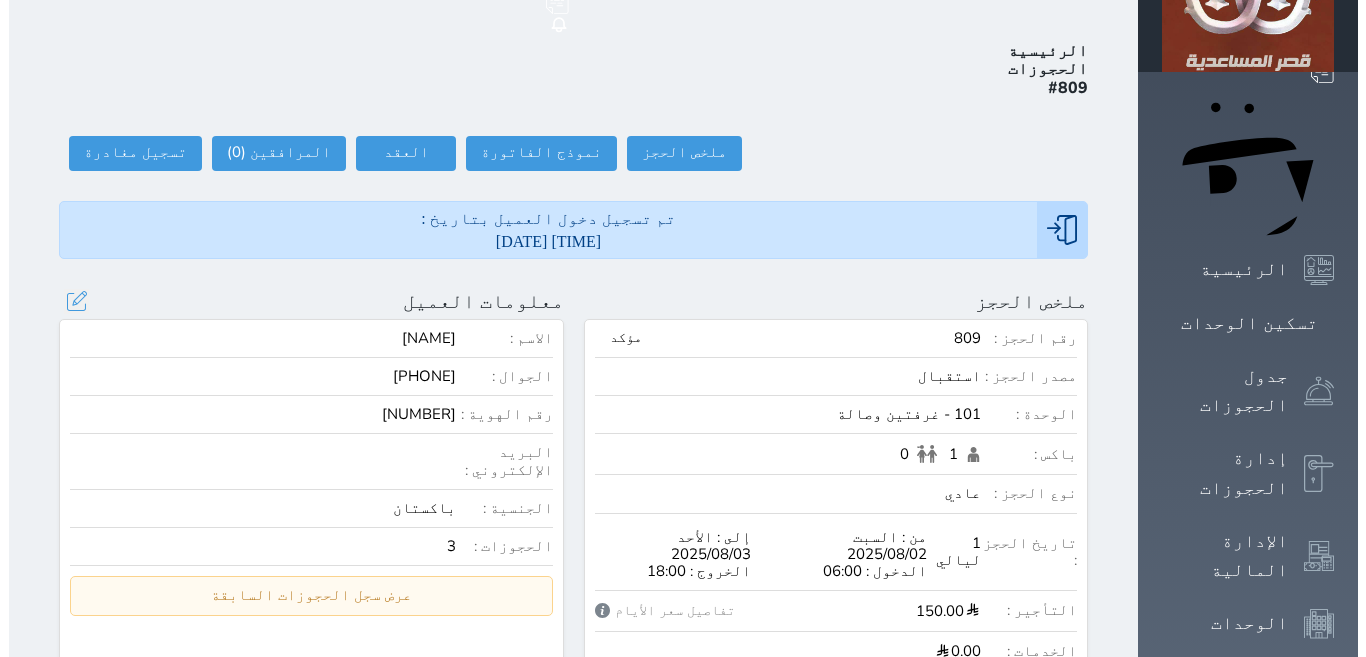 scroll, scrollTop: 200, scrollLeft: 0, axis: vertical 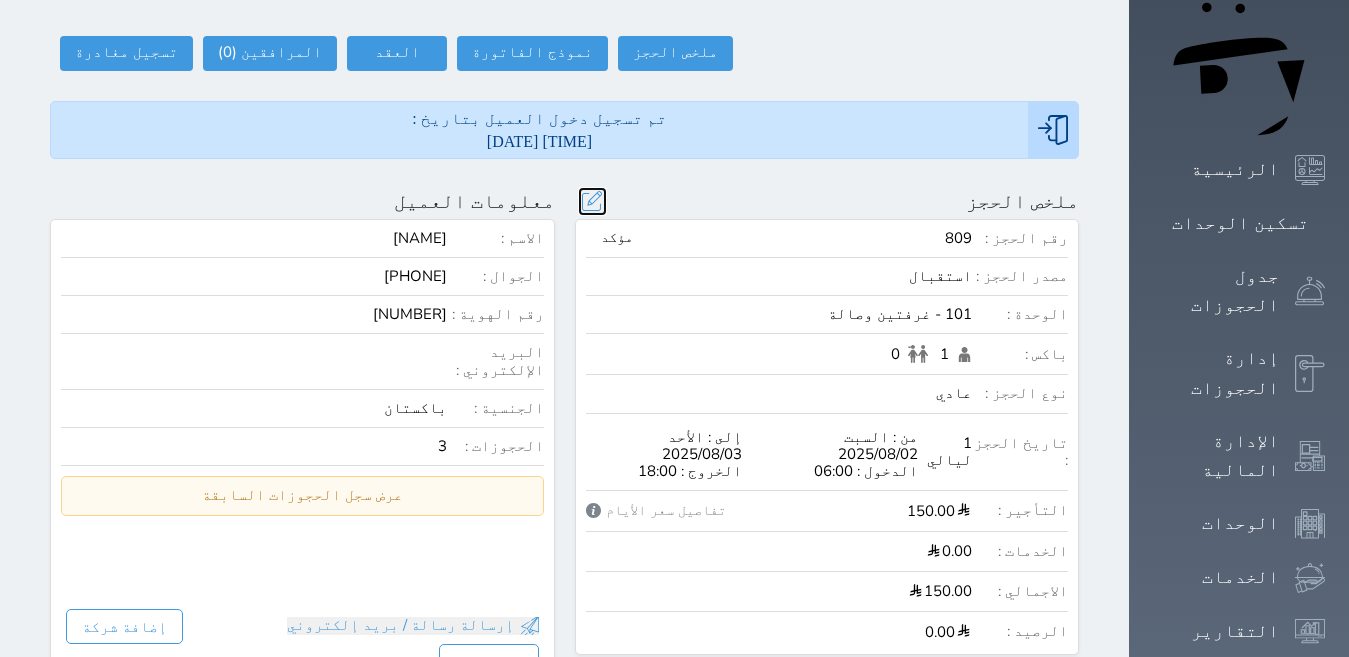 click at bounding box center [592, 201] 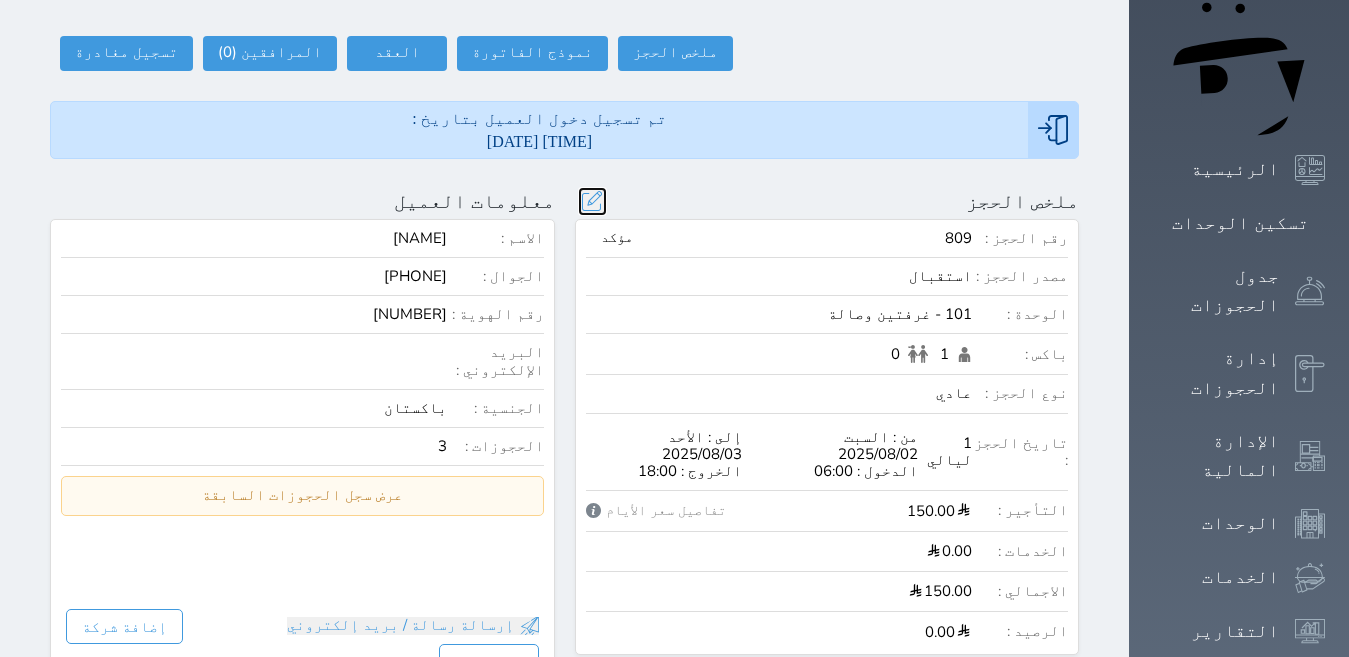 select on "[NUMBER]" 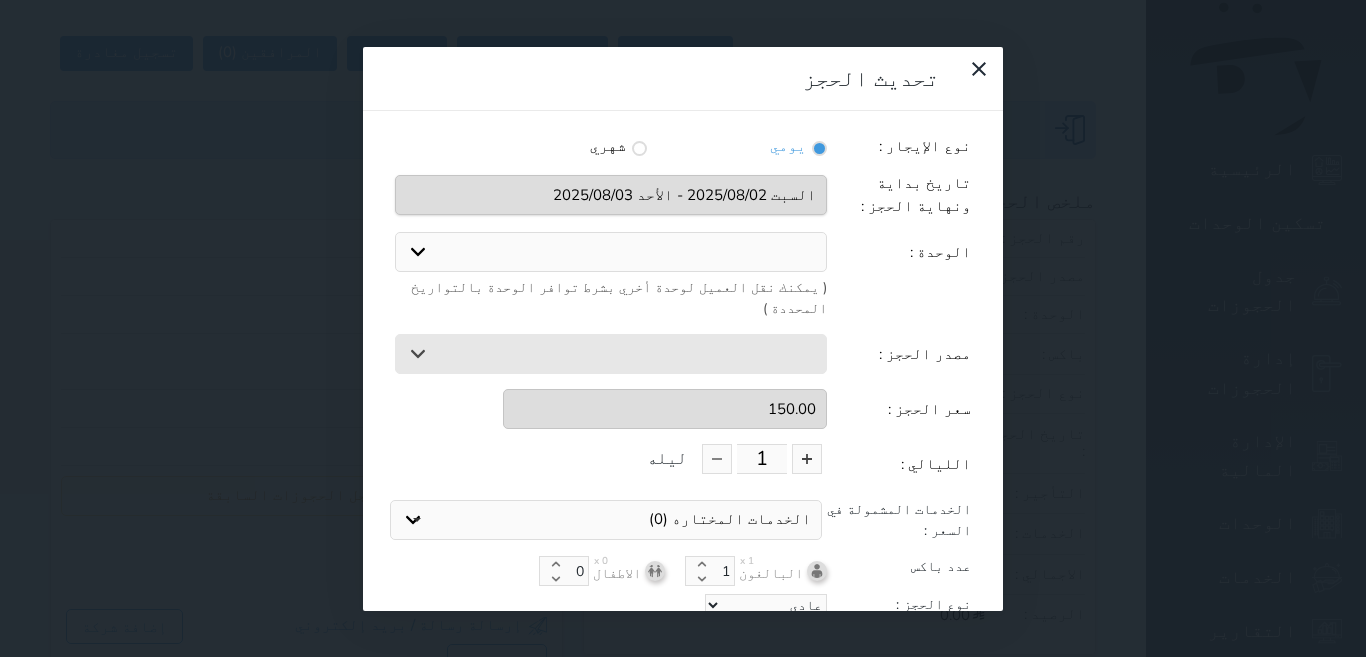 click on "101 غرفتين وصالة" at bounding box center (611, 252) 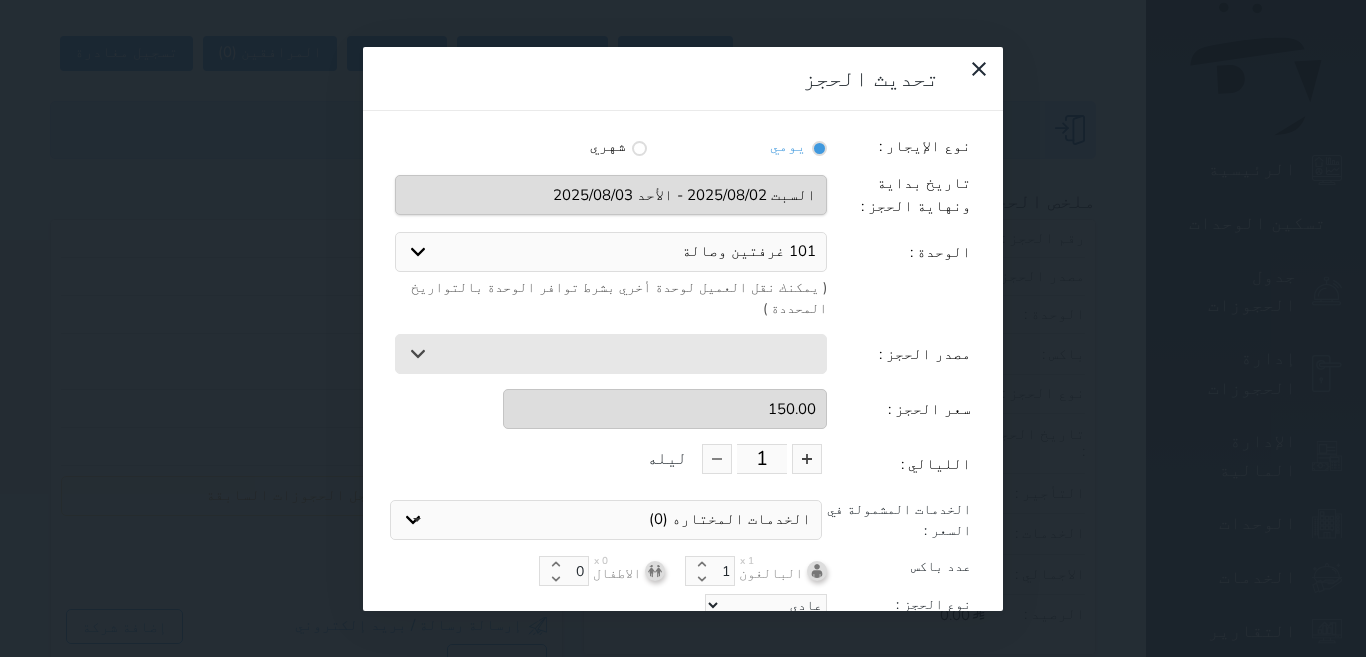 click on "غرفتين وصالة  غرفة وصالة  غرفتين وصالة  غرفتين وصالة  غرفتين وصالة  غرفتين وصالة  غرفتين وصالة  غرفتين وصالة  غرفتين وصالة  غرفتين وصالة  غرفة وحمام  غرفة وحمام  غرفة وحمام  غرفة وحمام" at bounding box center [611, 252] 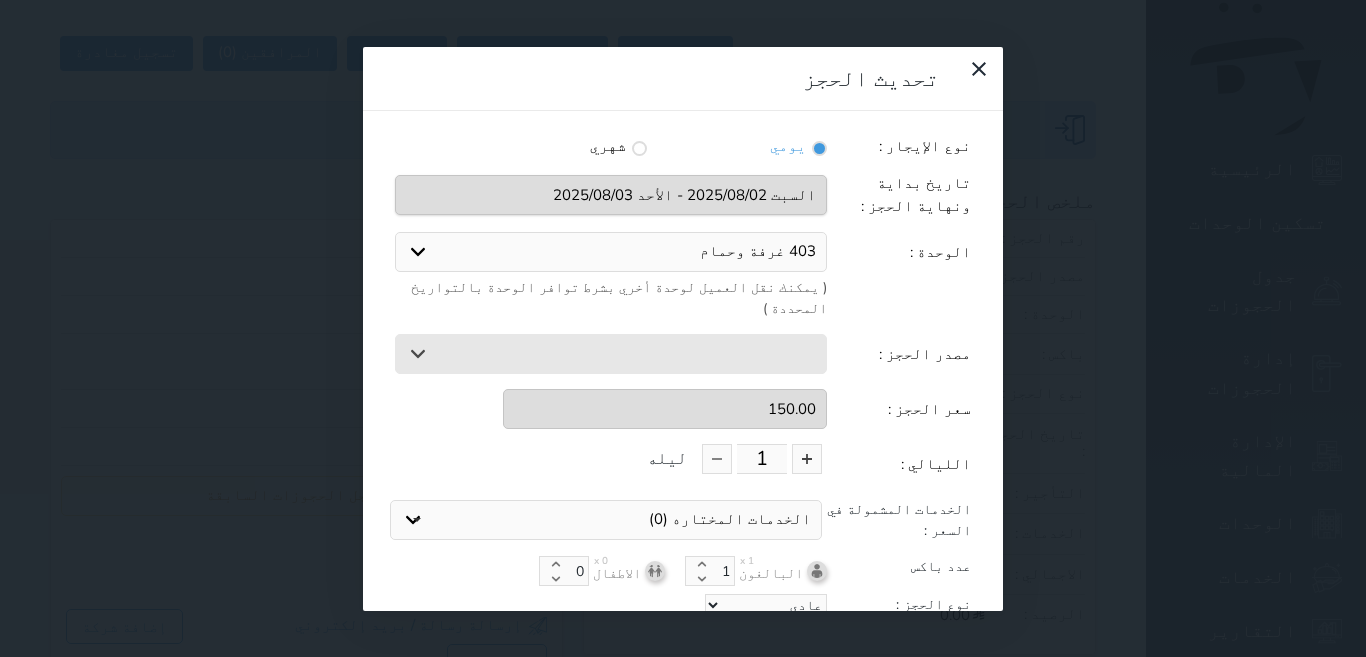click on "غرفتين وصالة  غرفة وصالة  غرفتين وصالة  غرفتين وصالة  غرفتين وصالة  غرفتين وصالة  غرفتين وصالة  غرفتين وصالة  غرفتين وصالة  غرفتين وصالة  غرفة وحمام  غرفة وحمام  غرفة وحمام  غرفة وحمام" at bounding box center [611, 252] 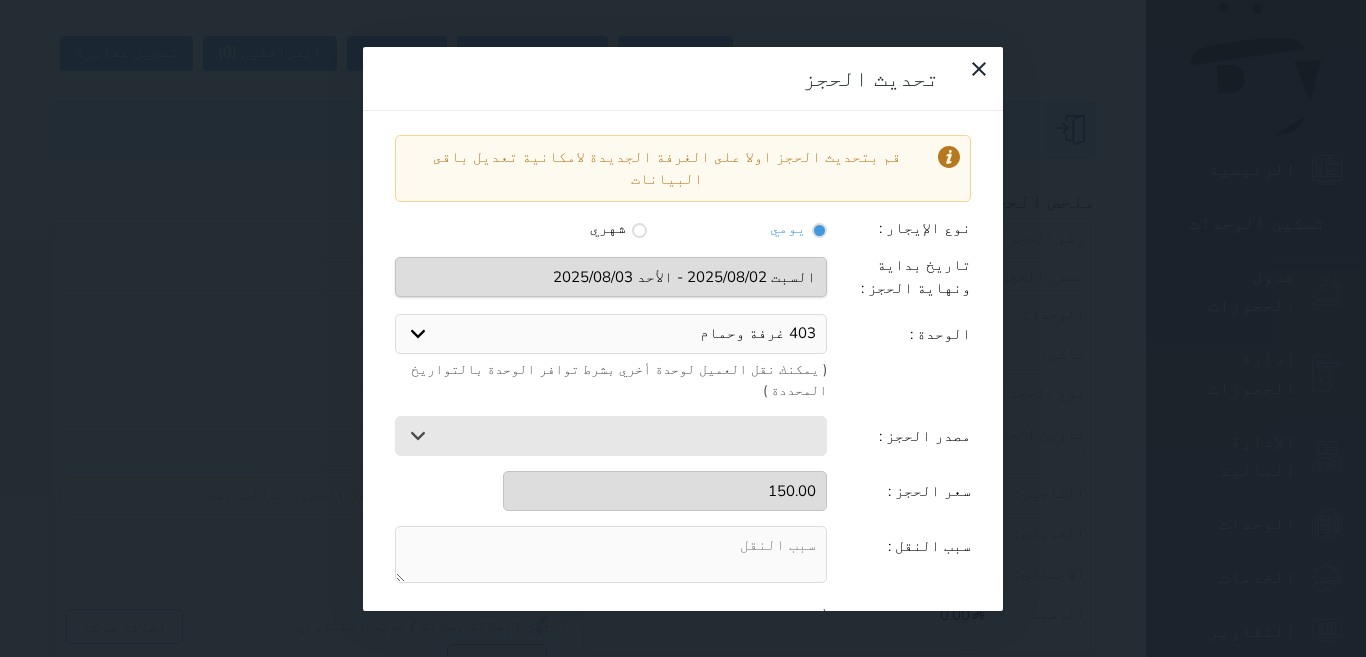 click at bounding box center [611, 554] 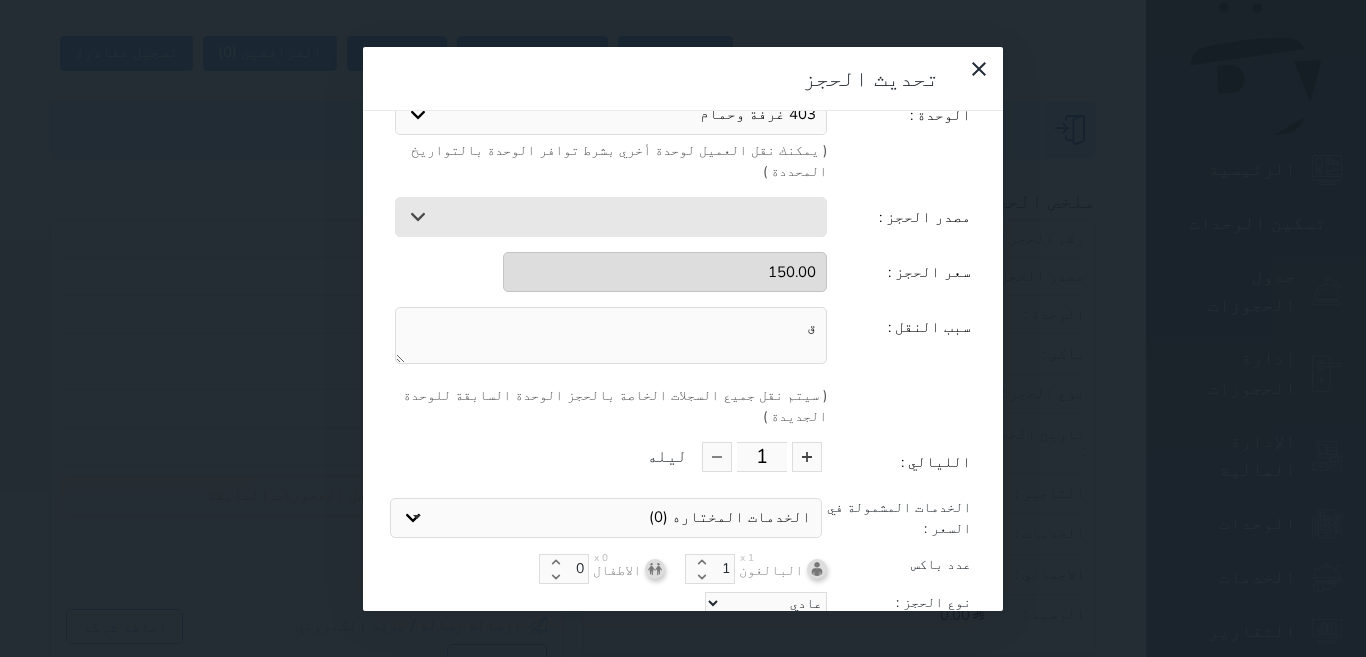 click on "تحديث الحجز" at bounding box center (683, 640) 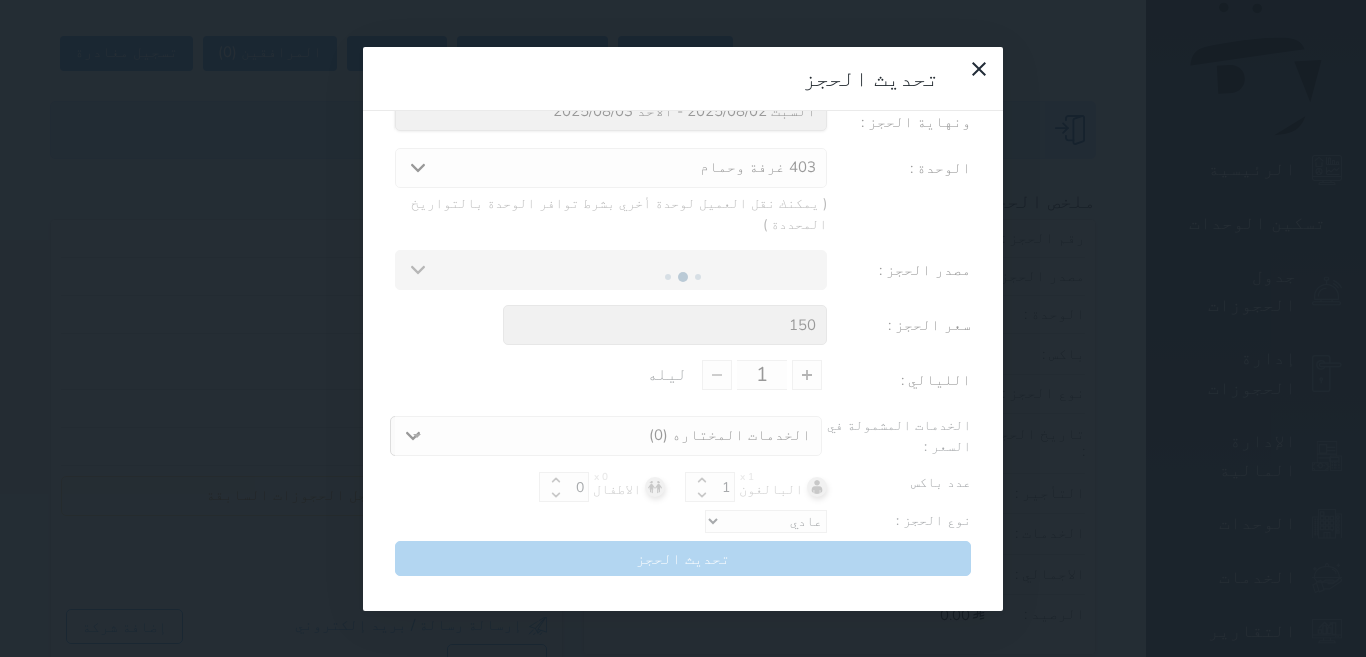 scroll, scrollTop: 104, scrollLeft: 0, axis: vertical 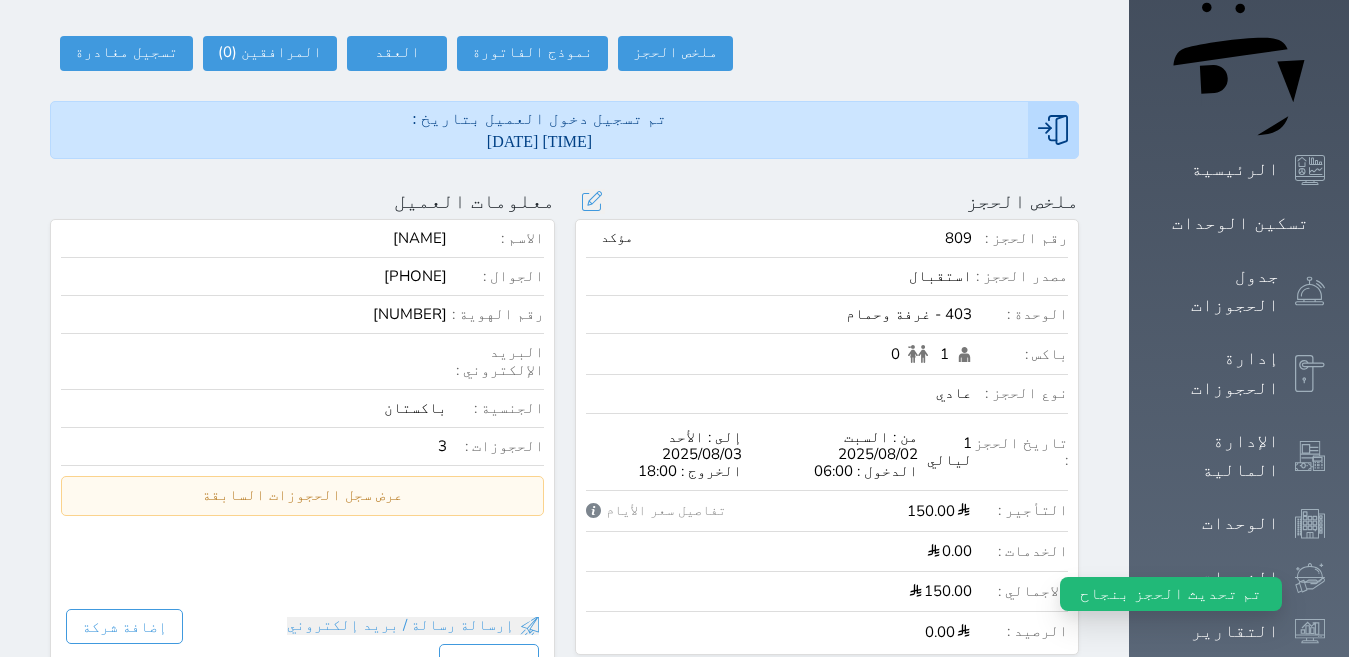 select on "95926" 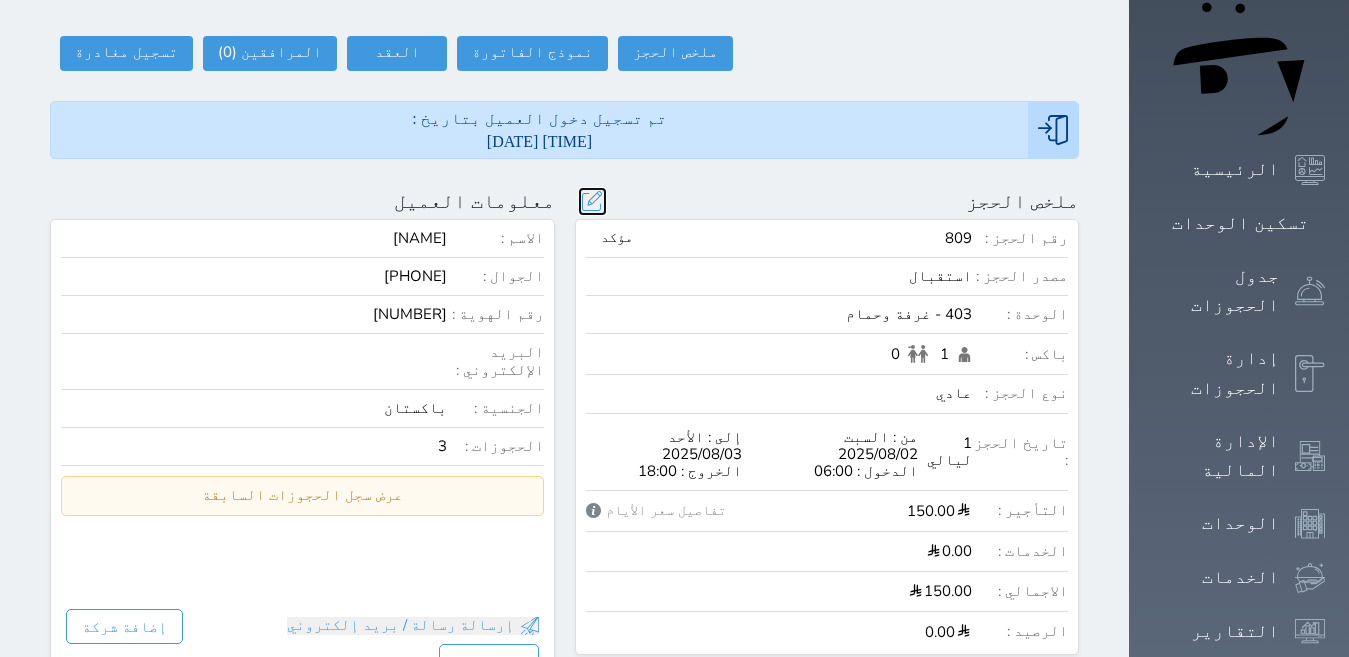 click at bounding box center [592, 201] 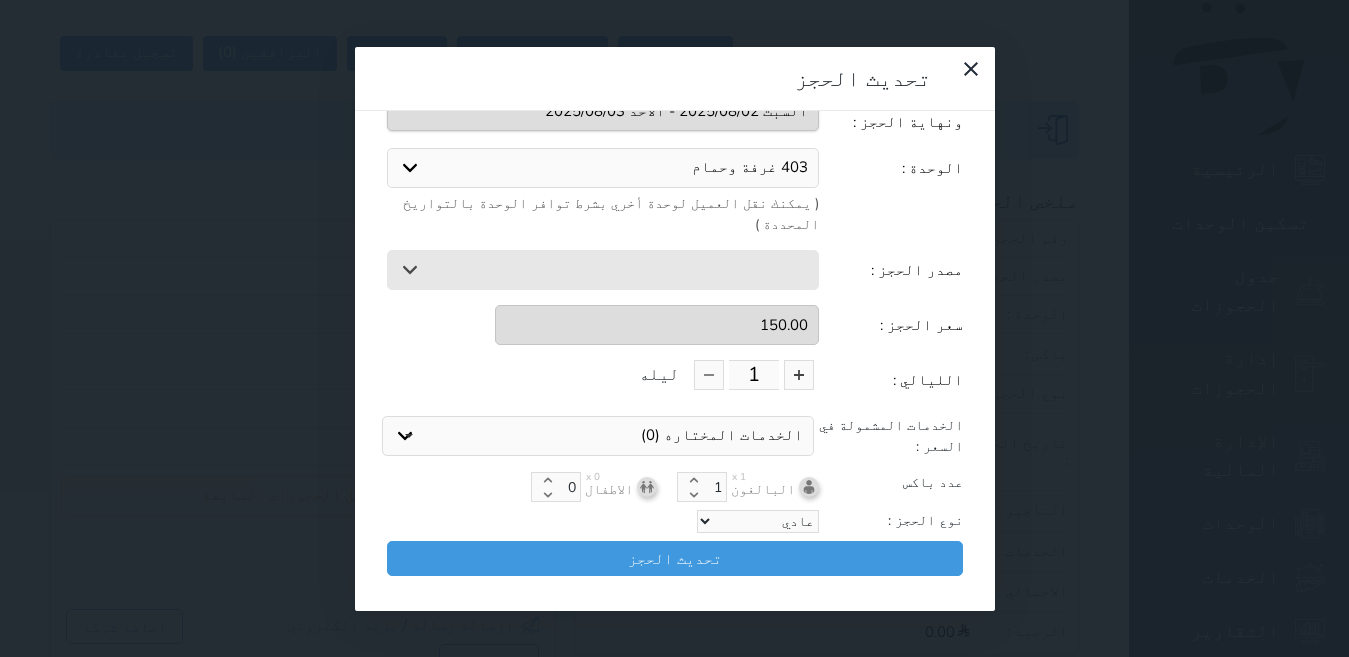 scroll, scrollTop: 45, scrollLeft: 0, axis: vertical 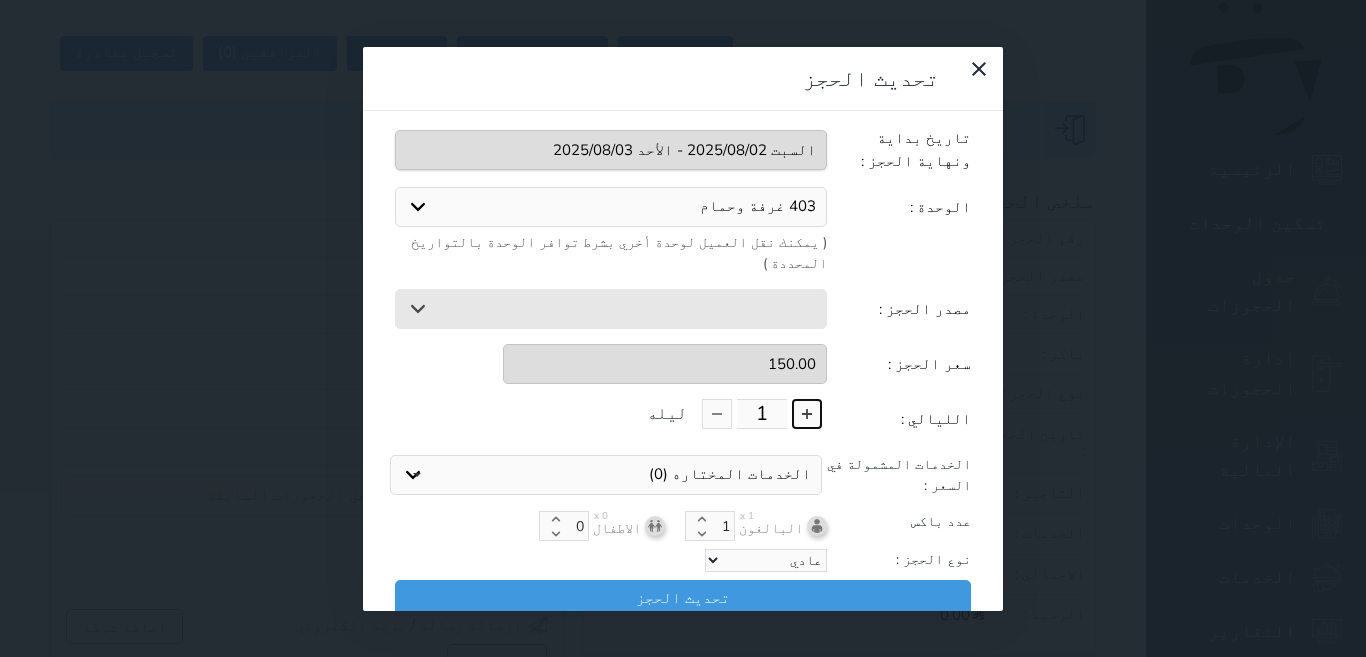 click at bounding box center [807, 414] 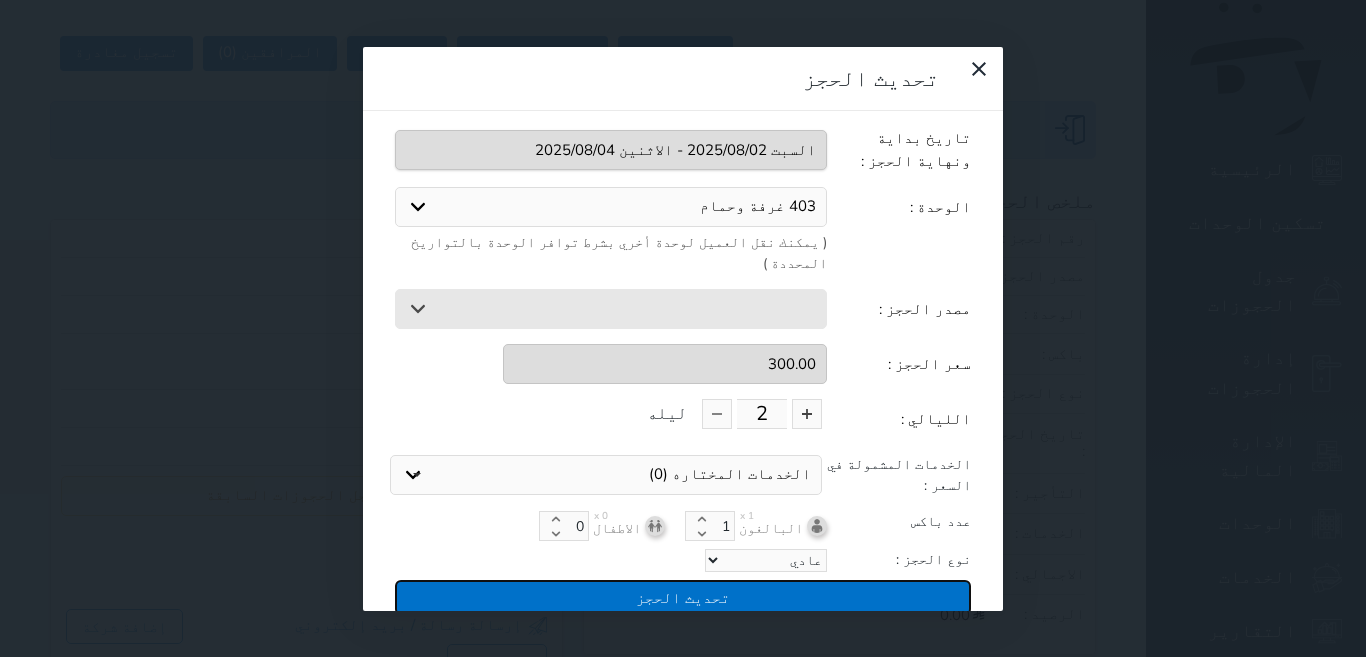 click on "تحديث الحجز" at bounding box center (683, 597) 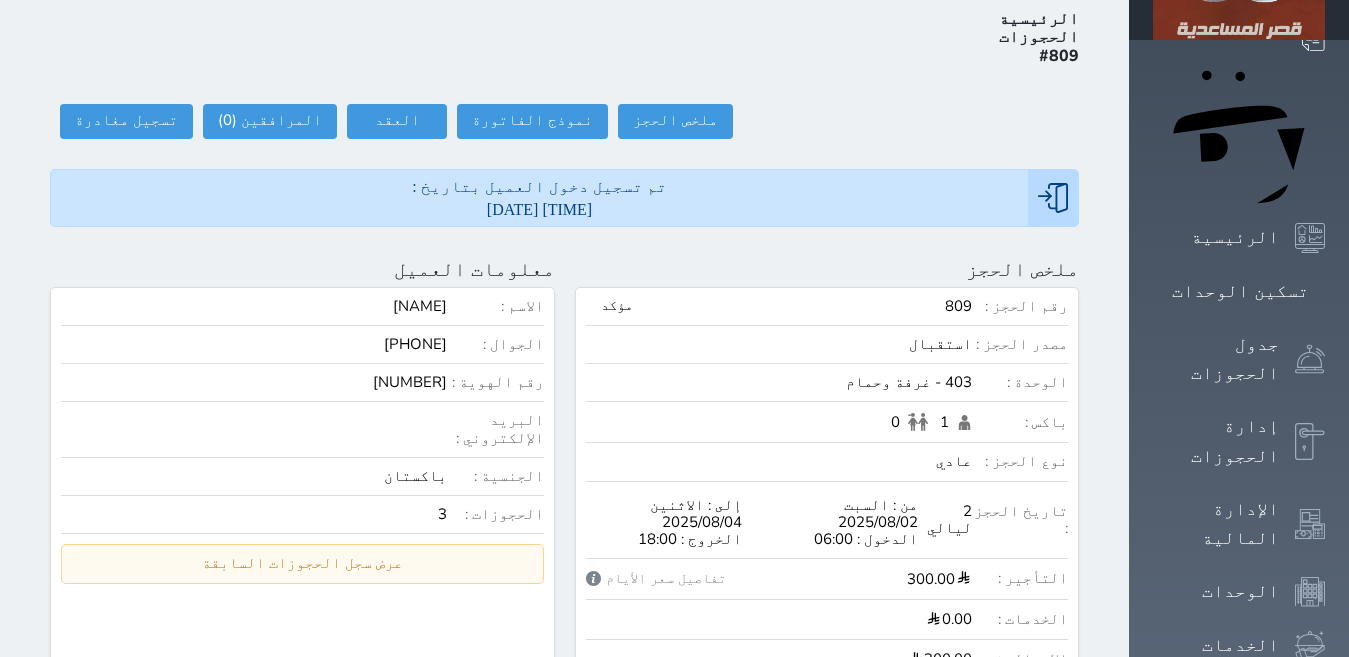 scroll, scrollTop: 0, scrollLeft: 0, axis: both 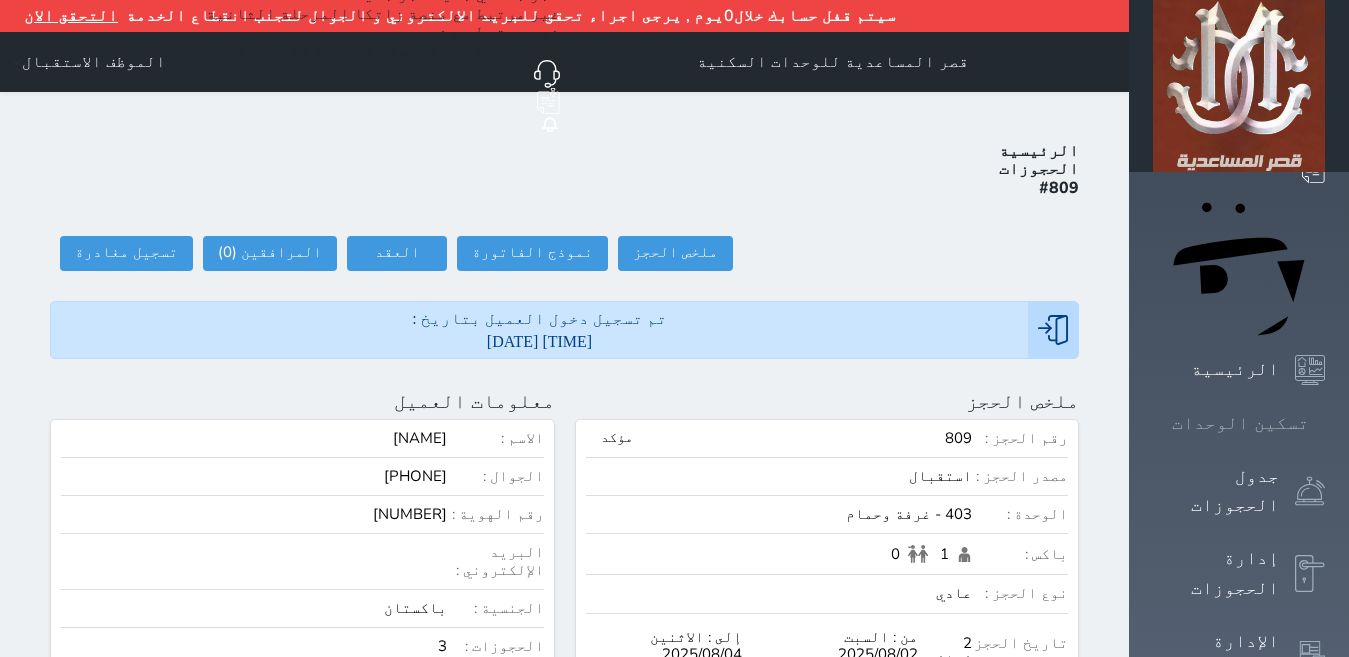 click on "تسكين الوحدات" at bounding box center (1240, 423) 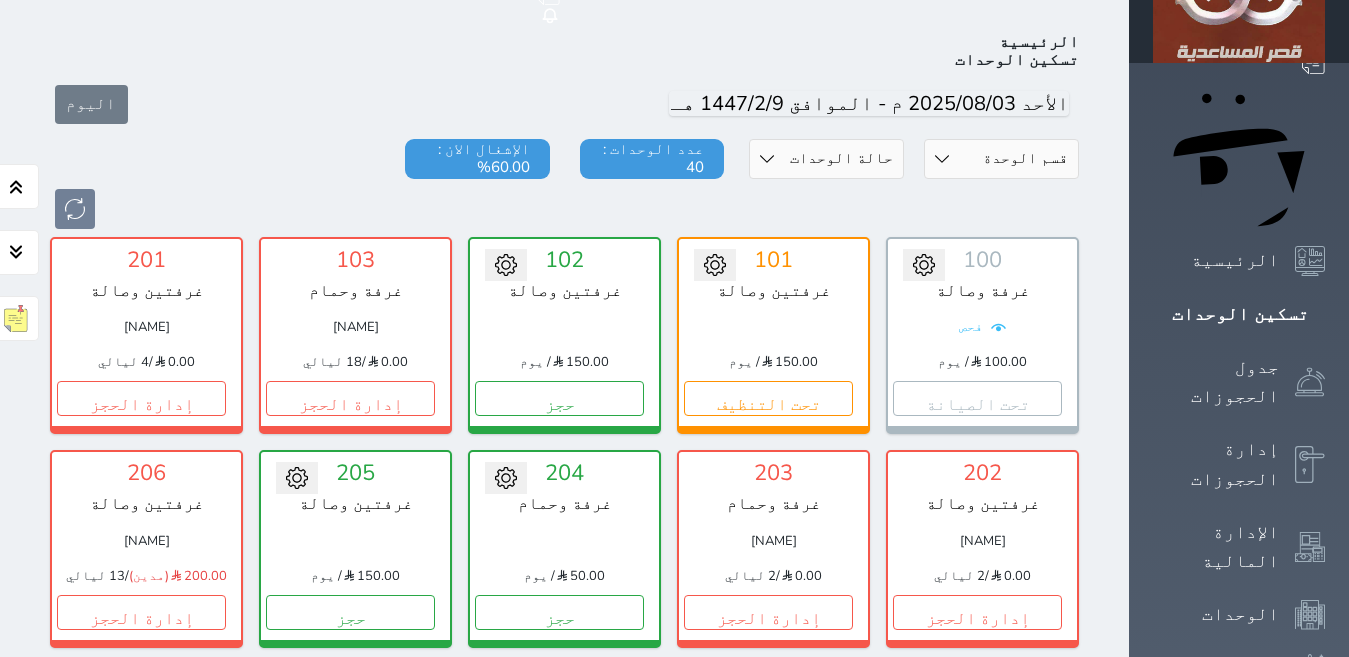 scroll, scrollTop: 110, scrollLeft: 0, axis: vertical 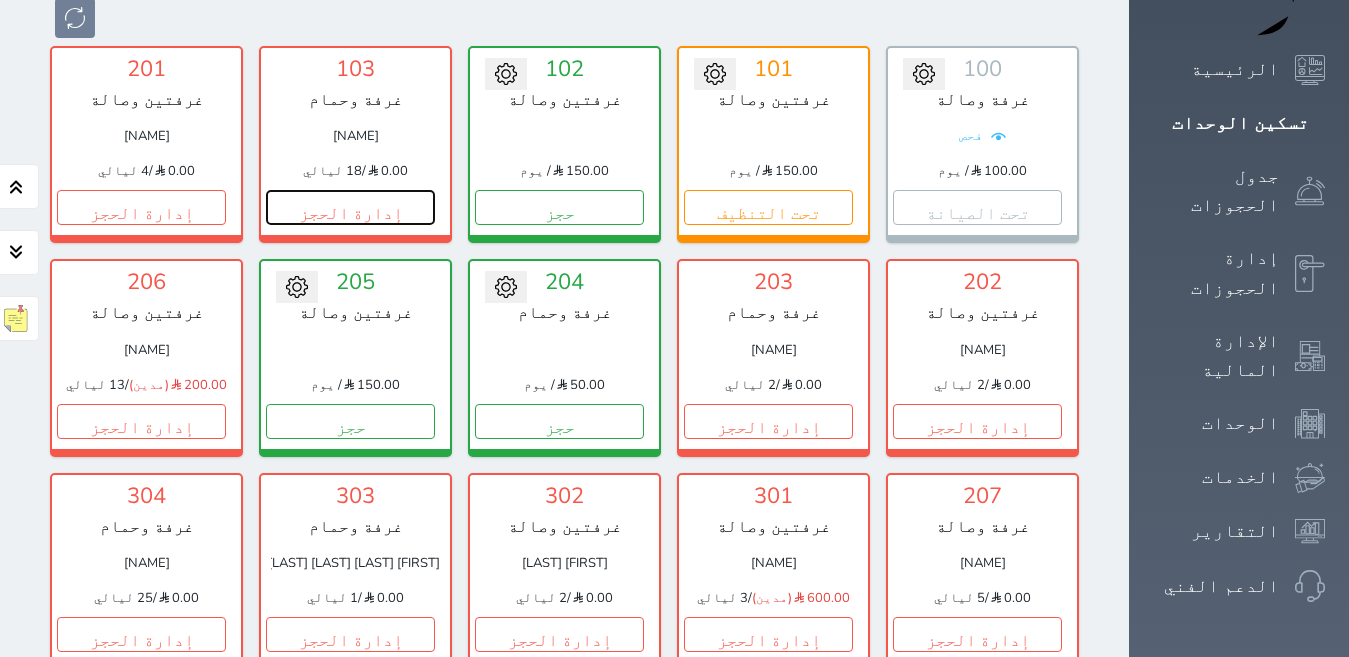 click on "إدارة الحجز" at bounding box center [350, 207] 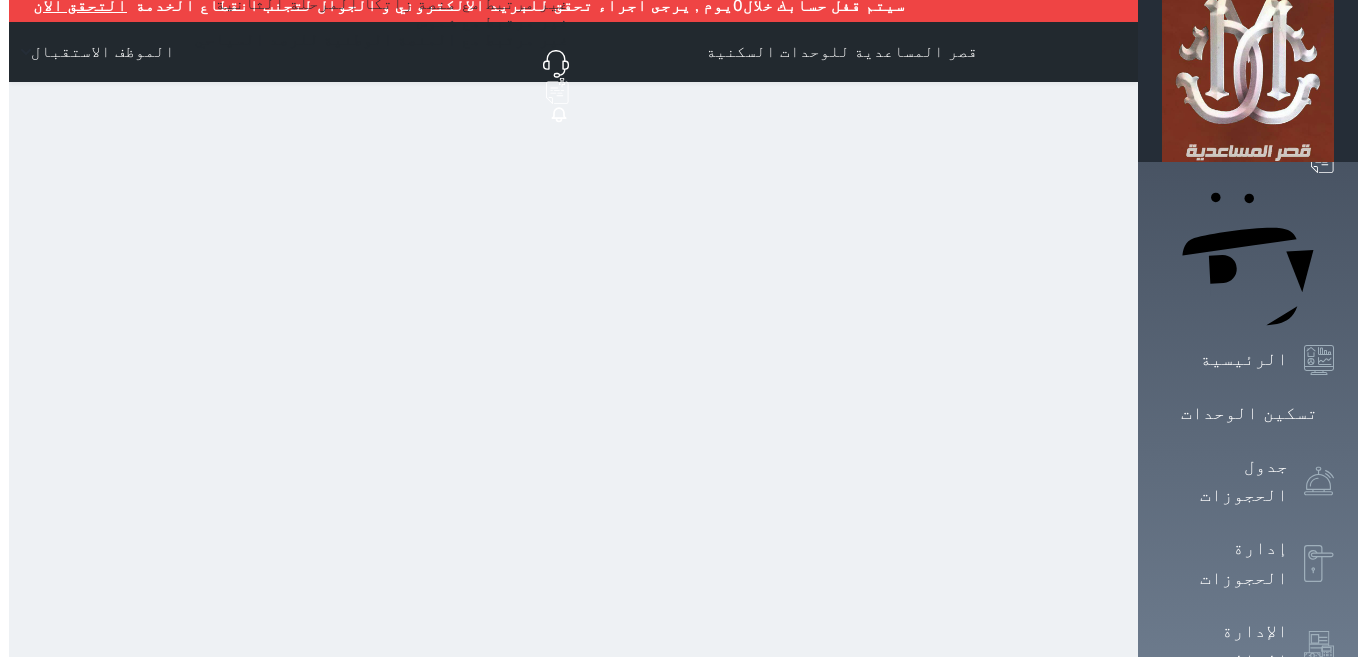 scroll, scrollTop: 0, scrollLeft: 0, axis: both 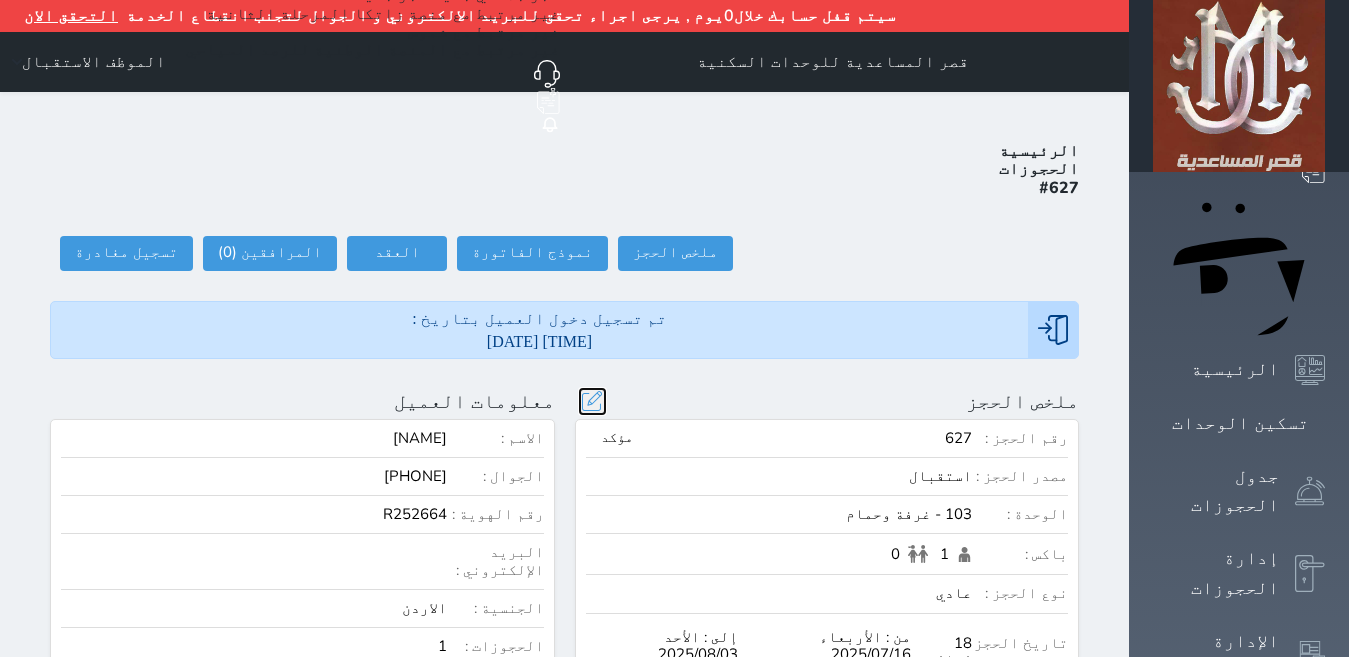 click at bounding box center (592, 401) 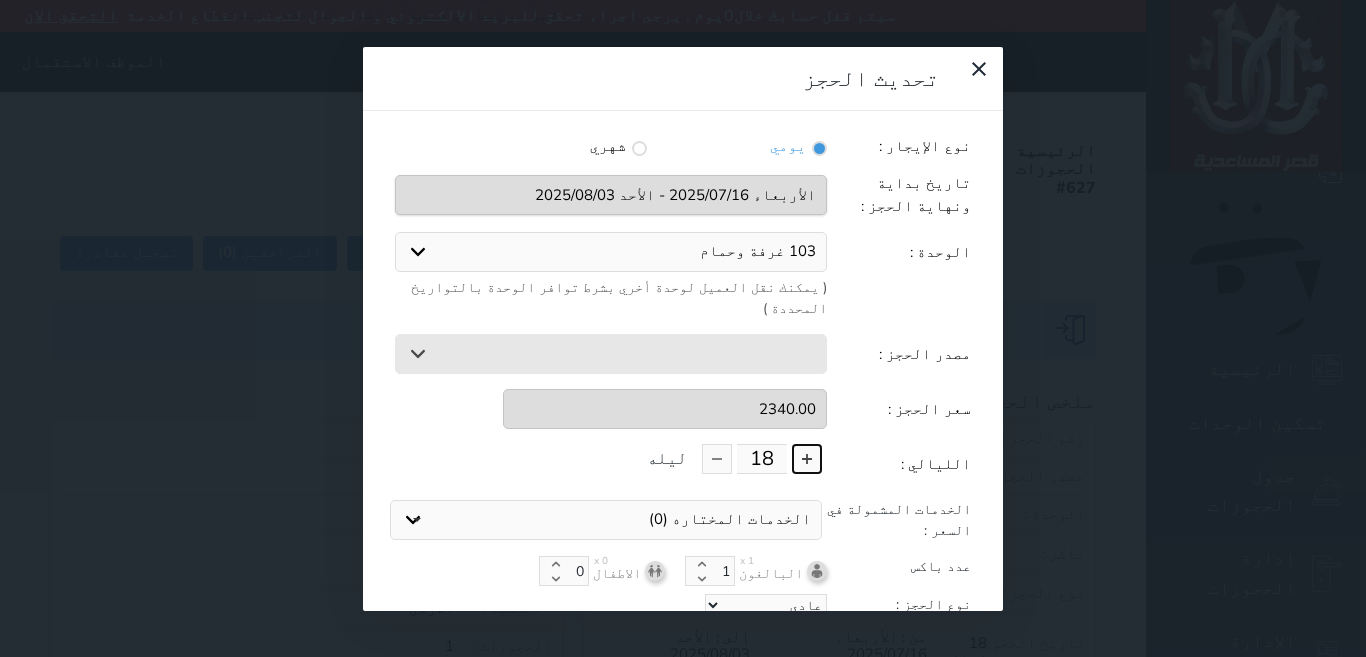click at bounding box center (807, 459) 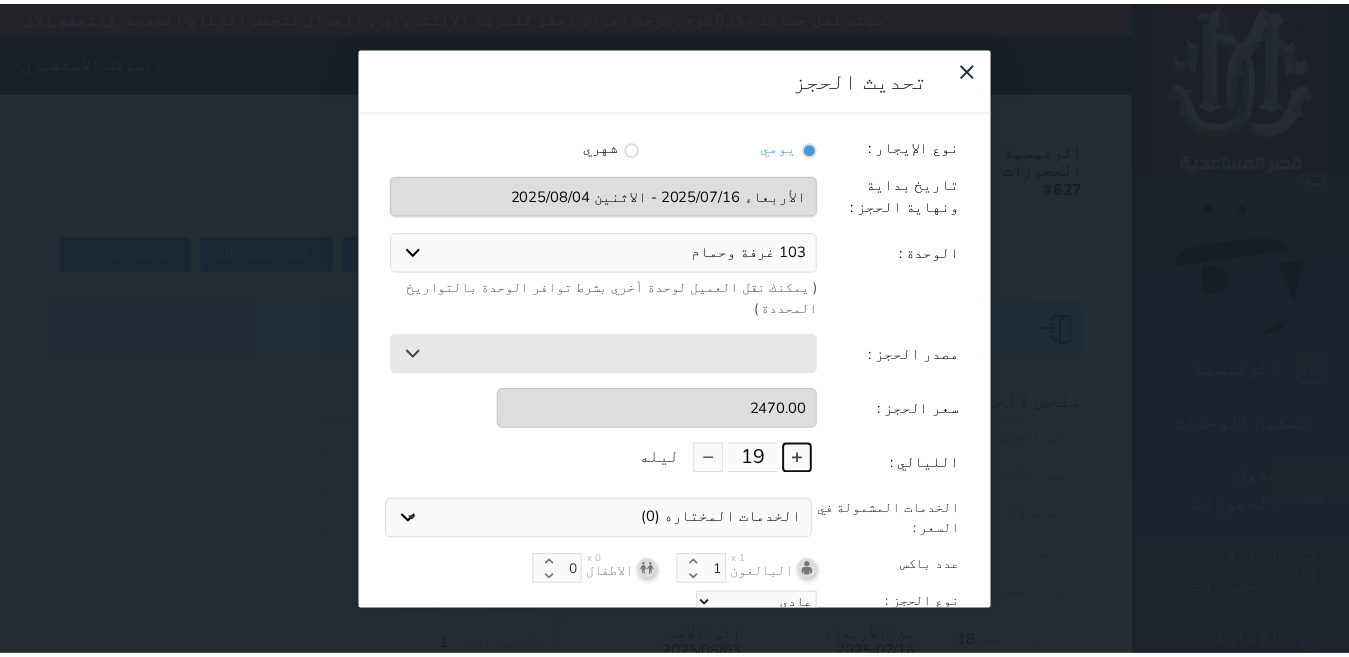scroll, scrollTop: 45, scrollLeft: 0, axis: vertical 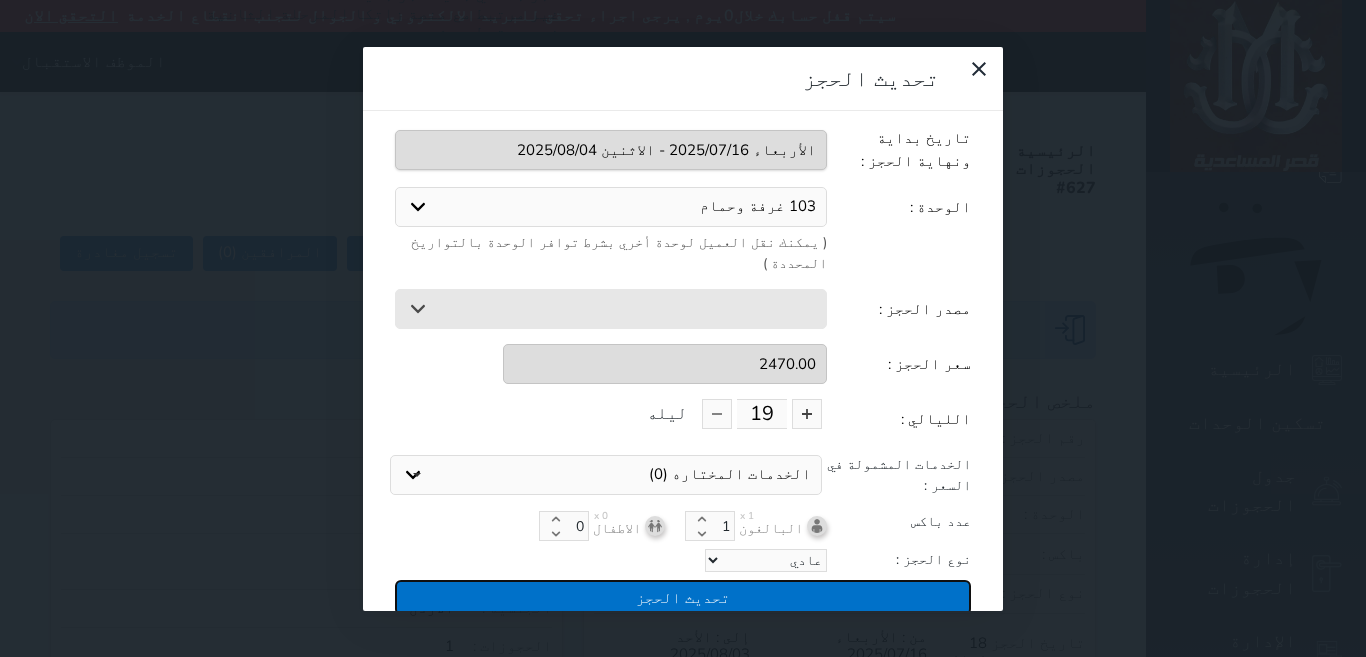 click on "تحديث الحجز" at bounding box center [683, 597] 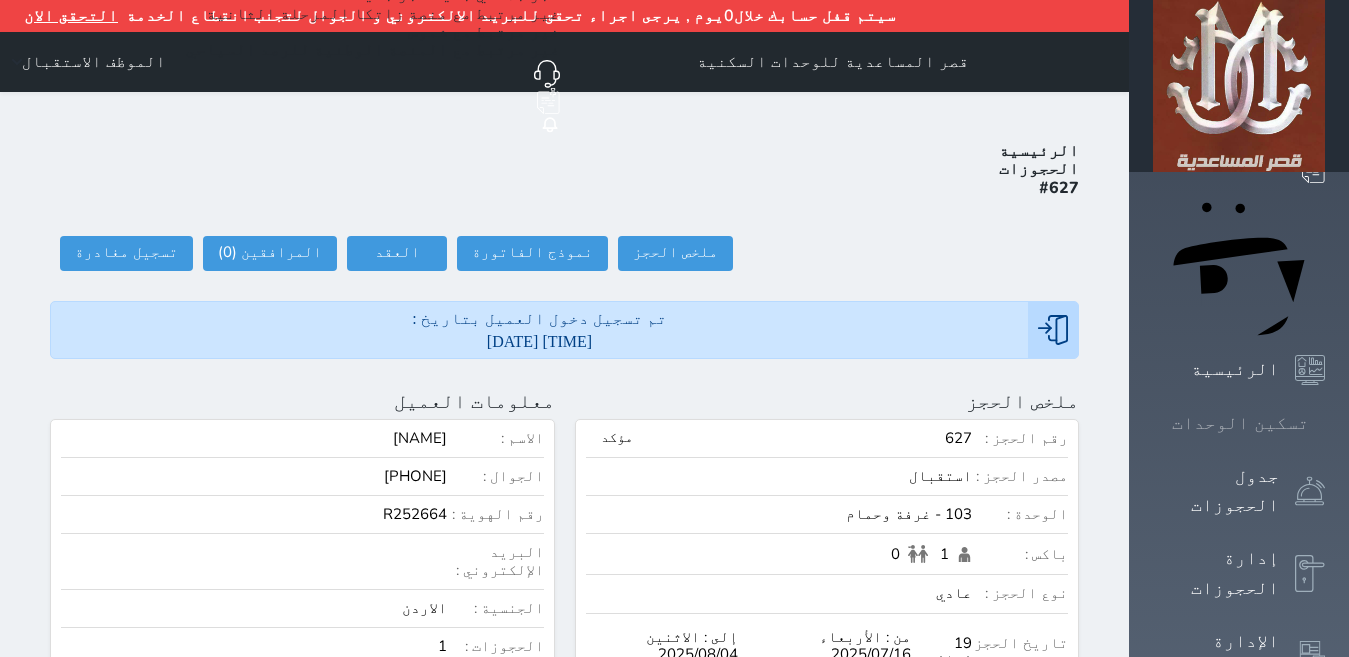 click on "تسكين الوحدات" at bounding box center [1240, 423] 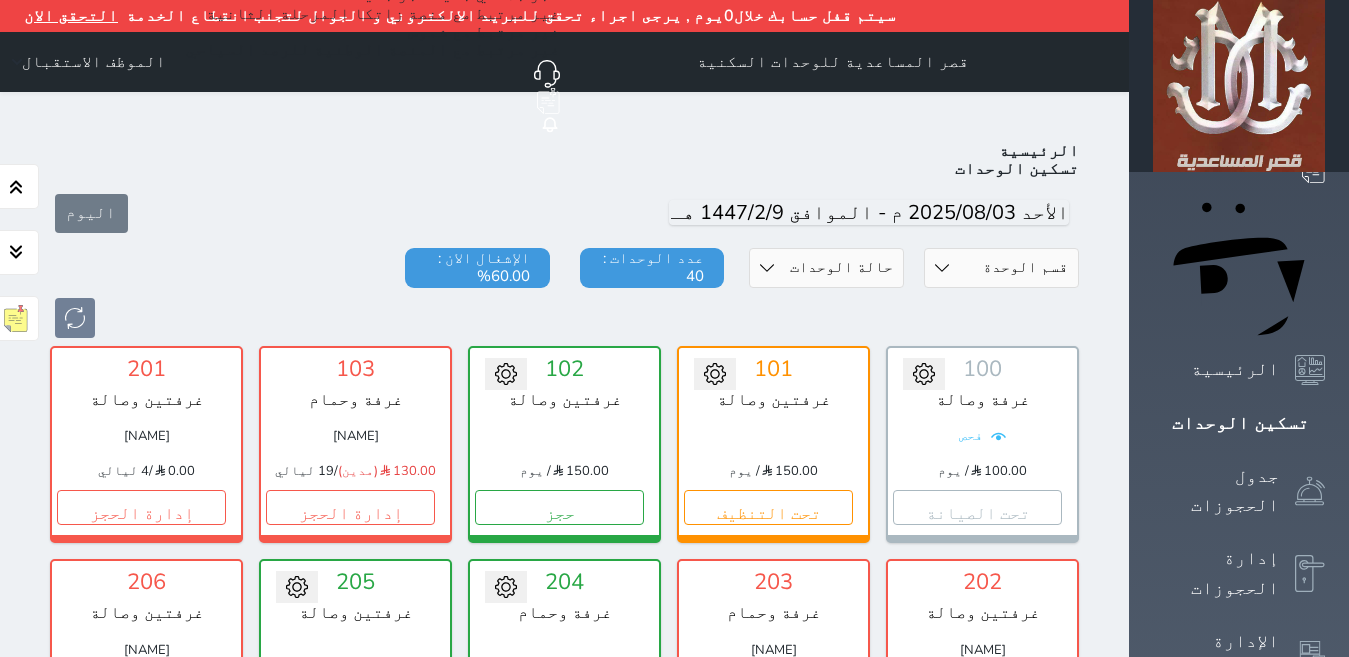 scroll, scrollTop: 110, scrollLeft: 0, axis: vertical 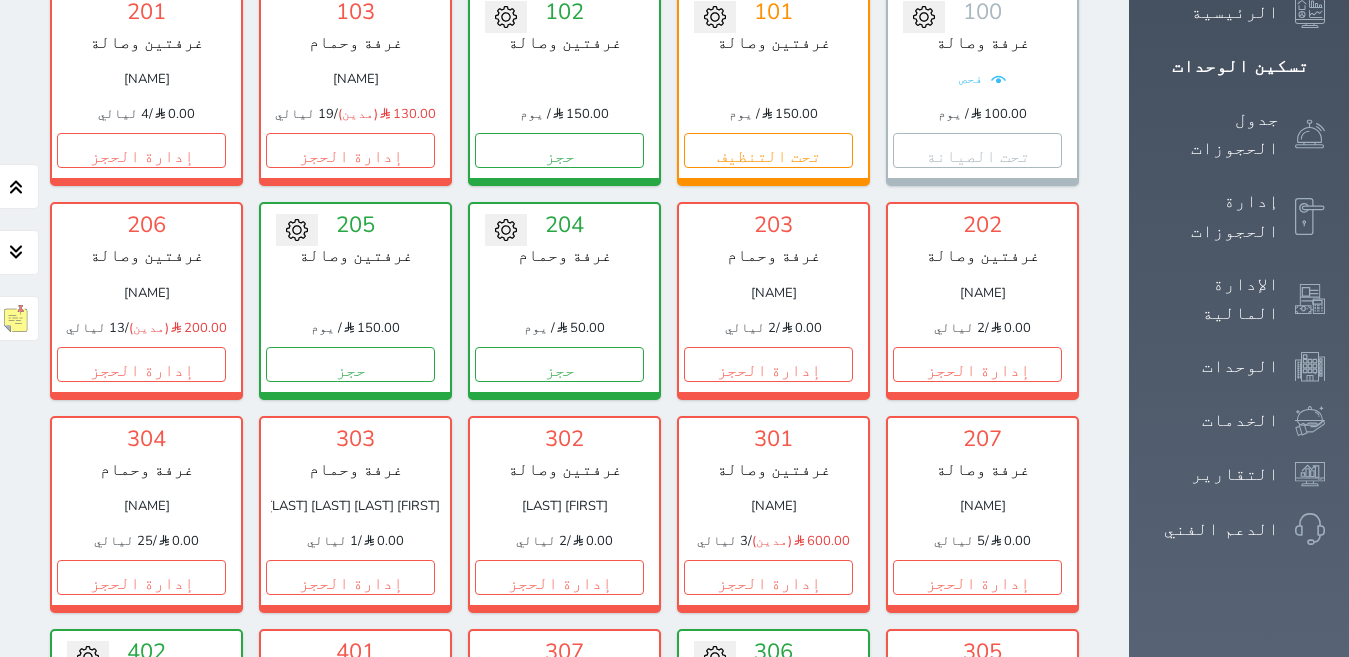 click on "حجز جماعي جديد   حجز جديد             الرئيسية     تسكين الوحدات     جدول الحجوزات     إدارة الحجوزات       الإدارة المالية         الوحدات     الخدمات     التقارير       الدعم الفني" at bounding box center [1239, 898] 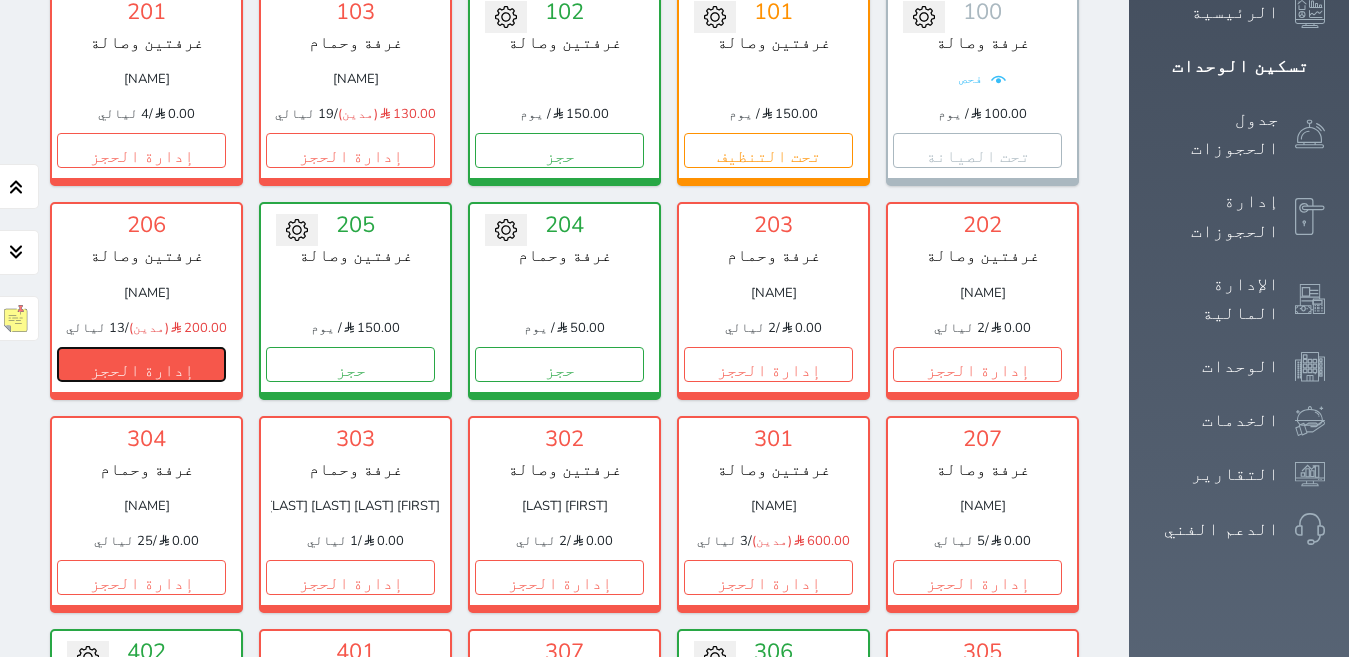 click on "إدارة الحجز" at bounding box center [141, 364] 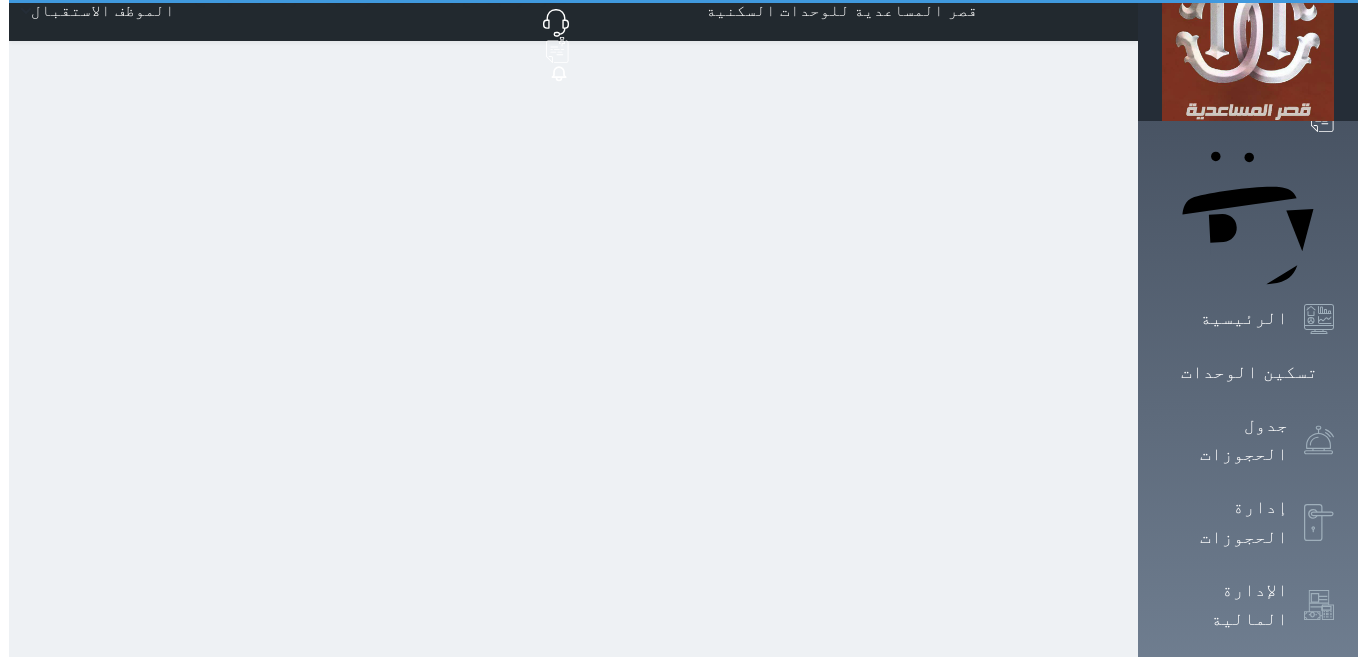 scroll, scrollTop: 0, scrollLeft: 0, axis: both 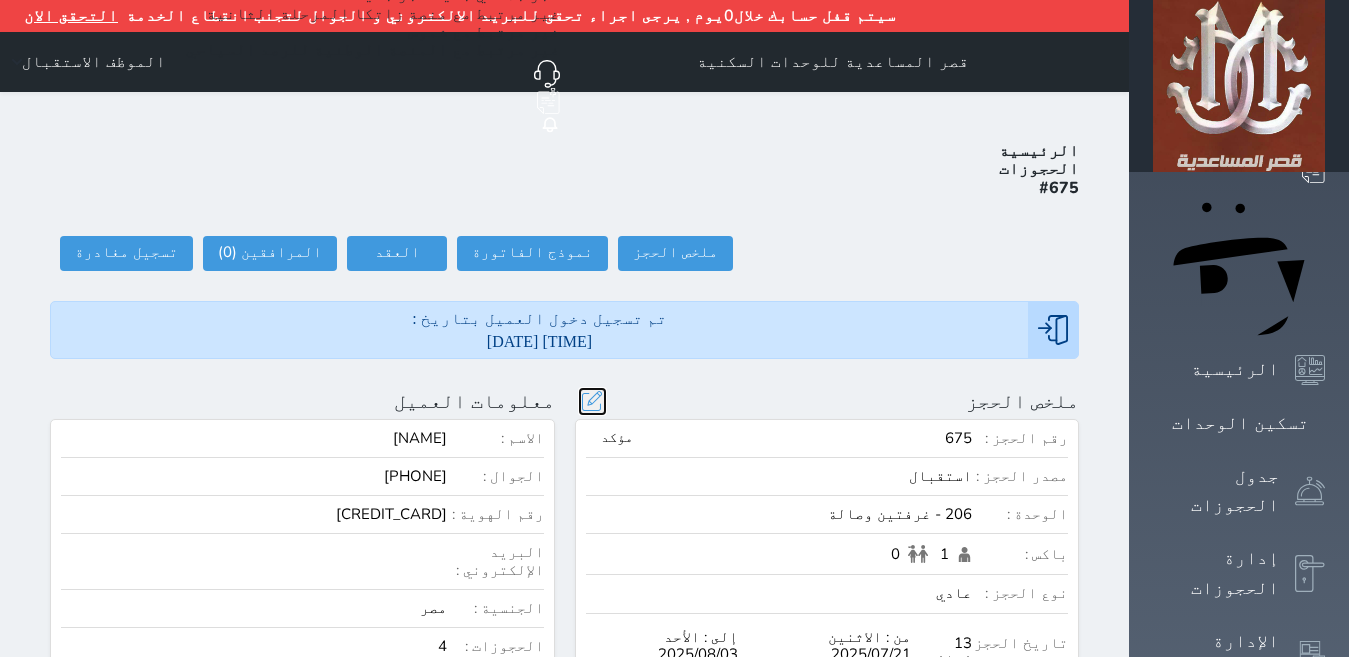 click at bounding box center (592, 401) 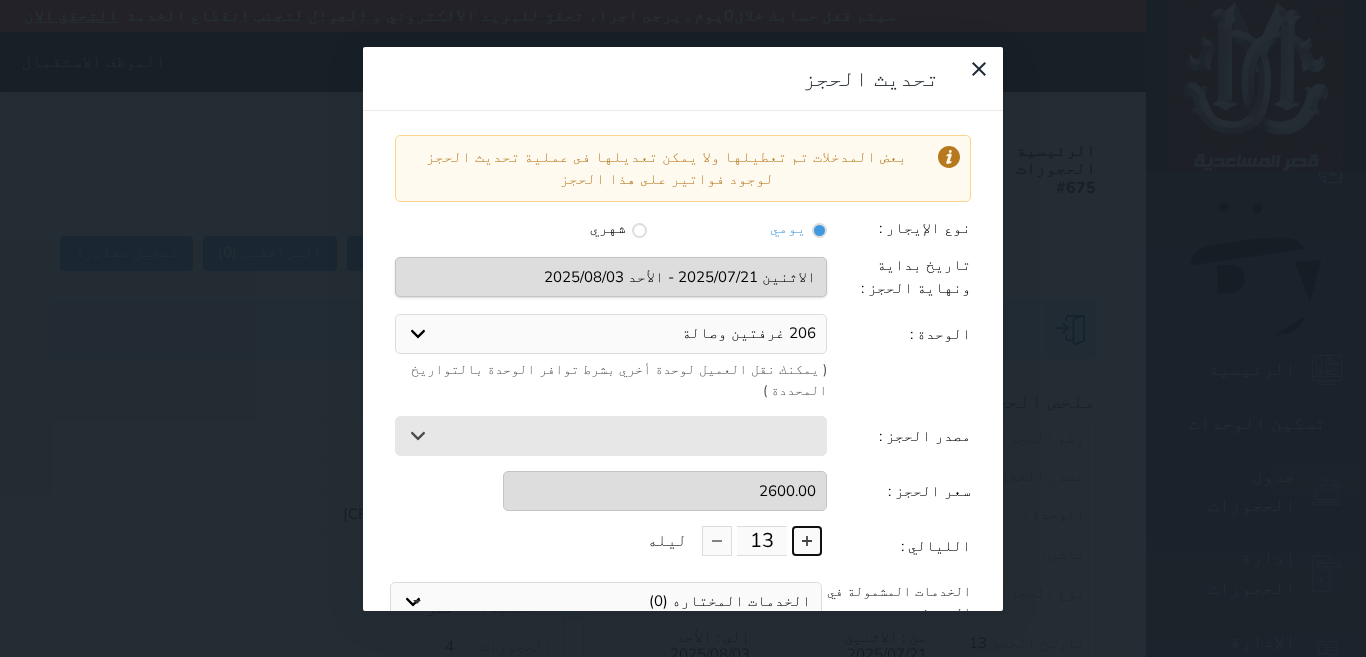 click at bounding box center (807, 541) 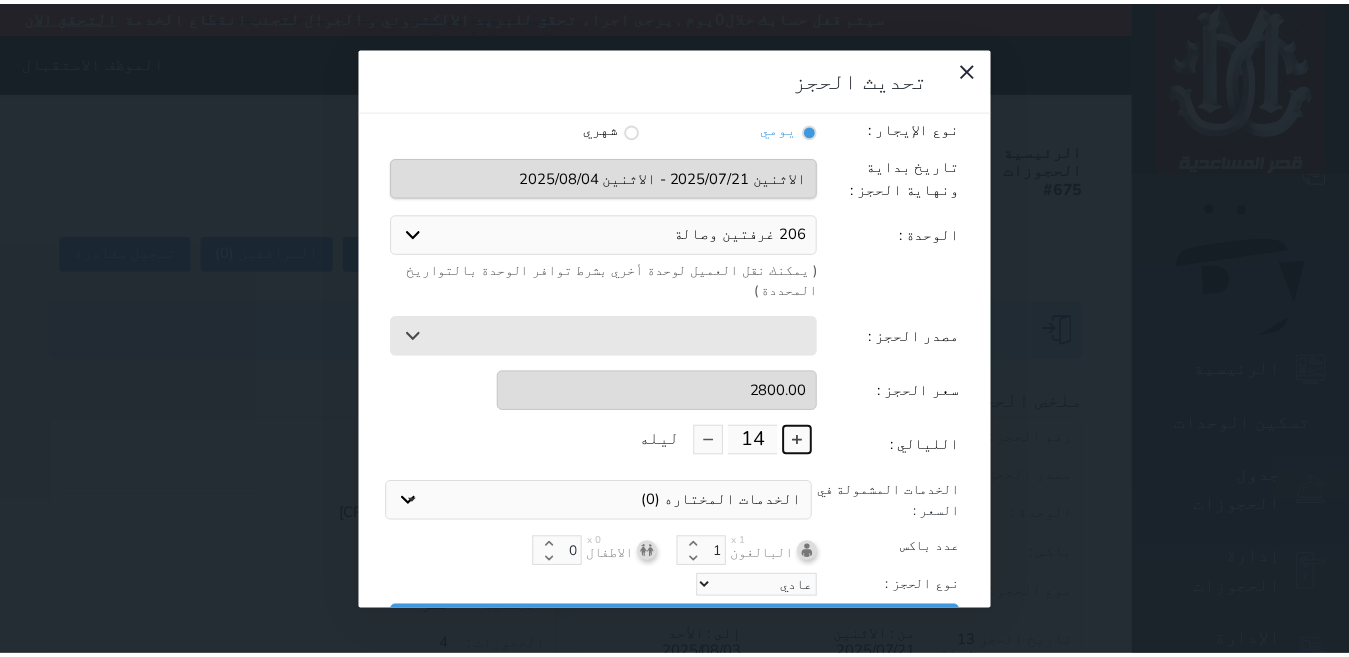 scroll, scrollTop: 104, scrollLeft: 0, axis: vertical 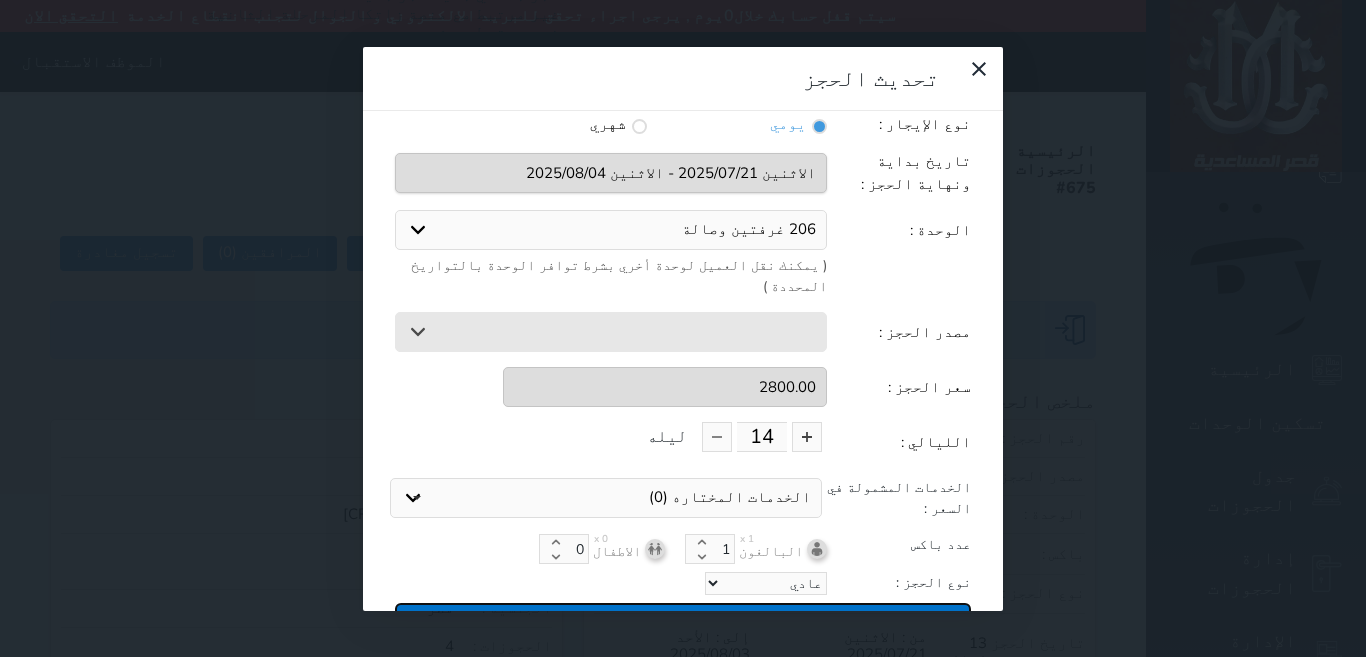 click on "تحديث الحجز" at bounding box center (683, 620) 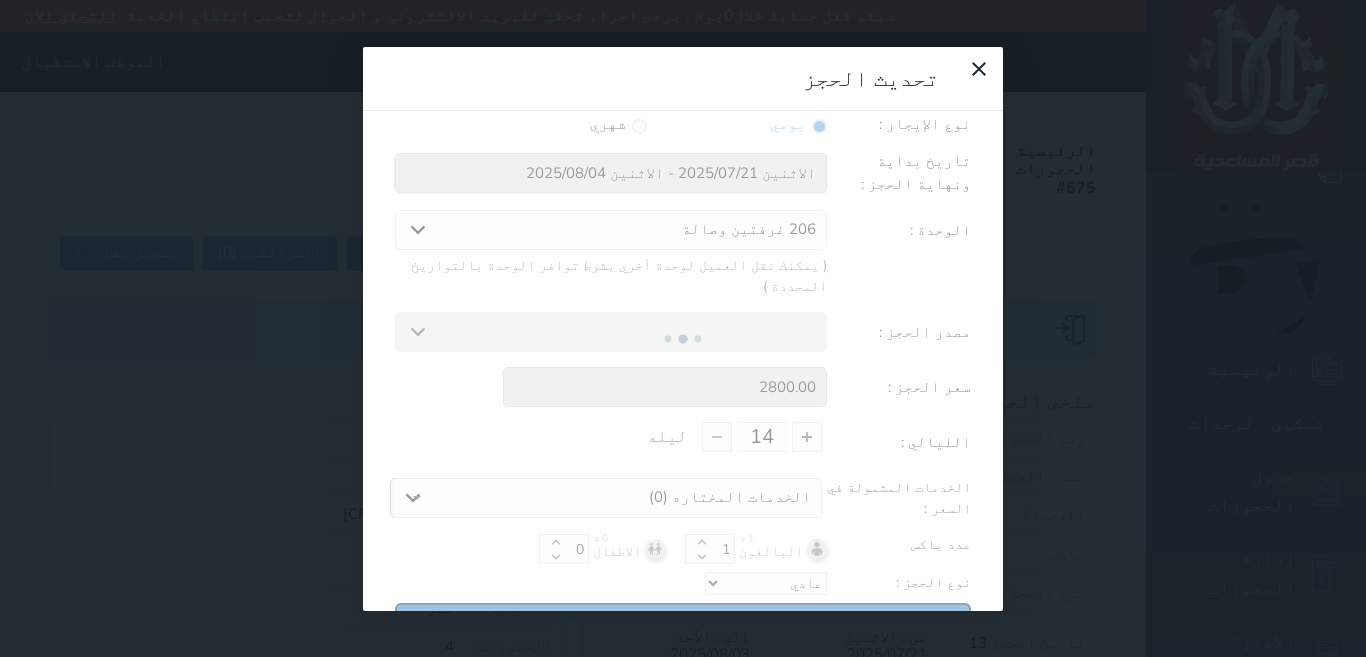 type on "2800" 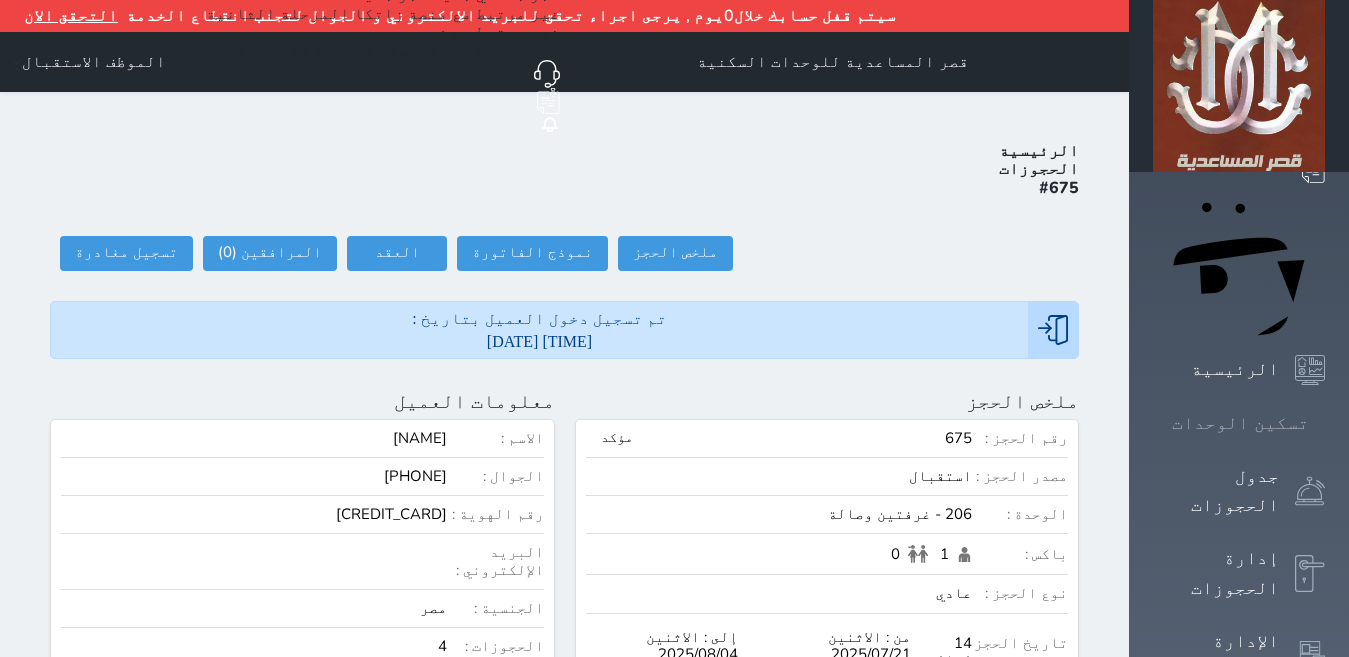 click on "تسكين الوحدات" at bounding box center (1239, 423) 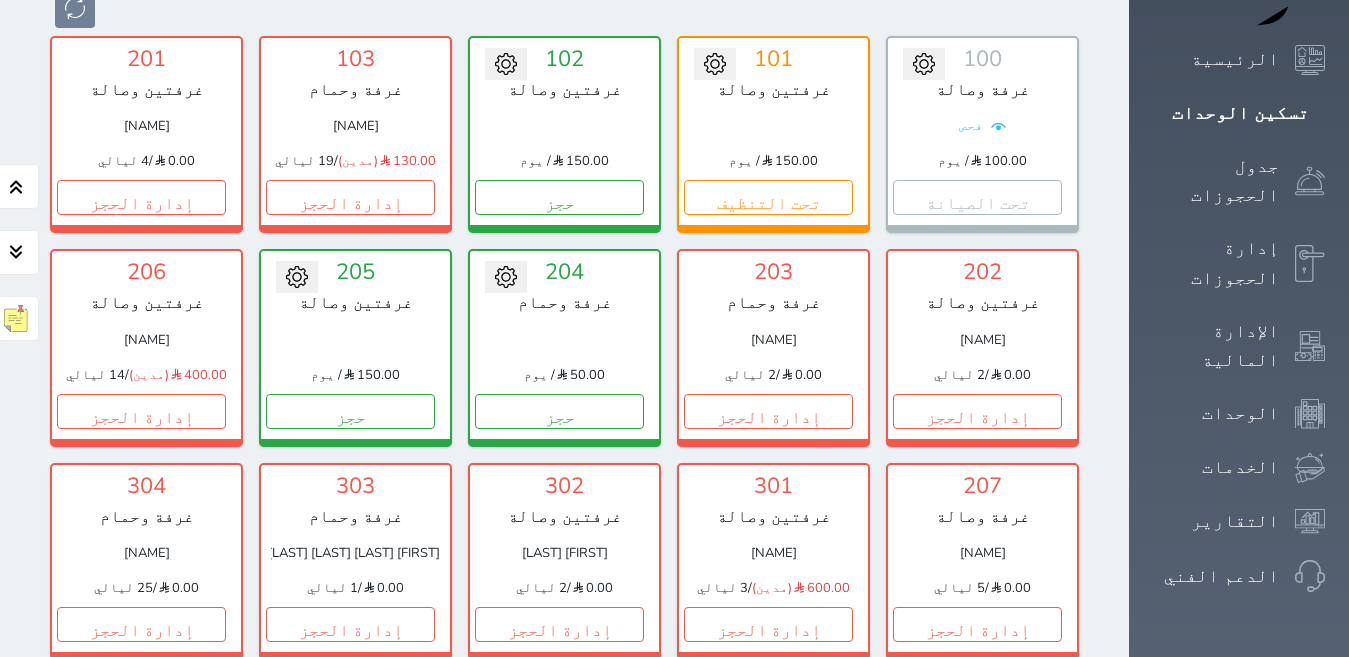 scroll, scrollTop: 321, scrollLeft: 0, axis: vertical 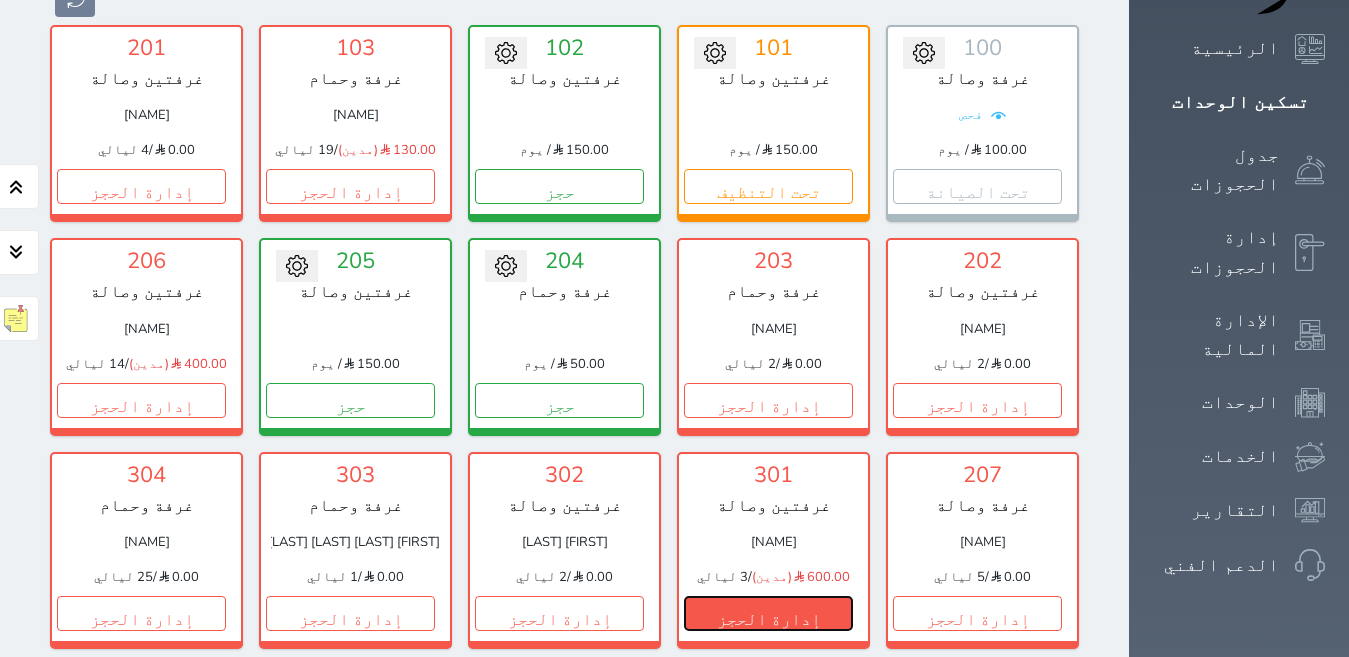 click on "إدارة الحجز" at bounding box center [768, 613] 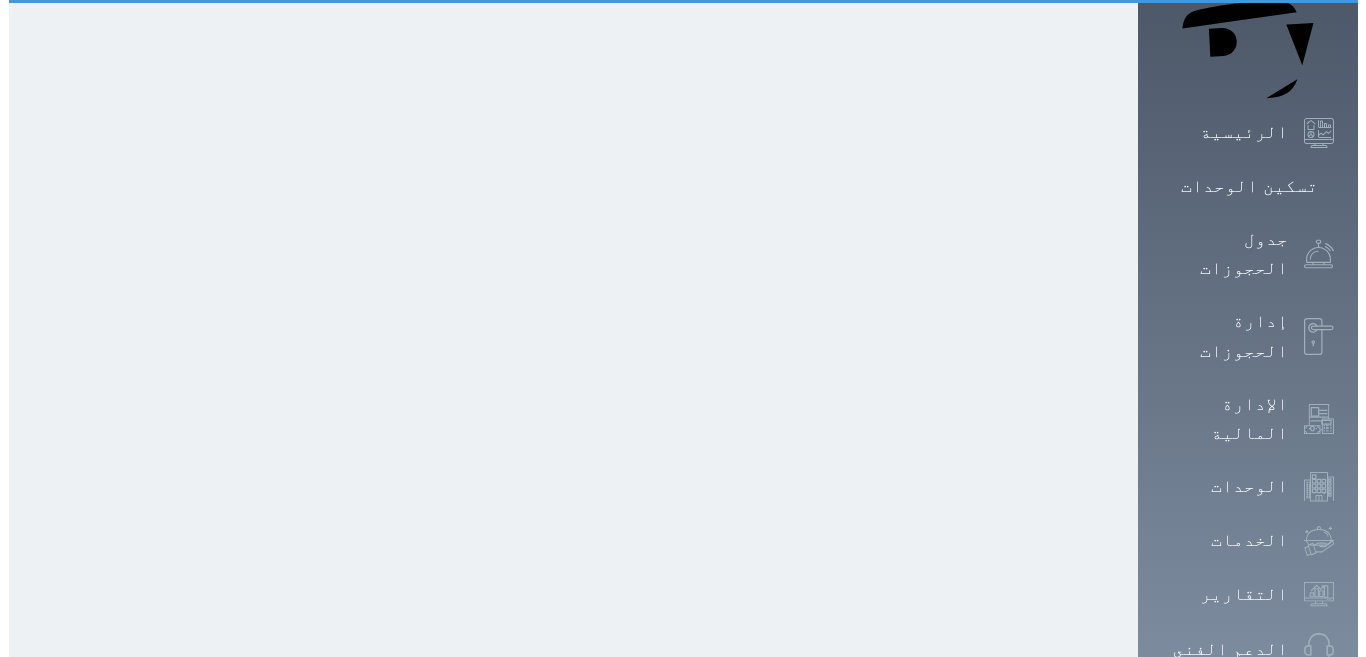 scroll, scrollTop: 0, scrollLeft: 0, axis: both 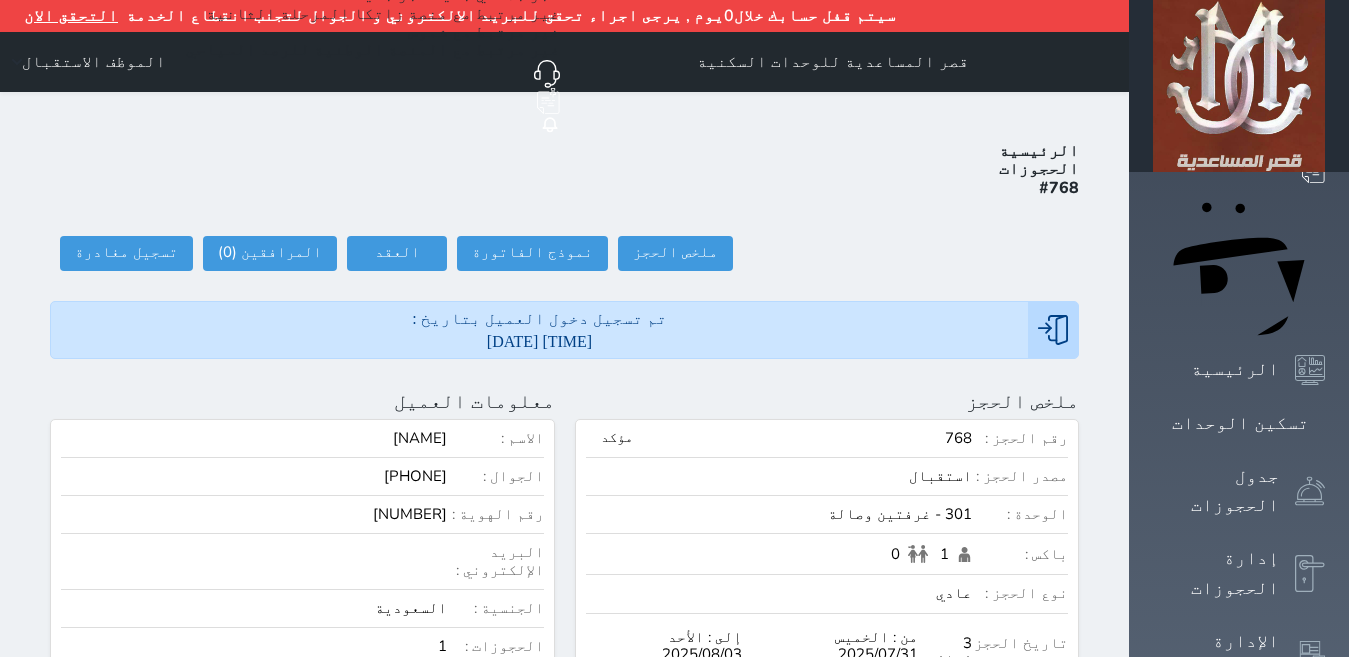 select 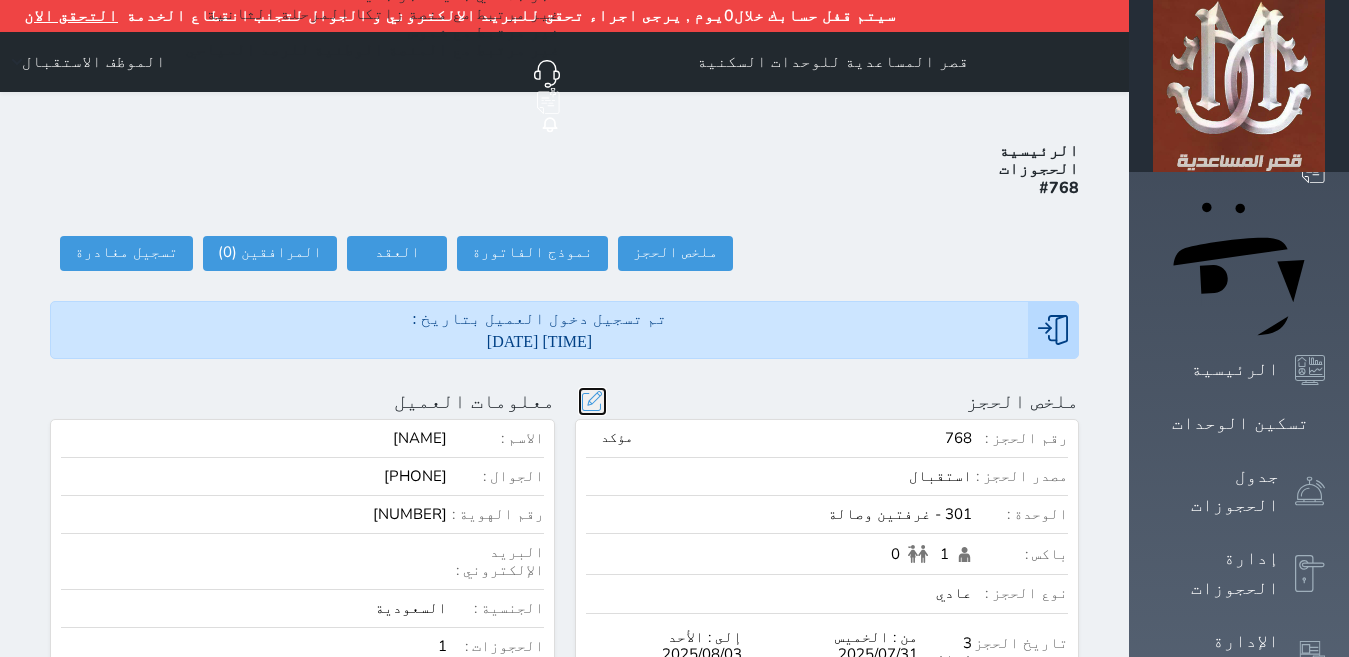 click at bounding box center [592, 401] 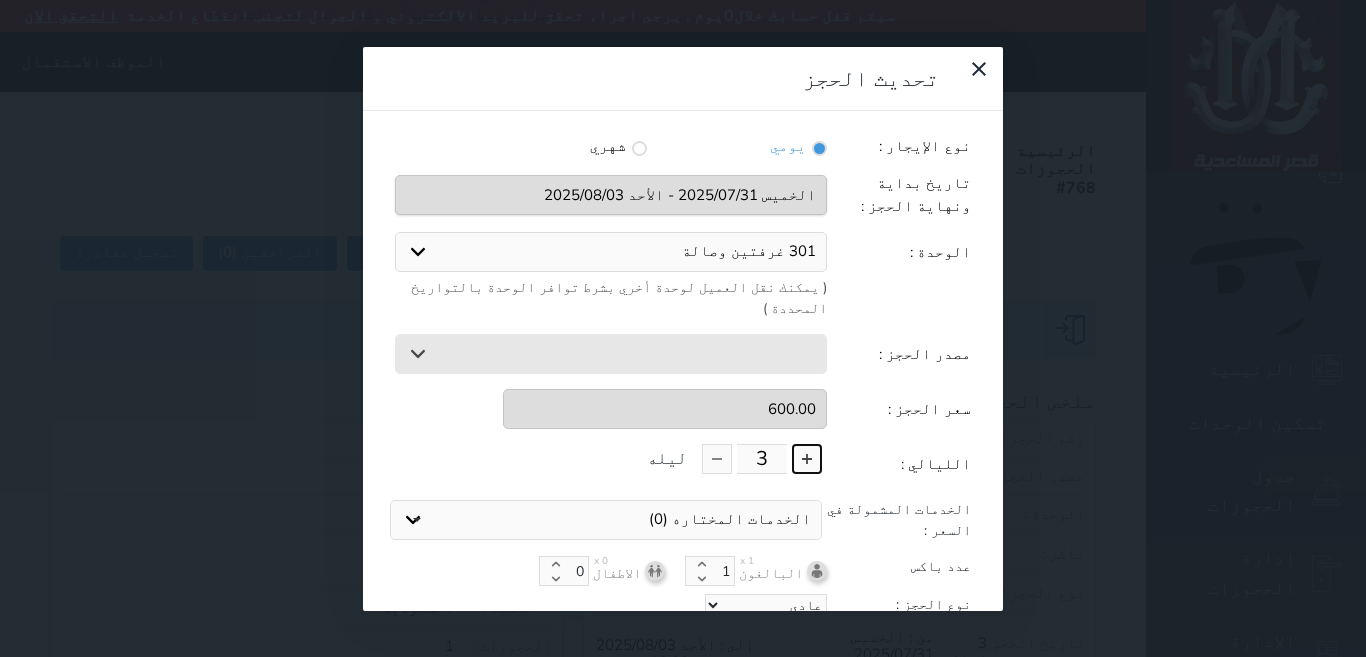 click at bounding box center (807, 459) 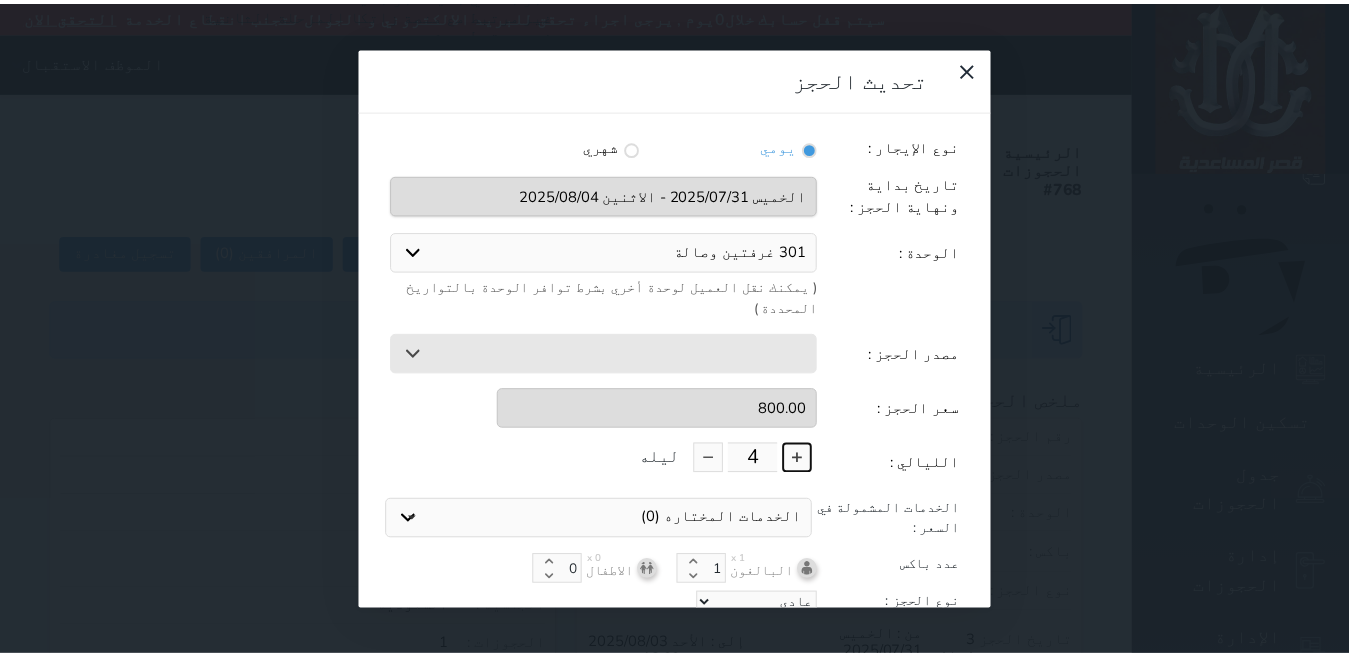 scroll, scrollTop: 45, scrollLeft: 0, axis: vertical 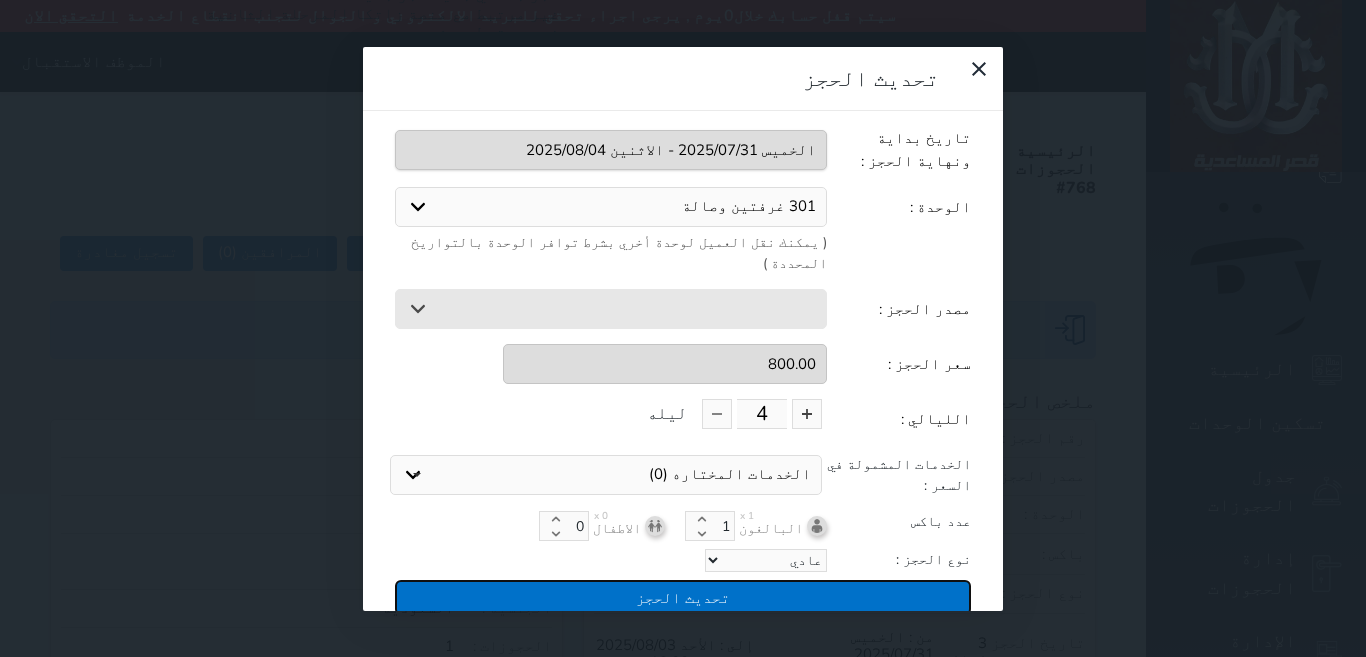 click on "تحديث الحجز" at bounding box center (683, 597) 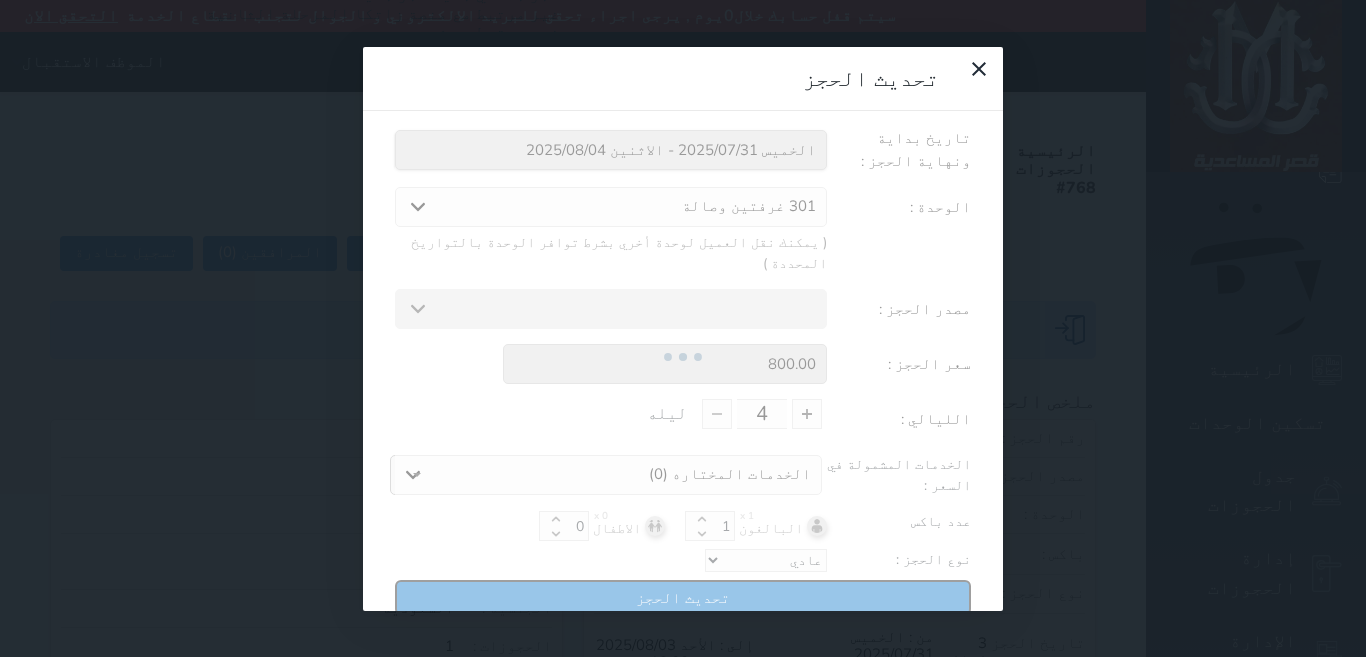 type on "800" 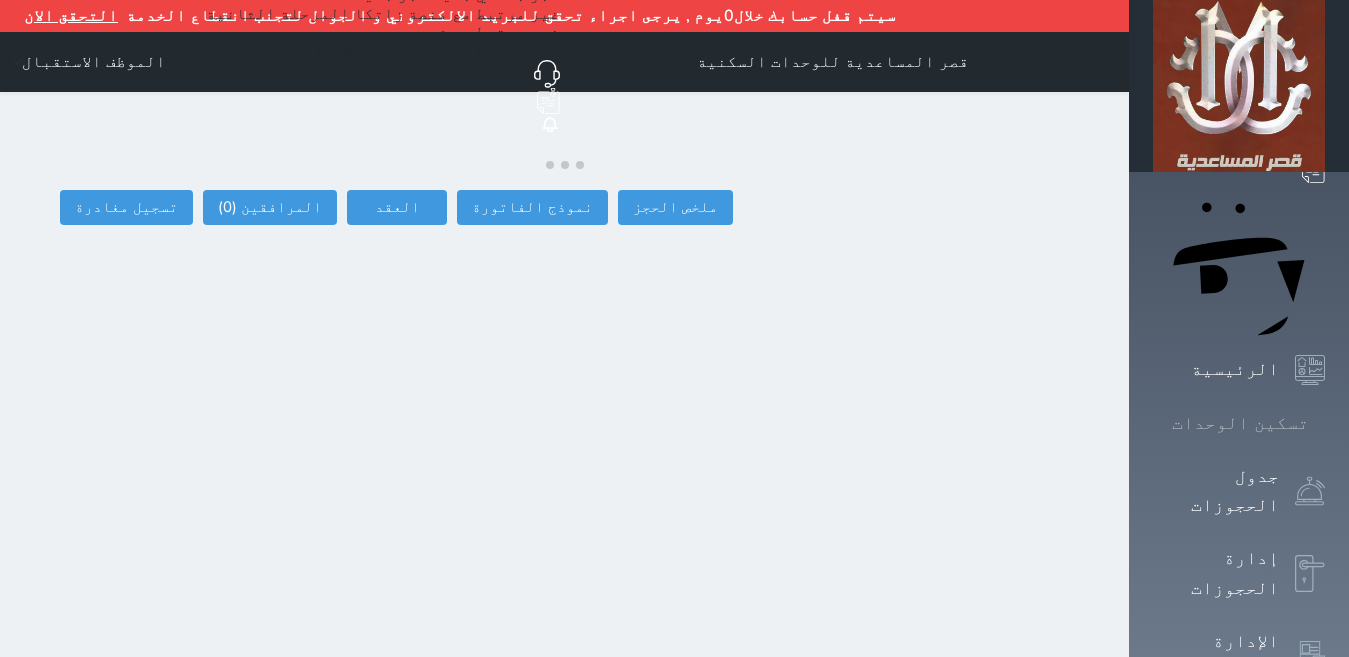 click on "تسكين الوحدات" at bounding box center (1240, 423) 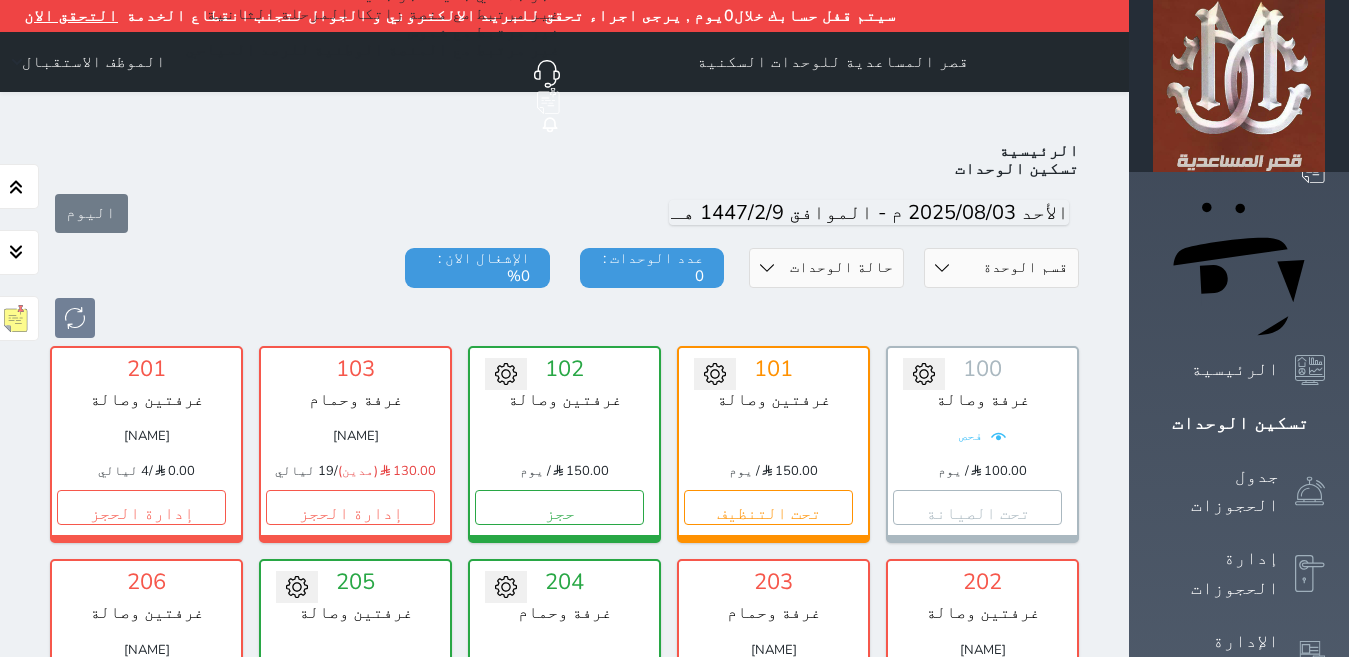scroll, scrollTop: 181, scrollLeft: 0, axis: vertical 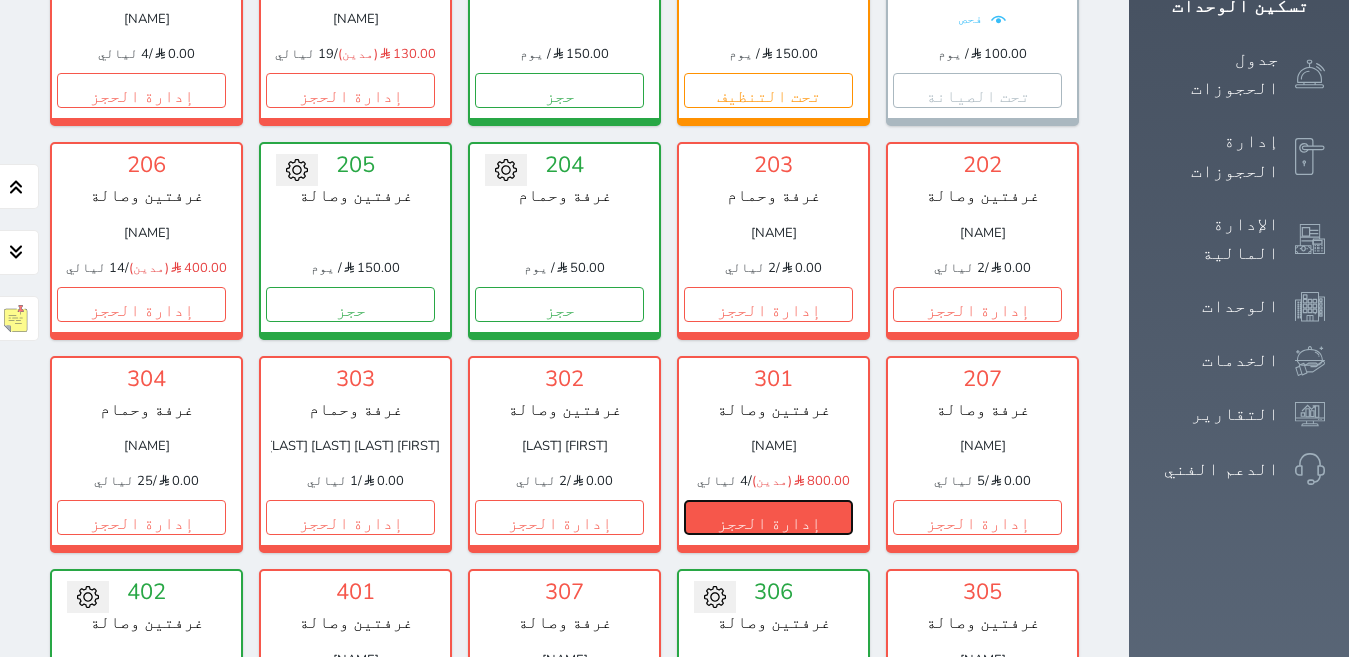 click on "إدارة الحجز" at bounding box center [768, 517] 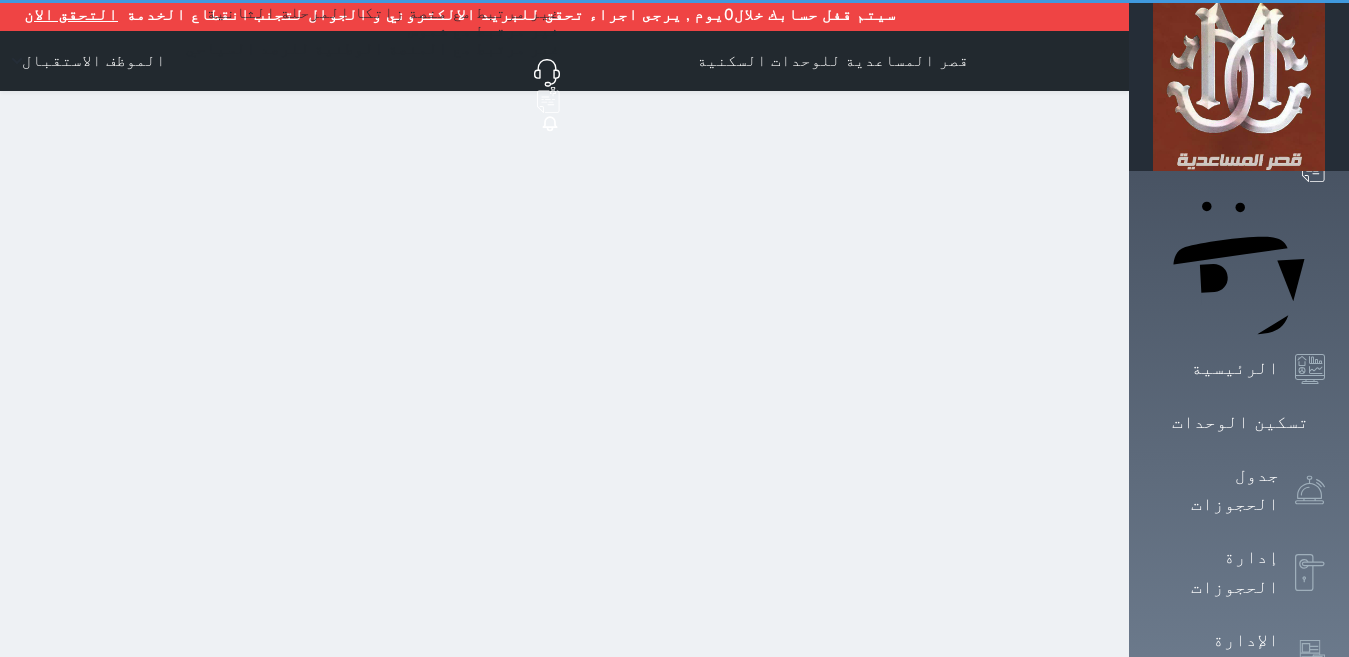 scroll, scrollTop: 0, scrollLeft: 0, axis: both 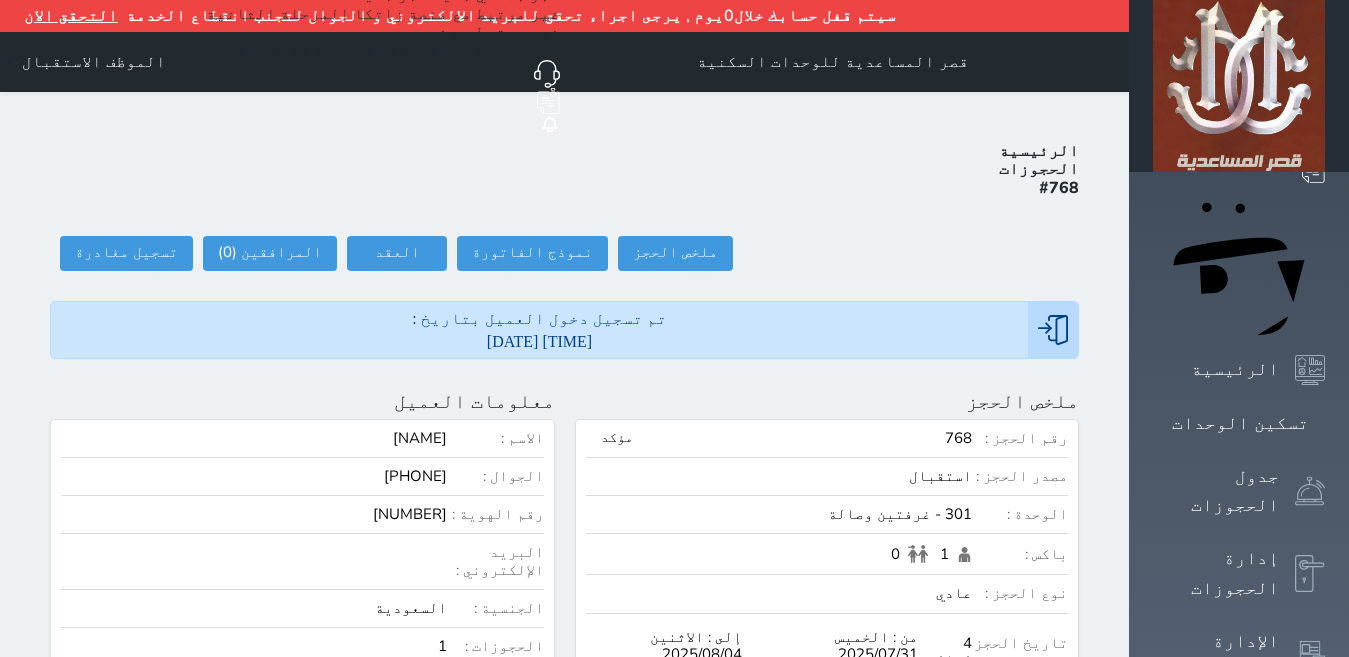 select 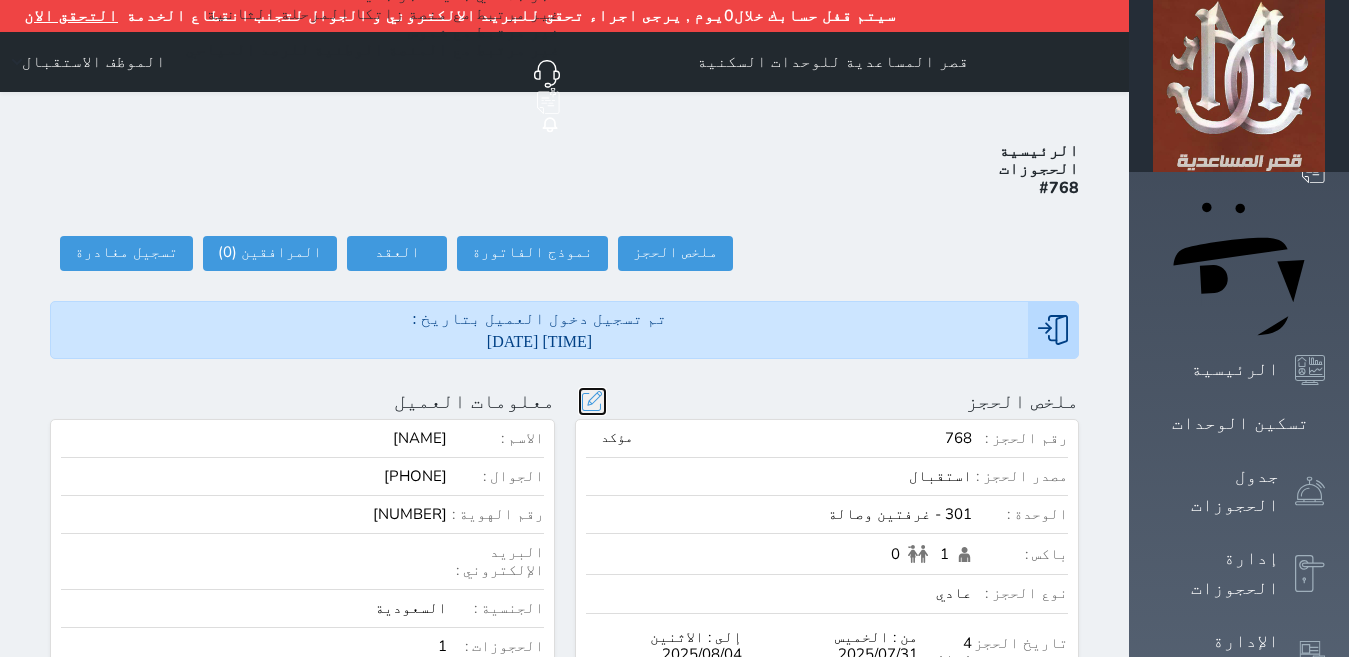 click at bounding box center (592, 401) 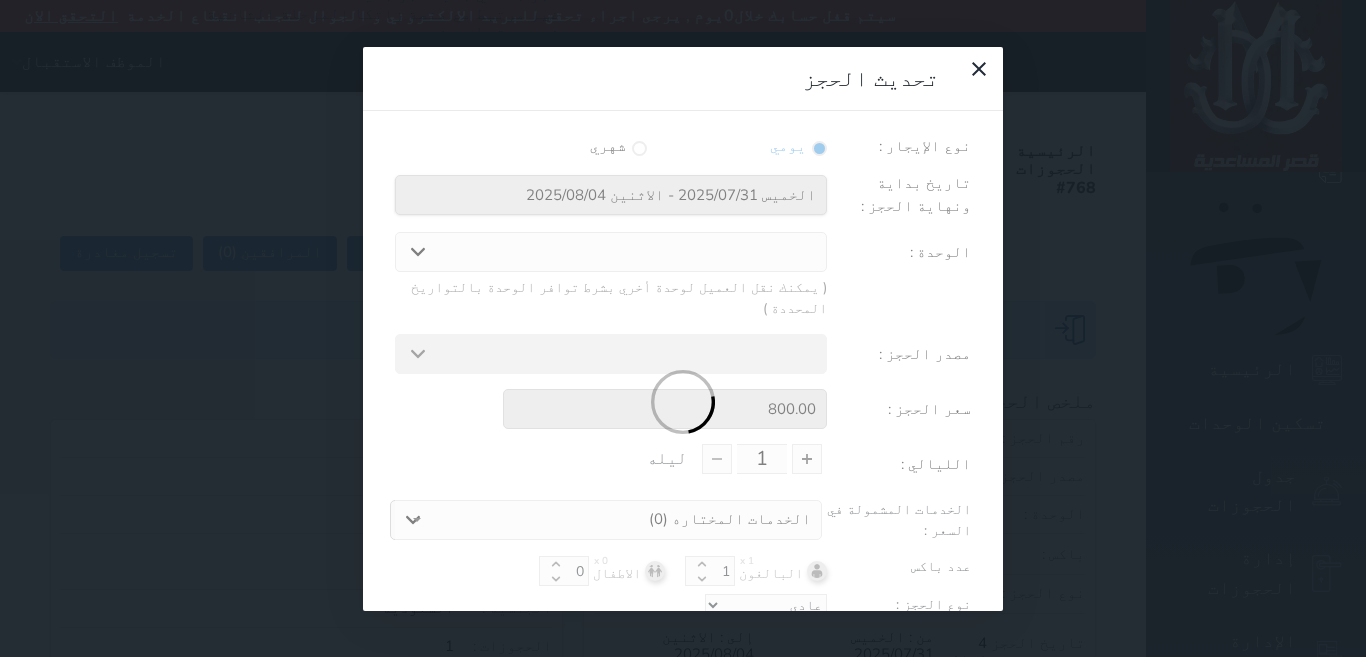 type on "4" 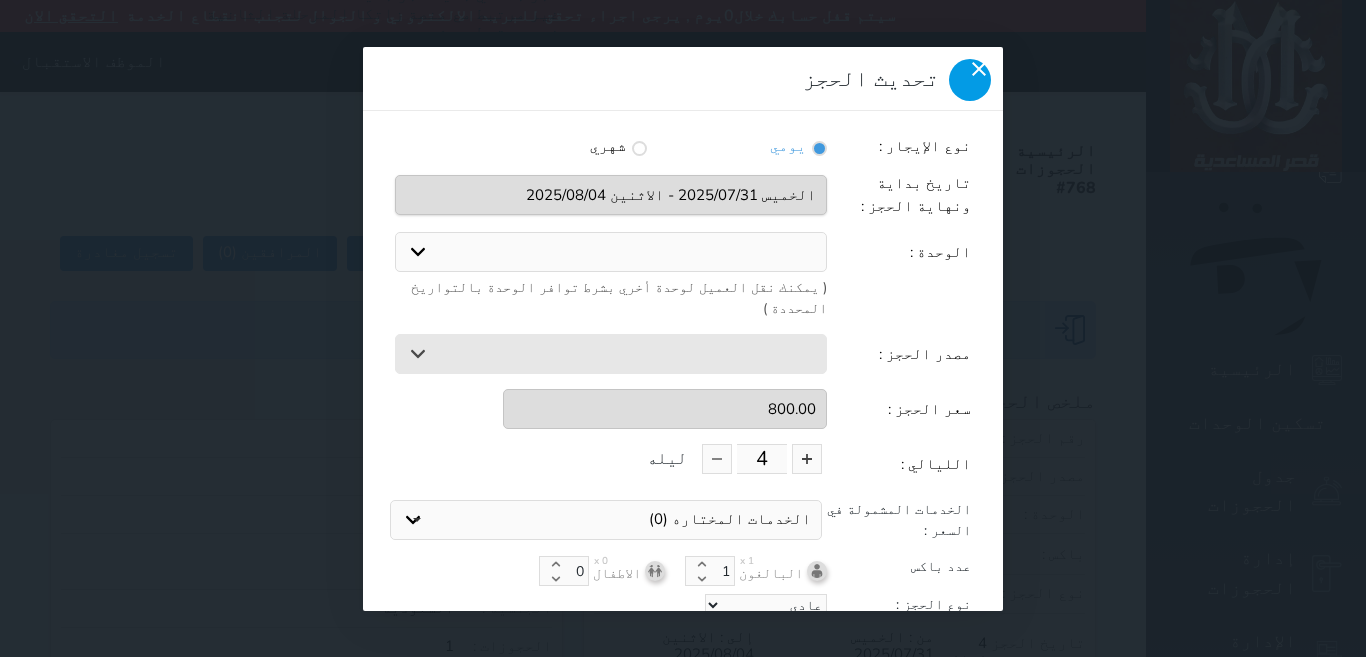 click at bounding box center [970, 80] 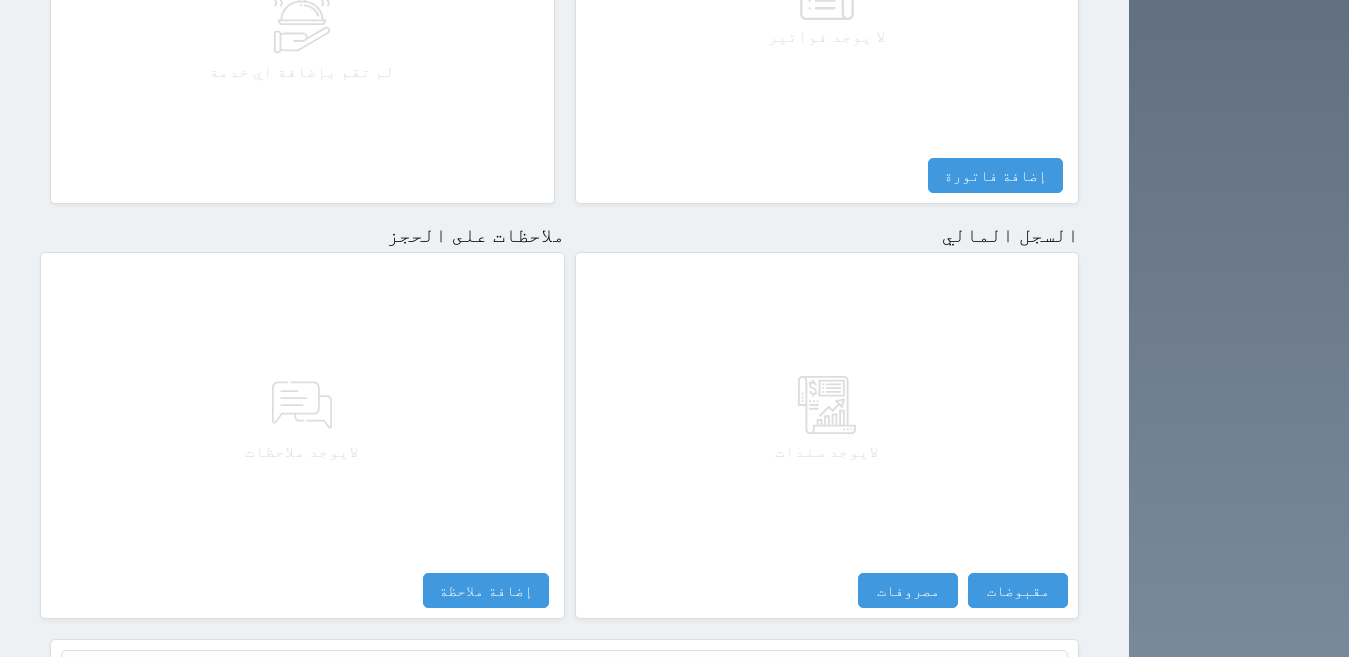 scroll, scrollTop: 1100, scrollLeft: 0, axis: vertical 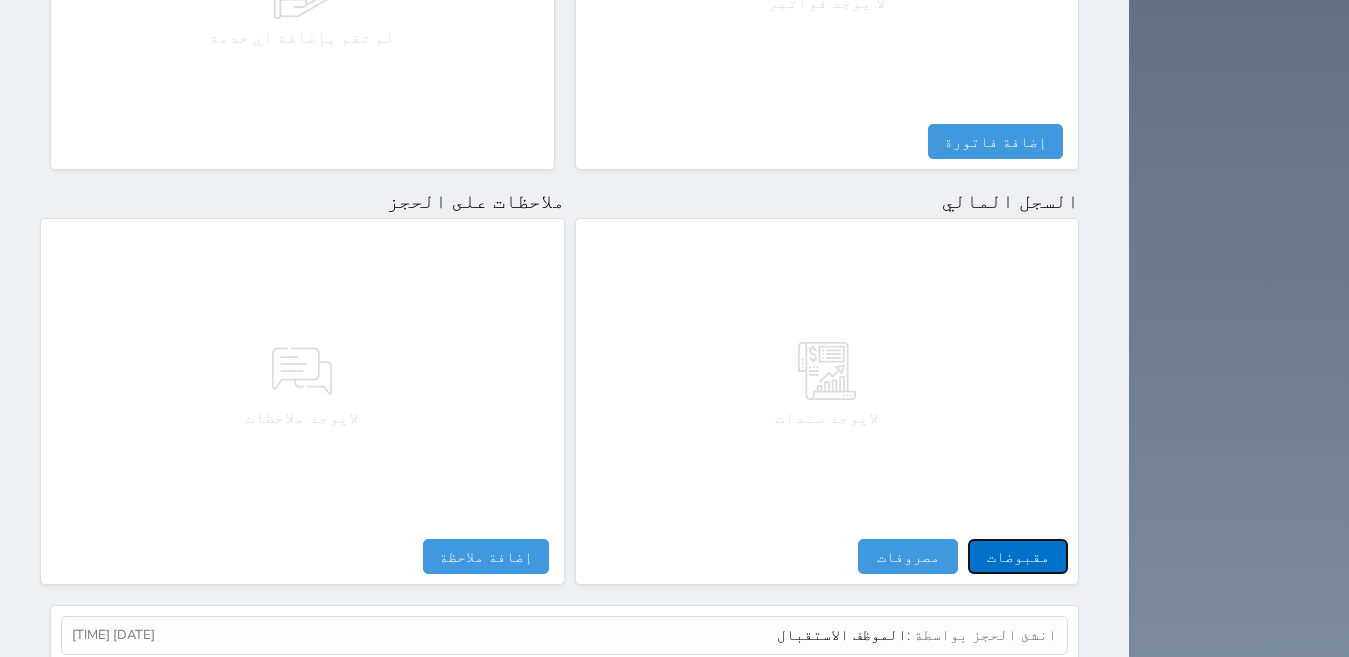 click on "مقبوضات" at bounding box center [1018, 556] 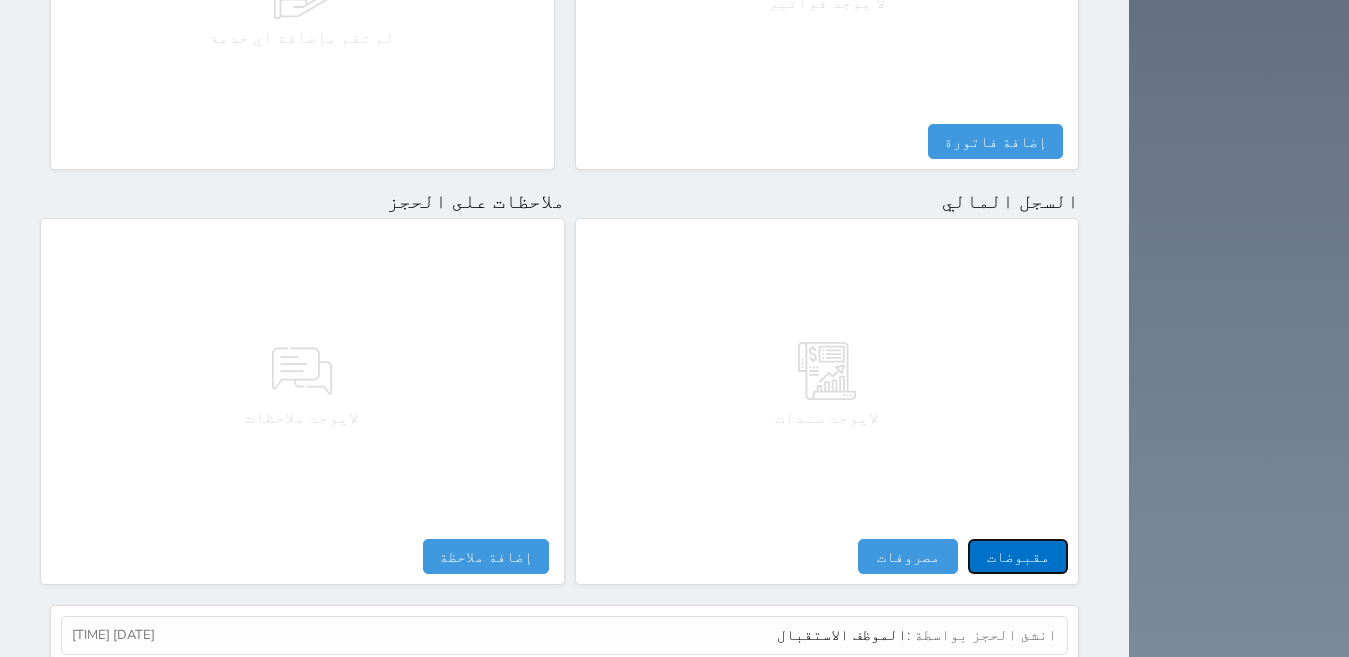select 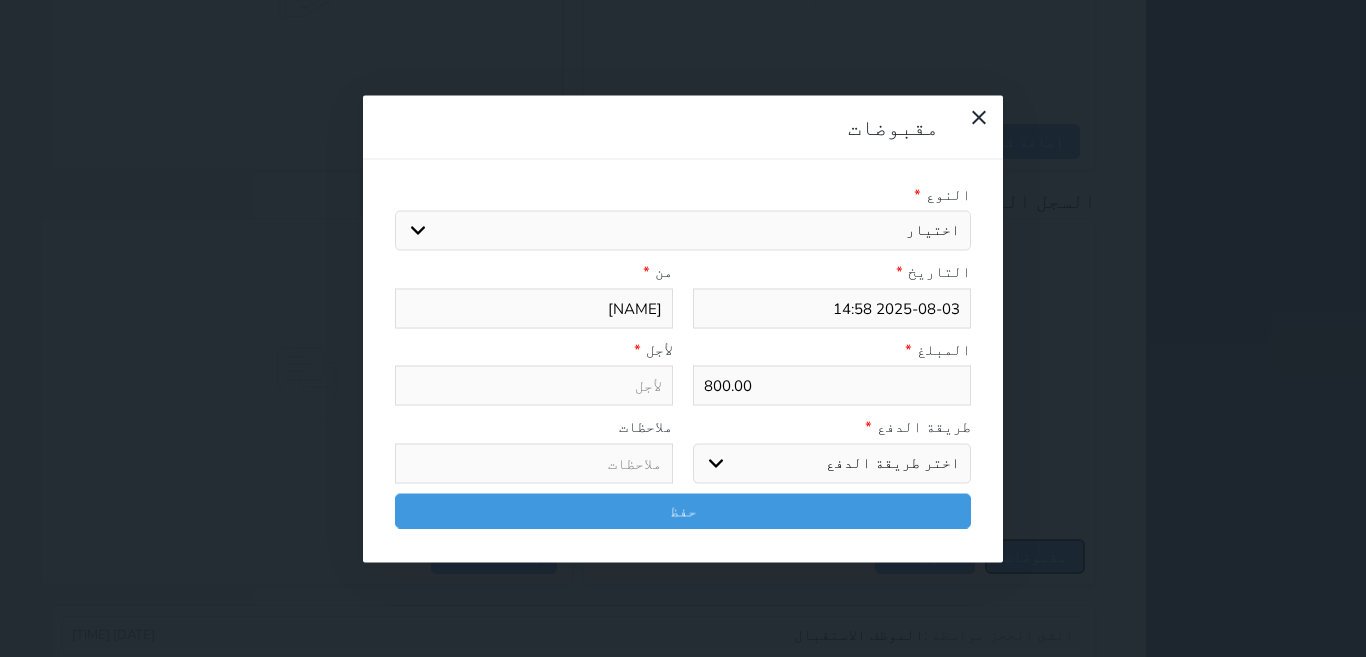 select 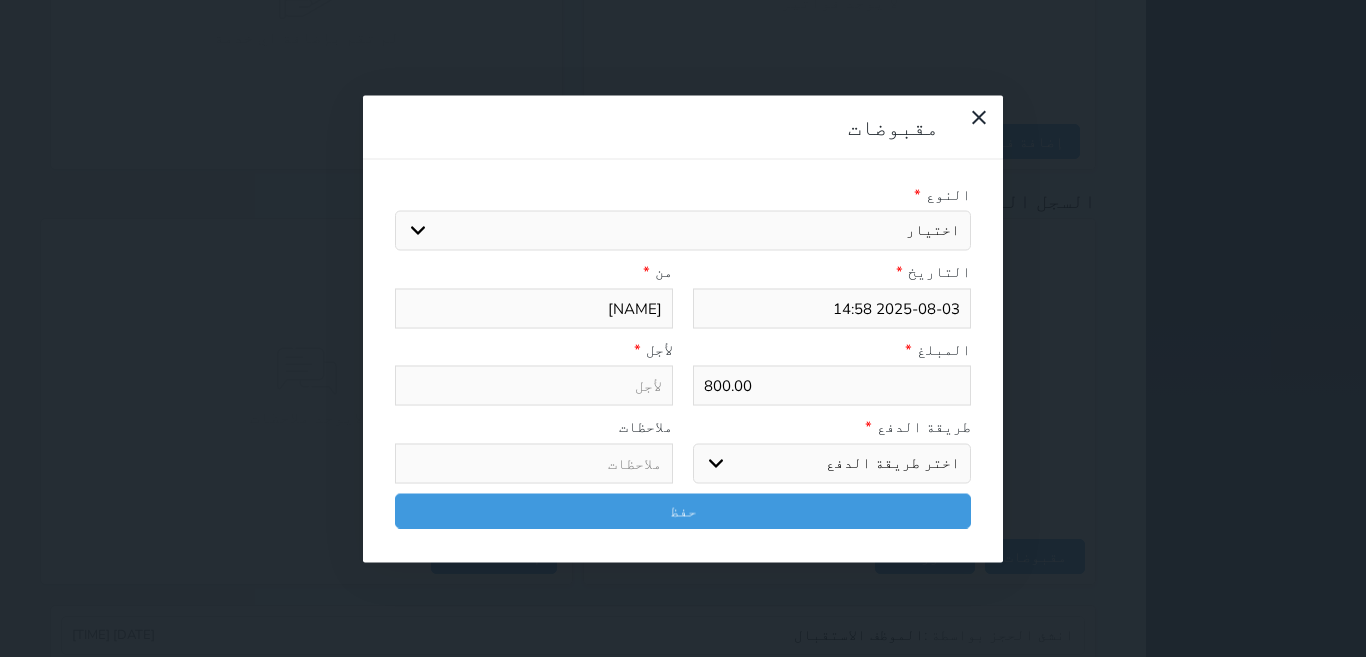 click on "اختيار   مقبوضات عامة قيمة إيجار فواتير تامين عربون لا ينطبق آخر مغسلة واي فاي - الإنترنت مواقف السيارات طعام الأغذية والمشروبات مشروبات المشروبات الباردة المشروبات الساخنة الإفطار غداء عشاء مخبز و كعك حمام سباحة الصالة الرياضية سبا و خدمات الجمال اختيار وإسقاط (خدمات النقل) ميني بار كابل - تلفزيون سرير إضافي تصفيف الشعر التسوق خدمات الجولات السياحية المنظمة خدمات الدليل السياحي" at bounding box center (683, 231) 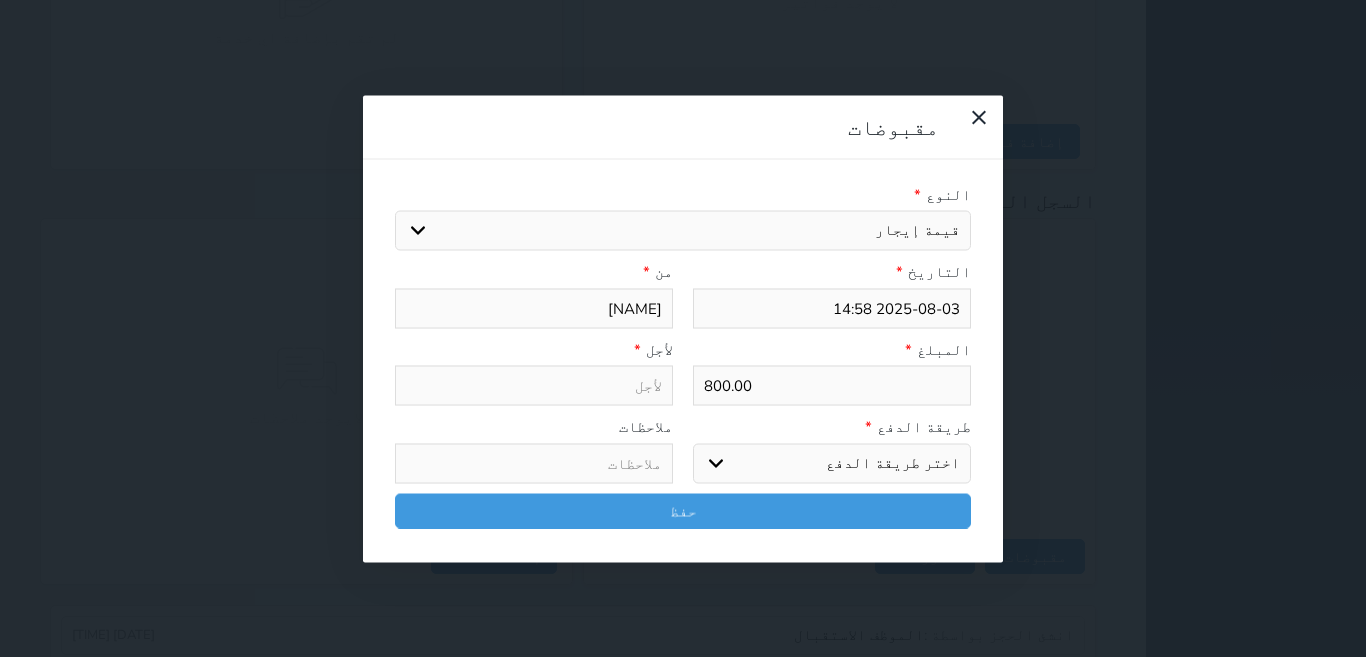 click on "اختيار   مقبوضات عامة قيمة إيجار فواتير تامين عربون لا ينطبق آخر مغسلة واي فاي - الإنترنت مواقف السيارات طعام الأغذية والمشروبات مشروبات المشروبات الباردة المشروبات الساخنة الإفطار غداء عشاء مخبز و كعك حمام سباحة الصالة الرياضية سبا و خدمات الجمال اختيار وإسقاط (خدمات النقل) ميني بار كابل - تلفزيون سرير إضافي تصفيف الشعر التسوق خدمات الجولات السياحية المنظمة خدمات الدليل السياحي" at bounding box center (683, 231) 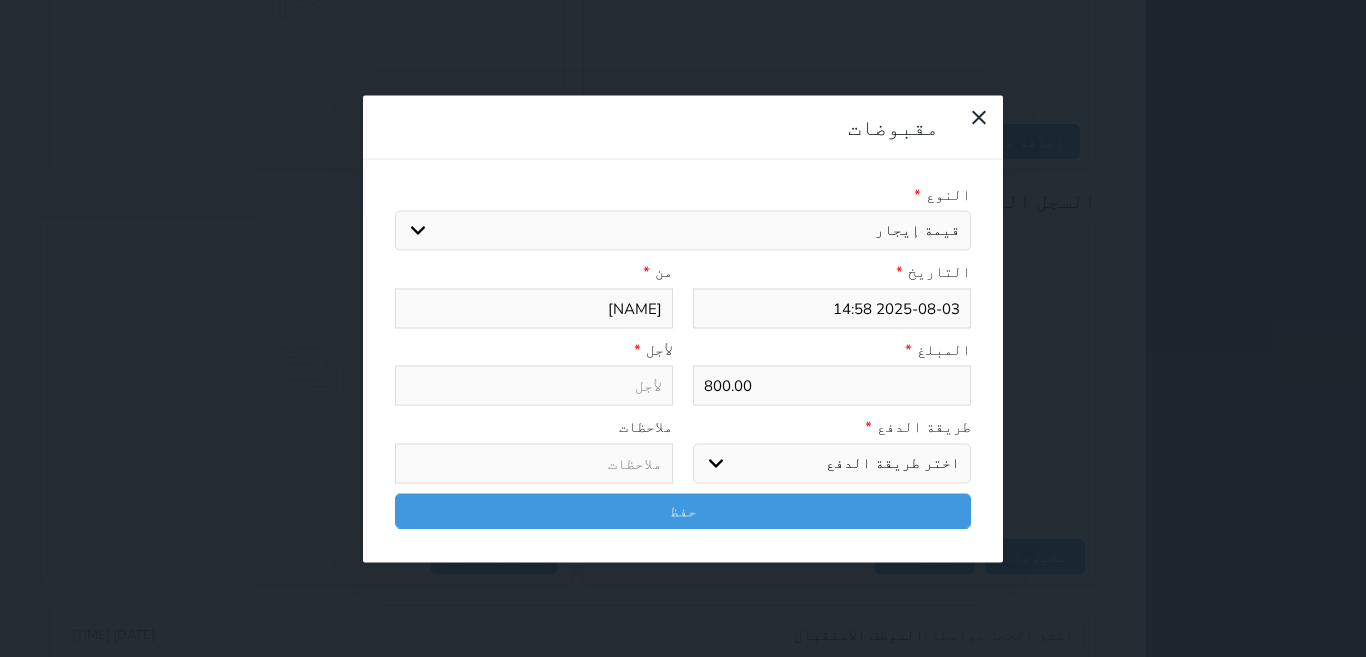 type on "قيمة إيجار - الوحدة - 301" 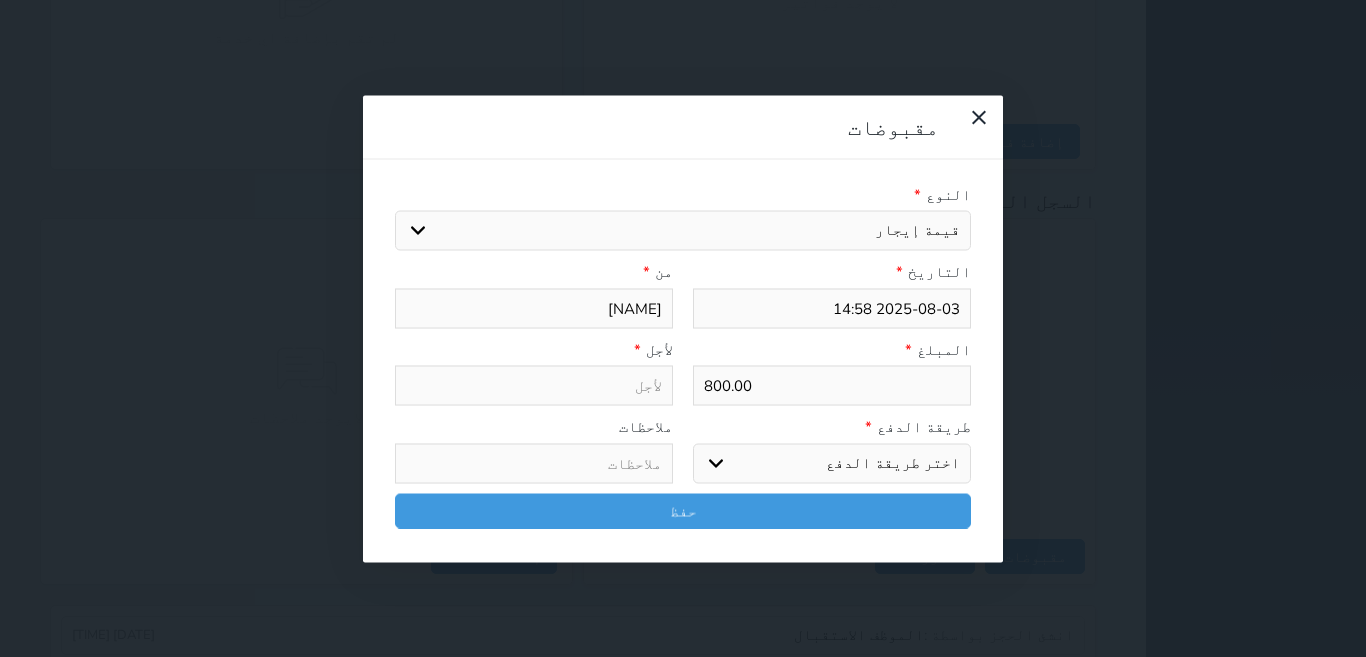 select 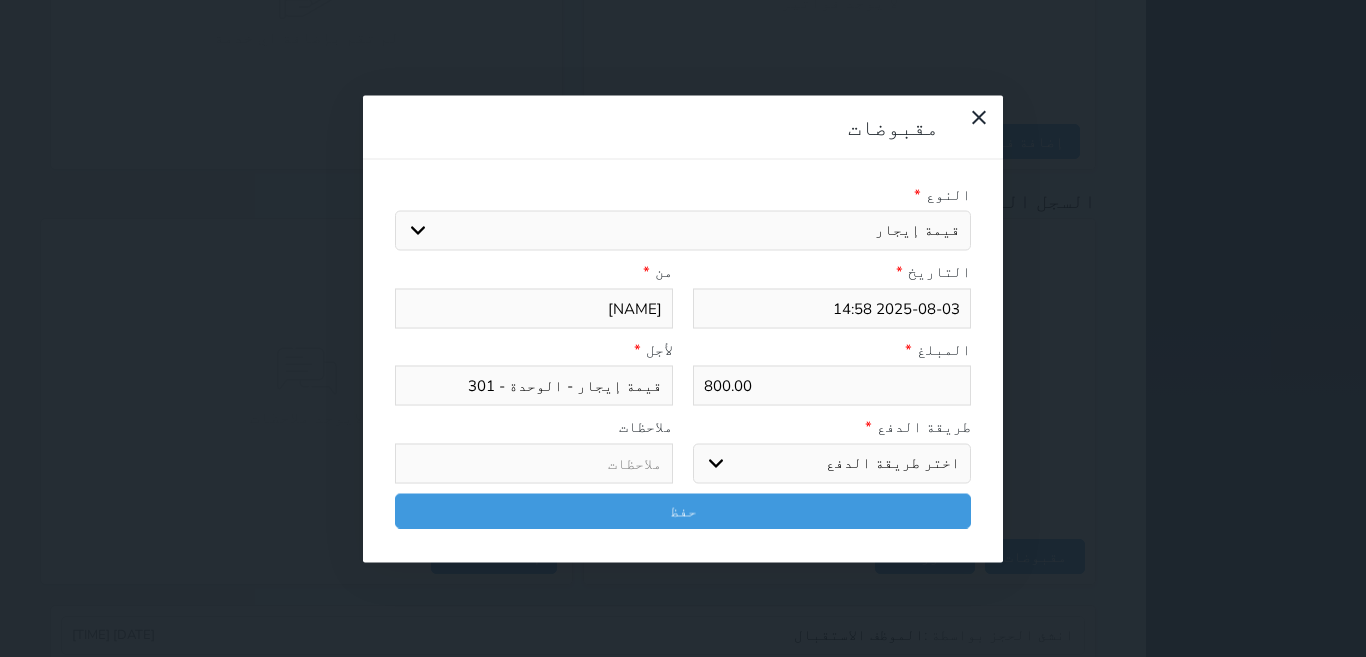 click on "800.00" at bounding box center [832, 386] 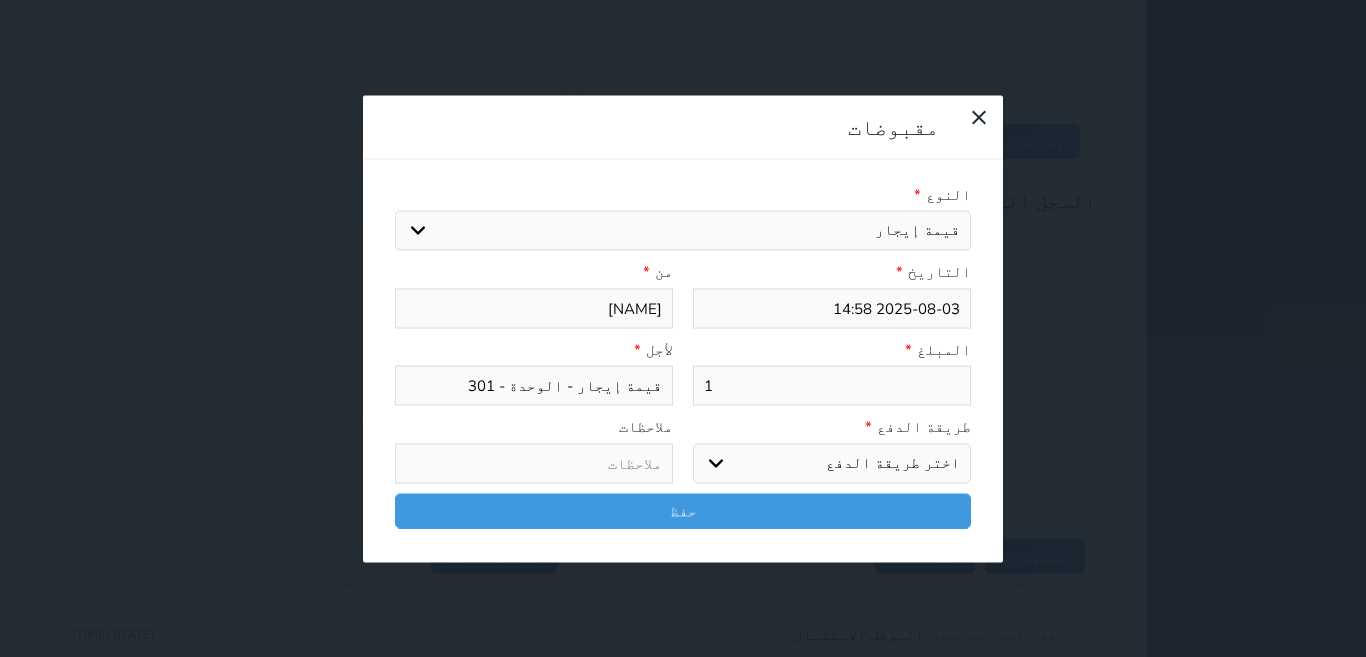 type on "10" 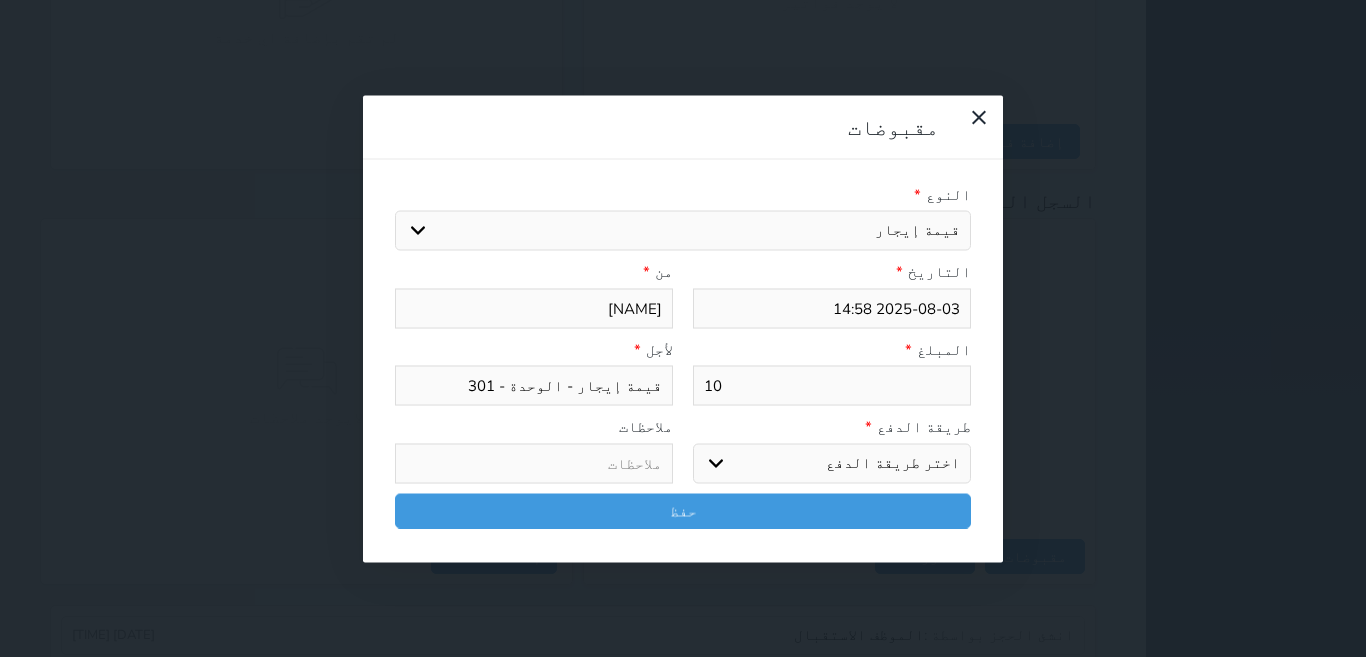 type on "100" 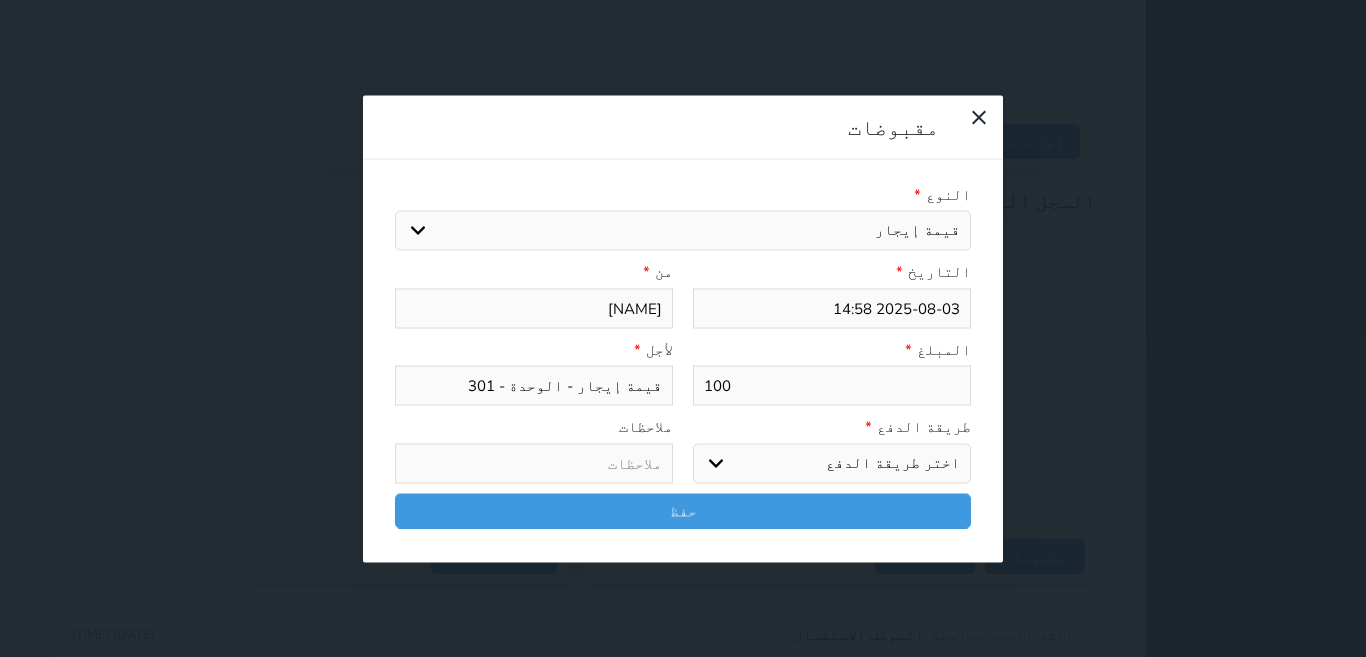 type on "1000" 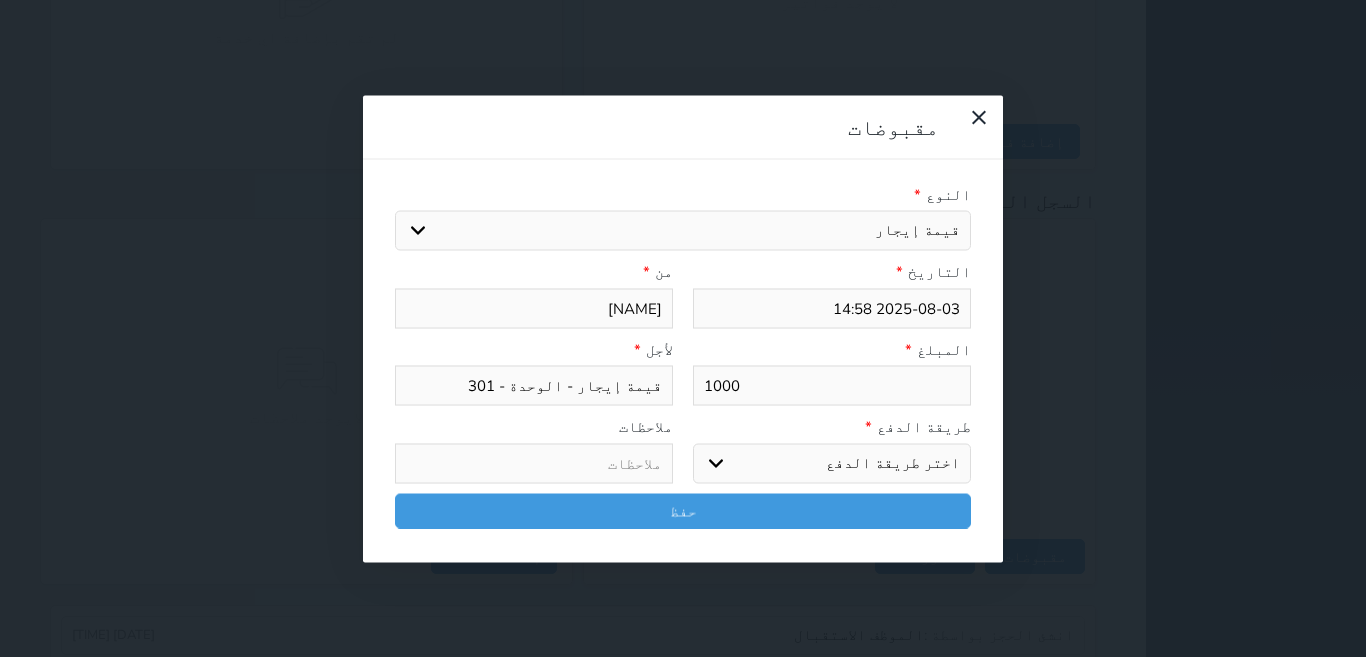 type on "1000" 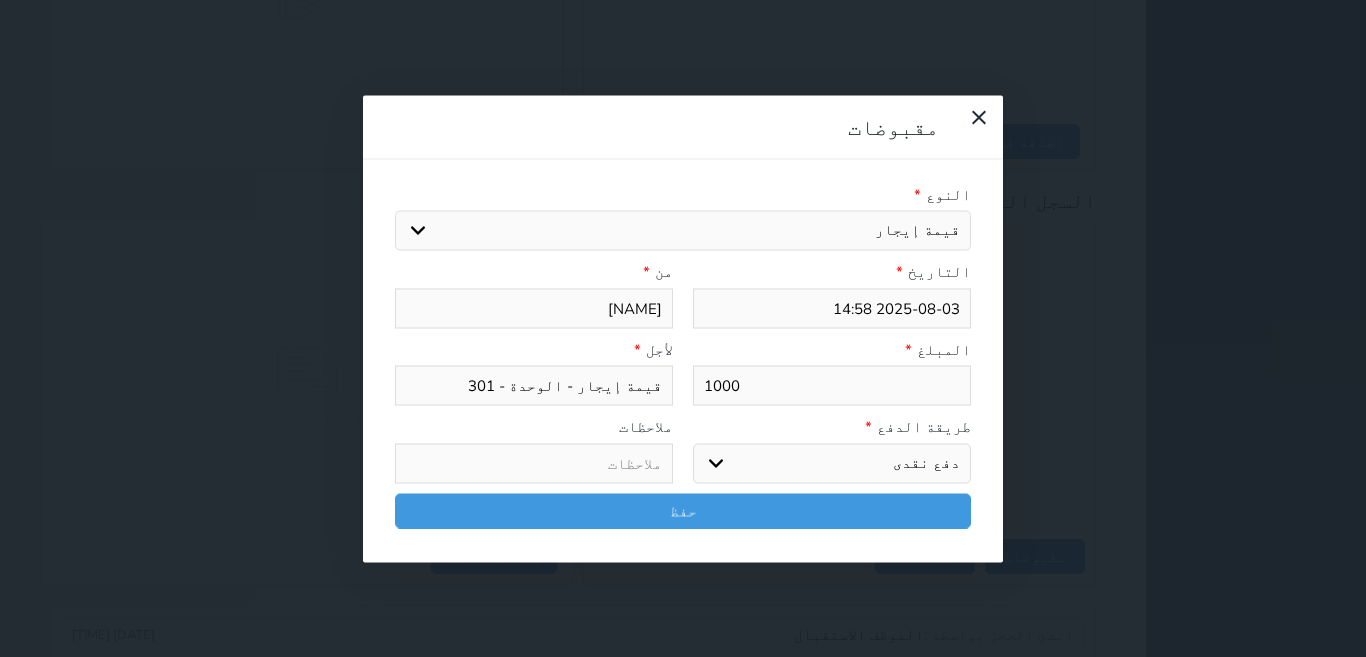 click on "اختر طريقة الدفع   دفع نقدى   تحويل بنكى   مدى   بطاقة ائتمان   آجل" at bounding box center (832, 463) 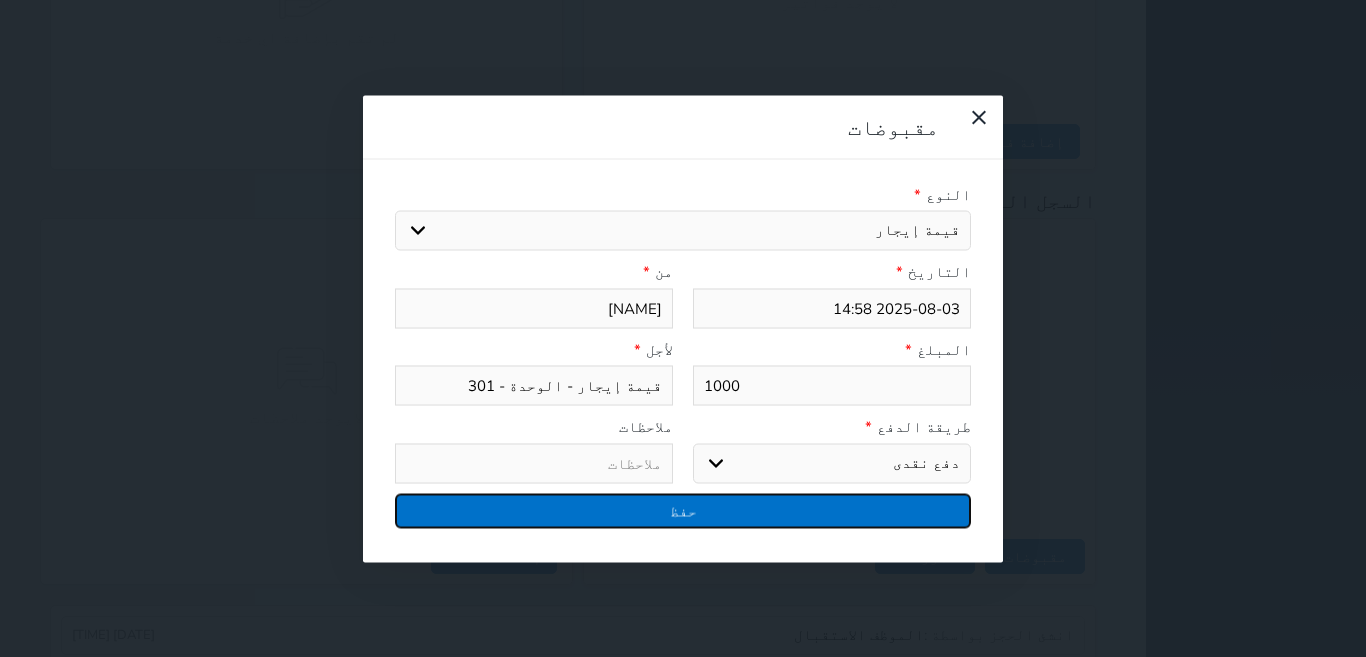 click on "حفظ" at bounding box center (683, 510) 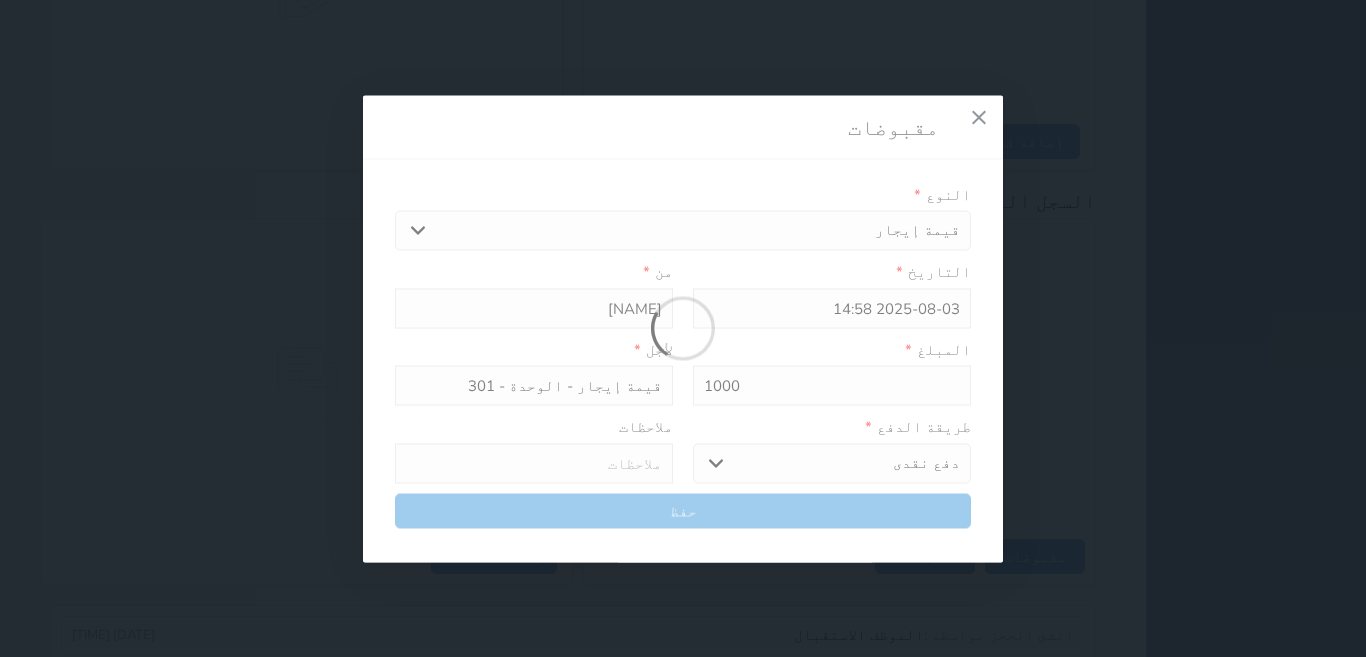 select 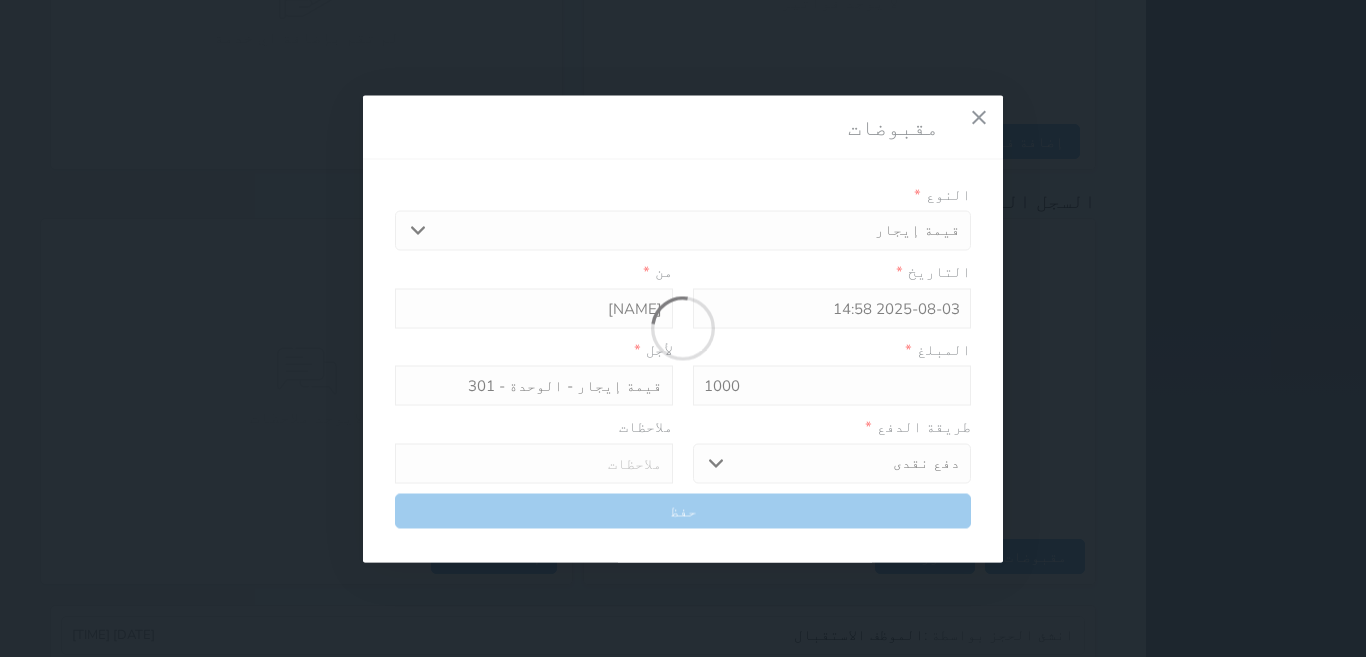 type 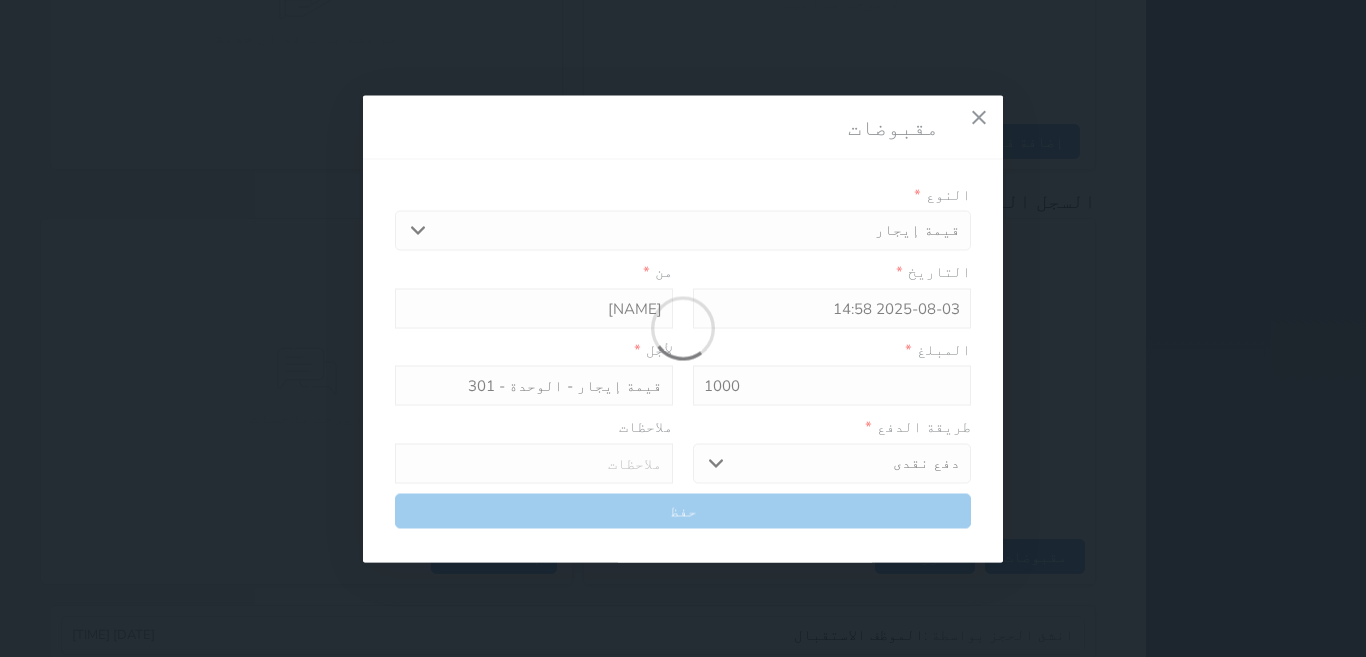 type on "0" 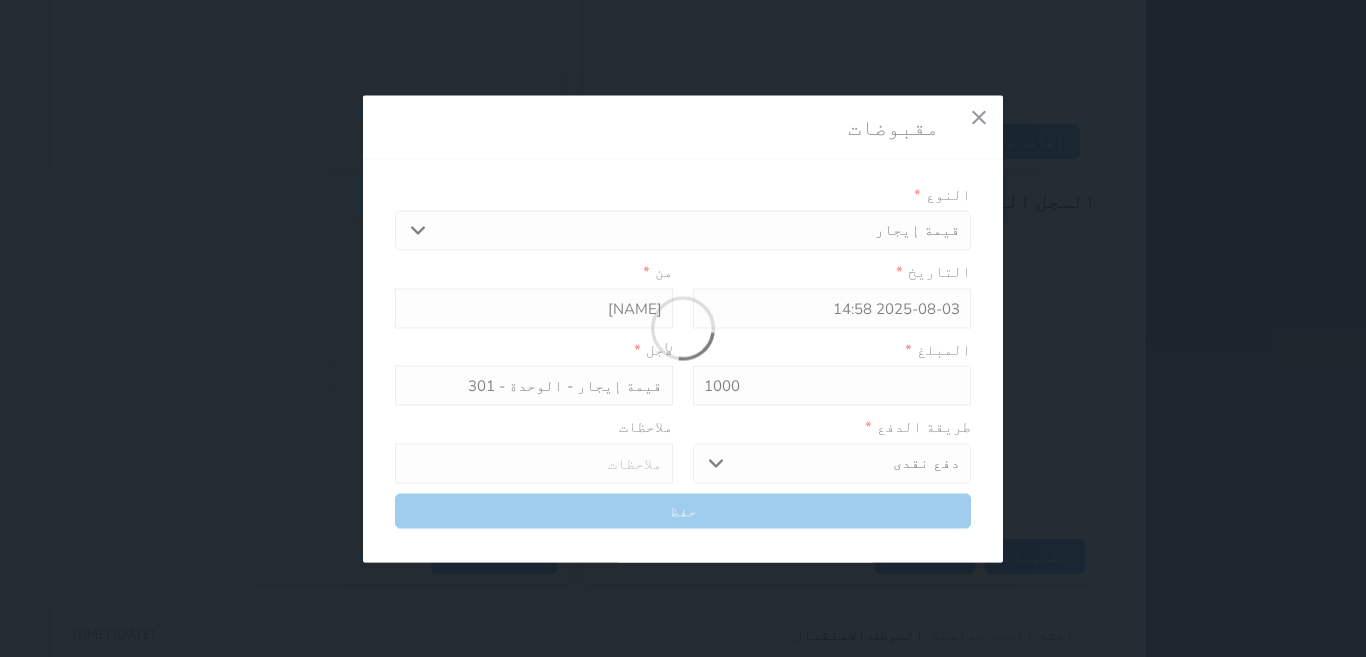 select 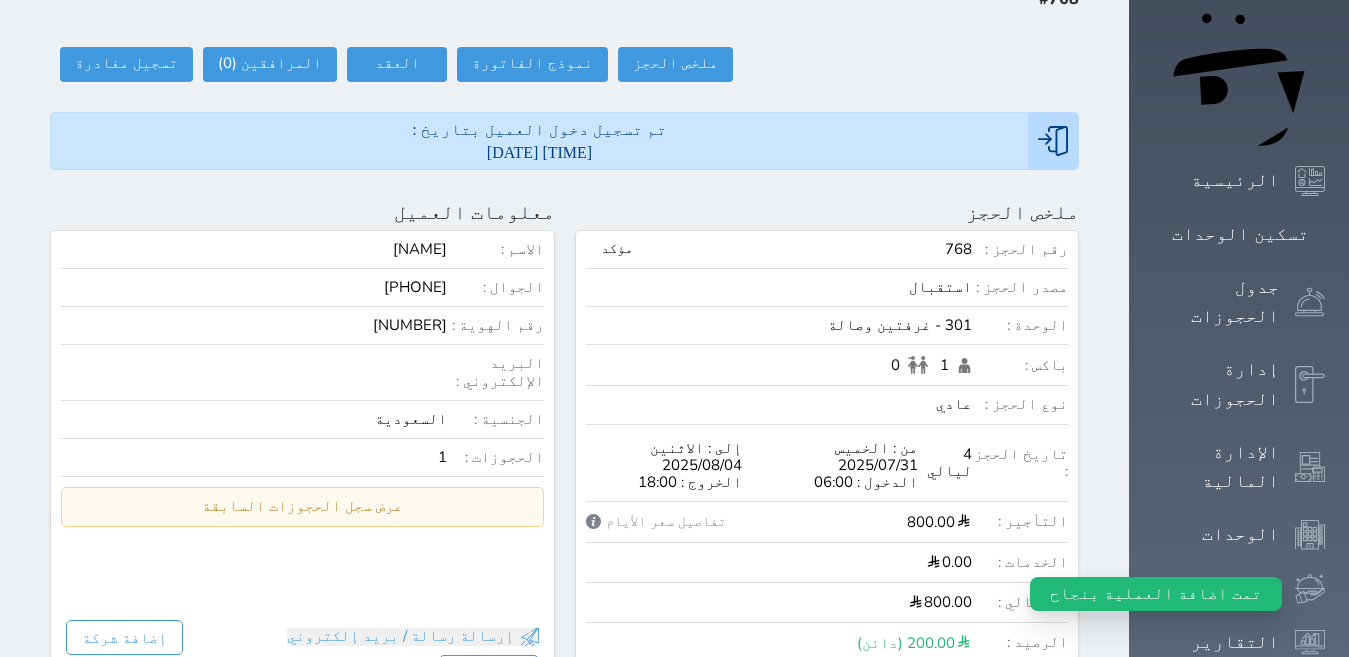 scroll, scrollTop: 152, scrollLeft: 0, axis: vertical 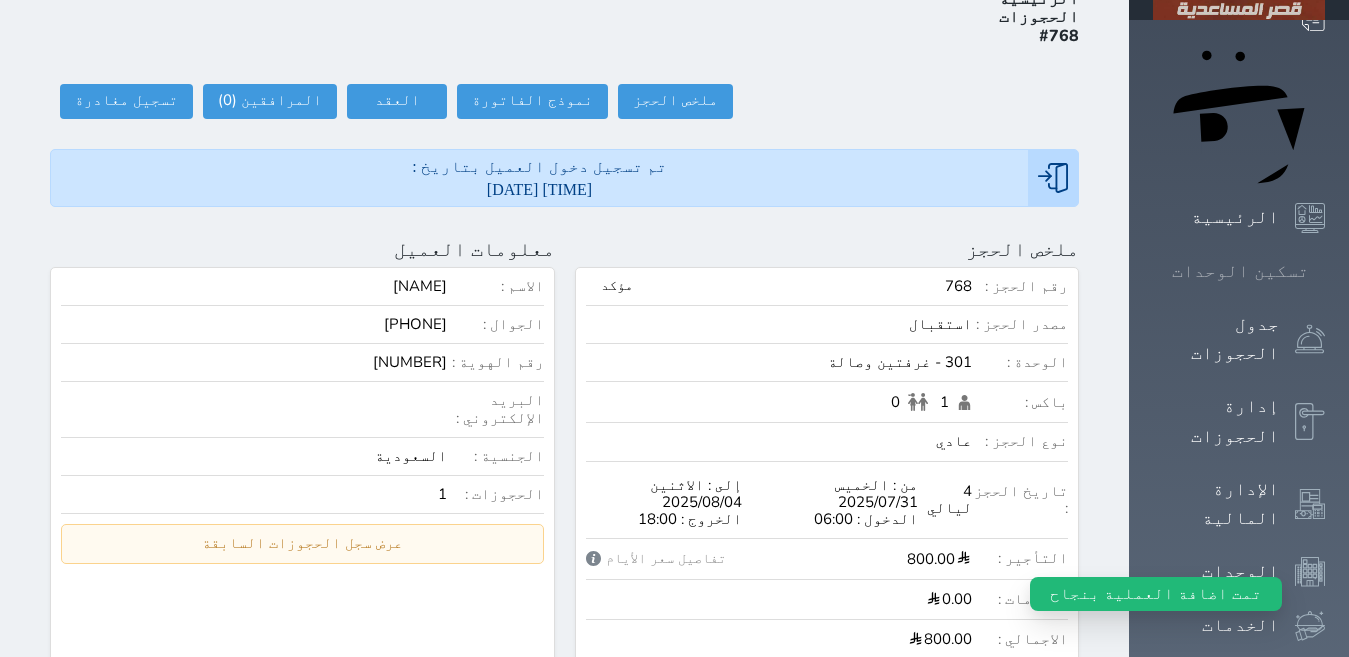 click on "تسكين الوحدات" at bounding box center (1240, 271) 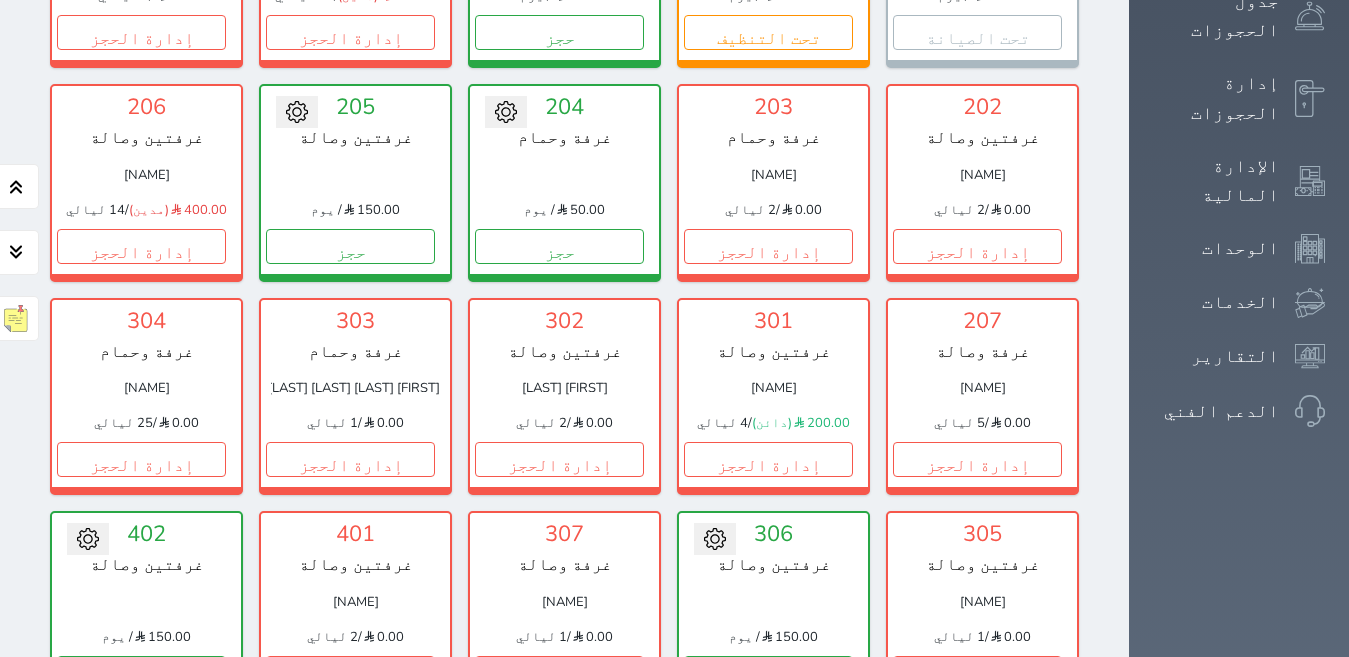 scroll, scrollTop: 565, scrollLeft: 0, axis: vertical 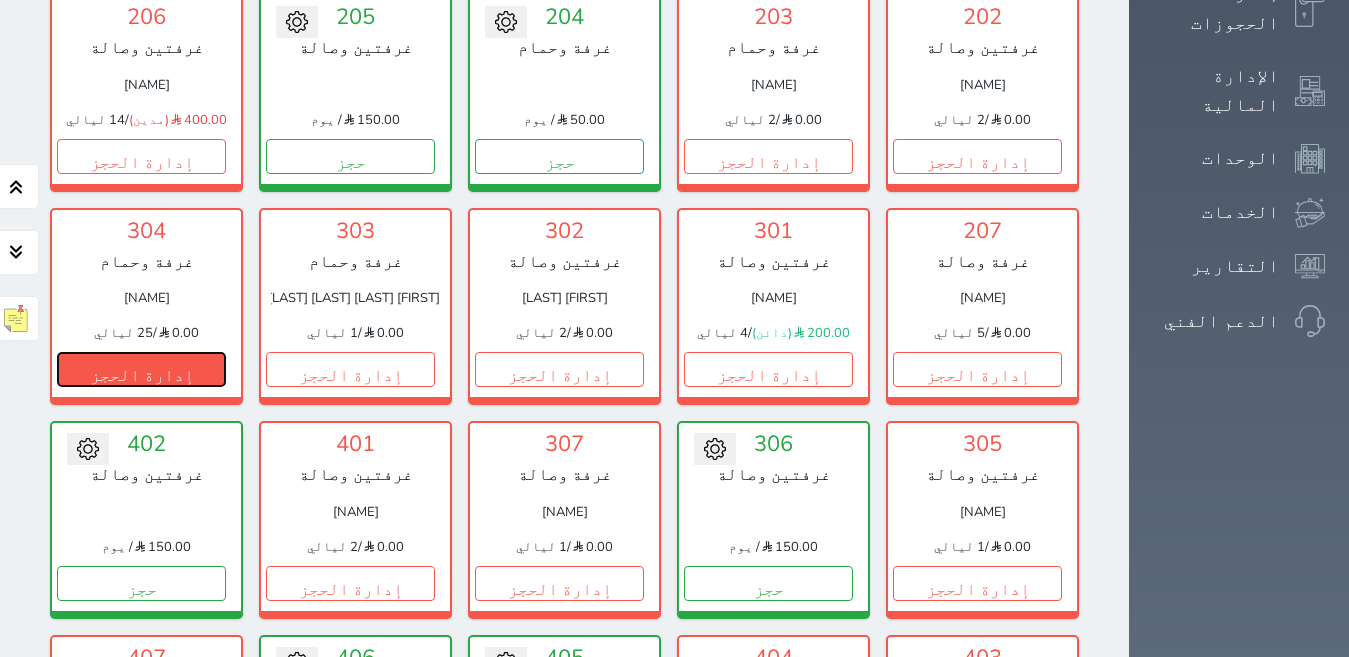 click on "إدارة الحجز" at bounding box center (141, 369) 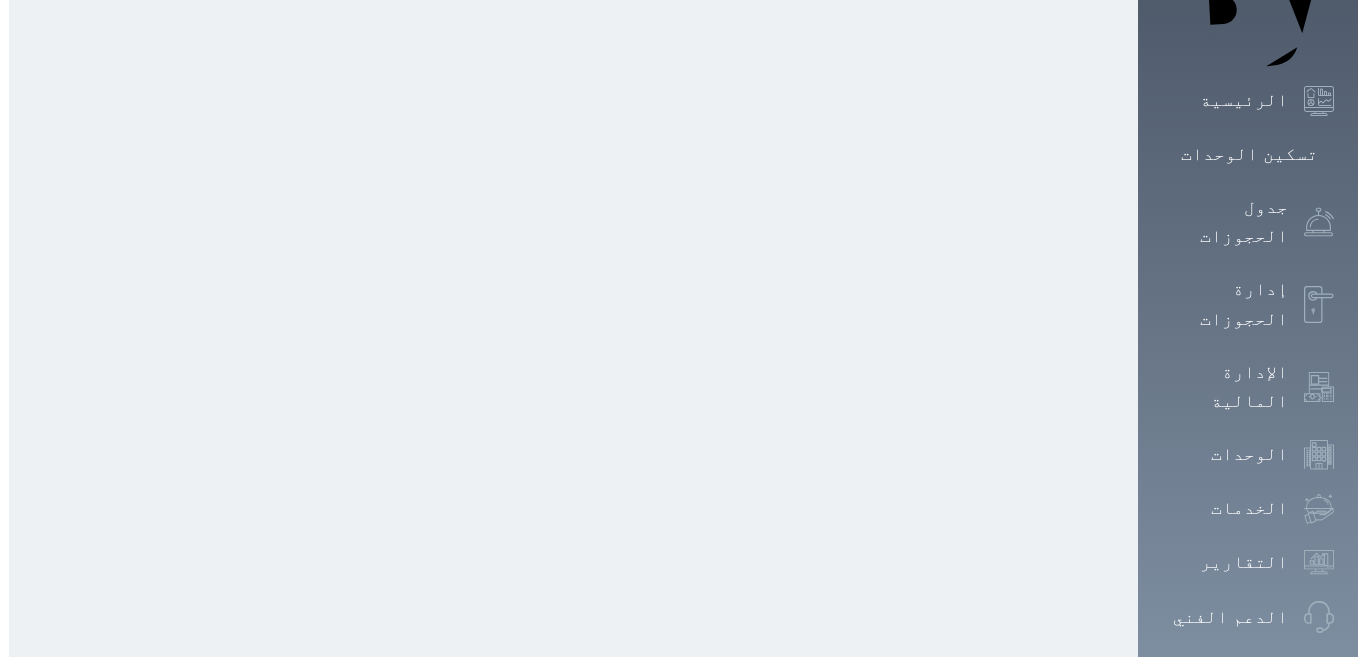 scroll, scrollTop: 0, scrollLeft: 0, axis: both 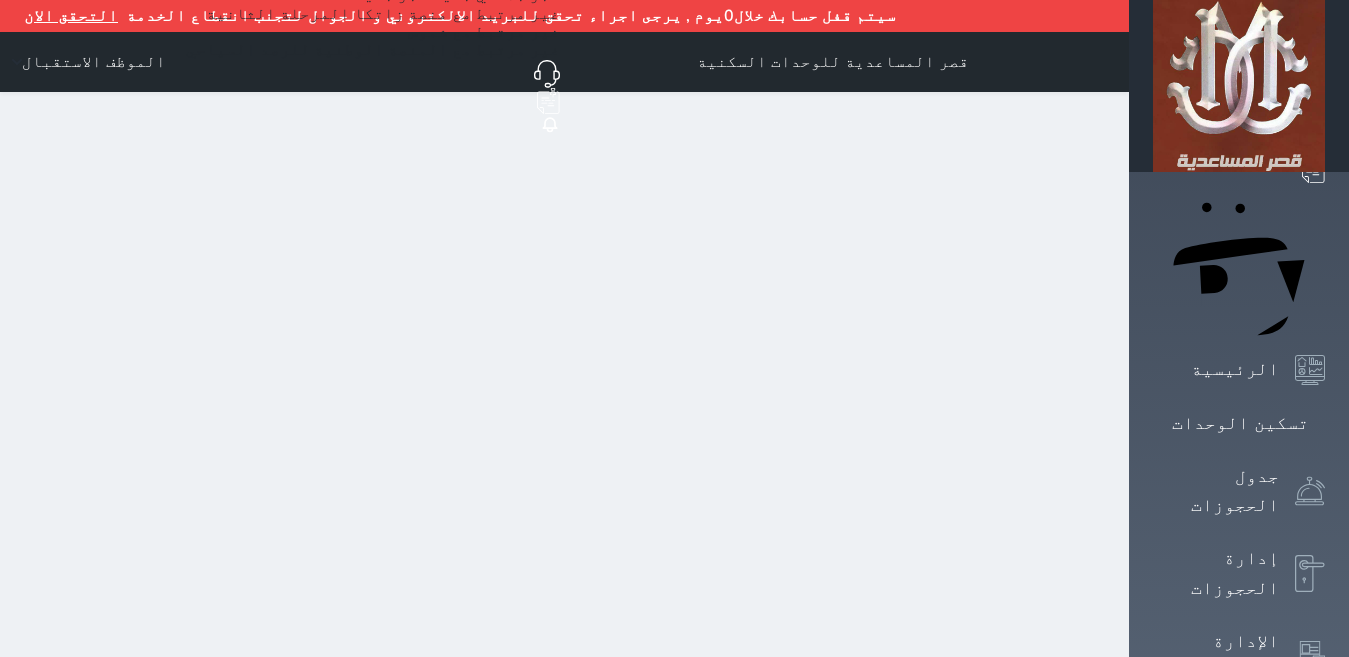 select 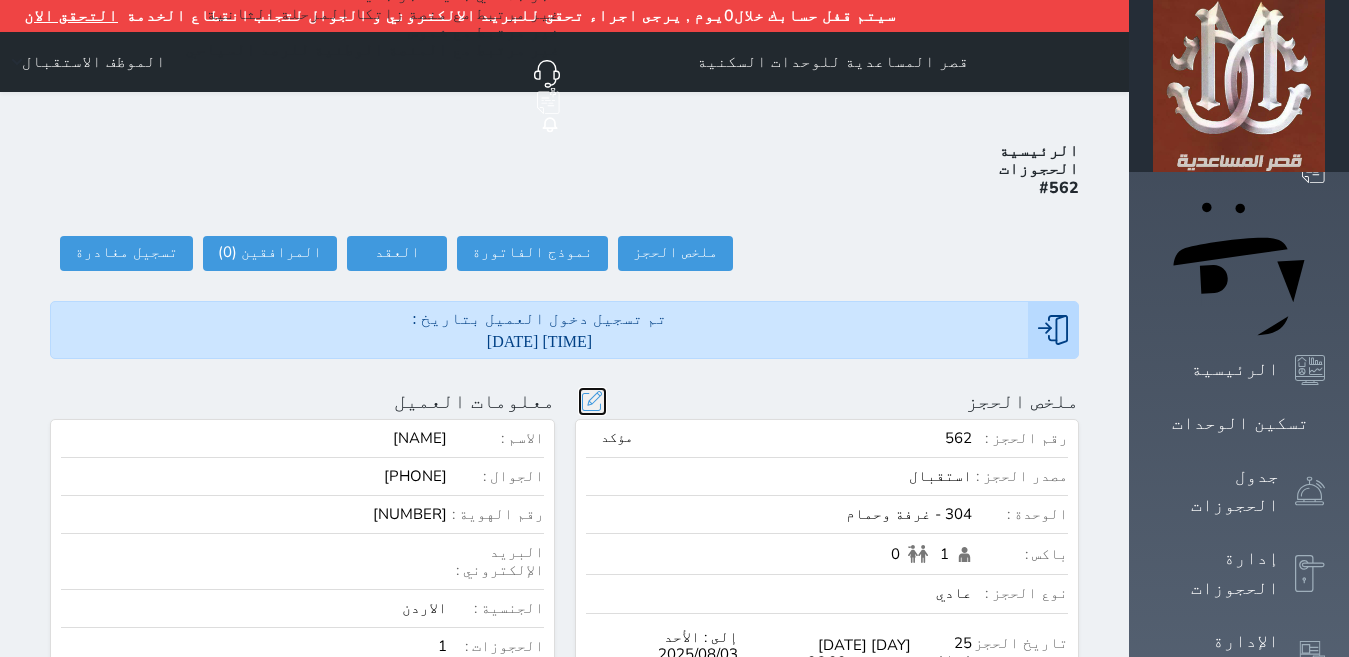 click at bounding box center [592, 401] 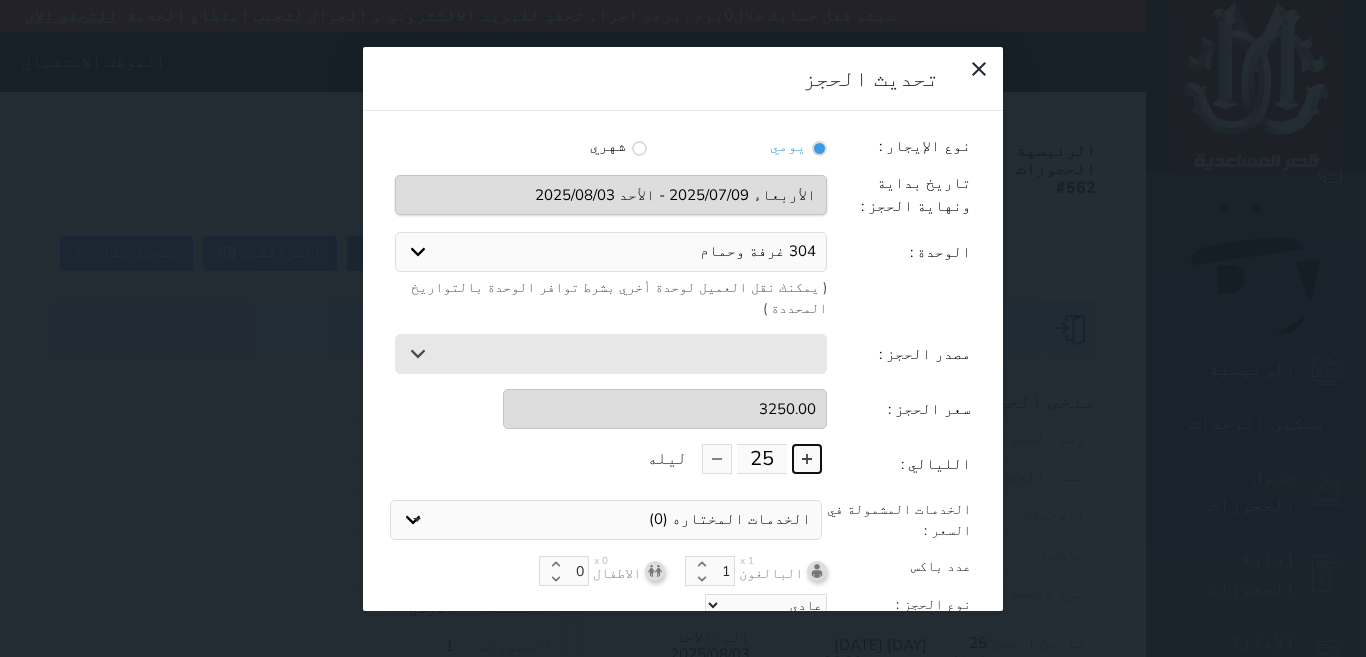 click at bounding box center [807, 459] 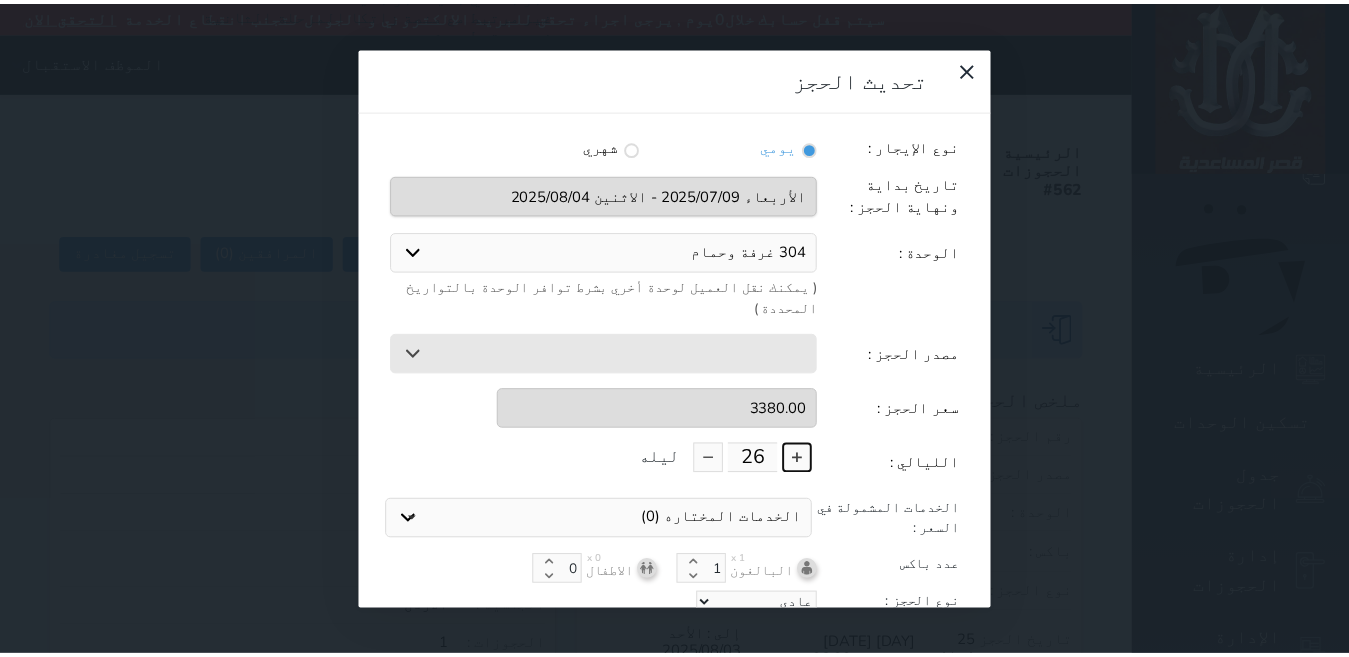scroll, scrollTop: 45, scrollLeft: 0, axis: vertical 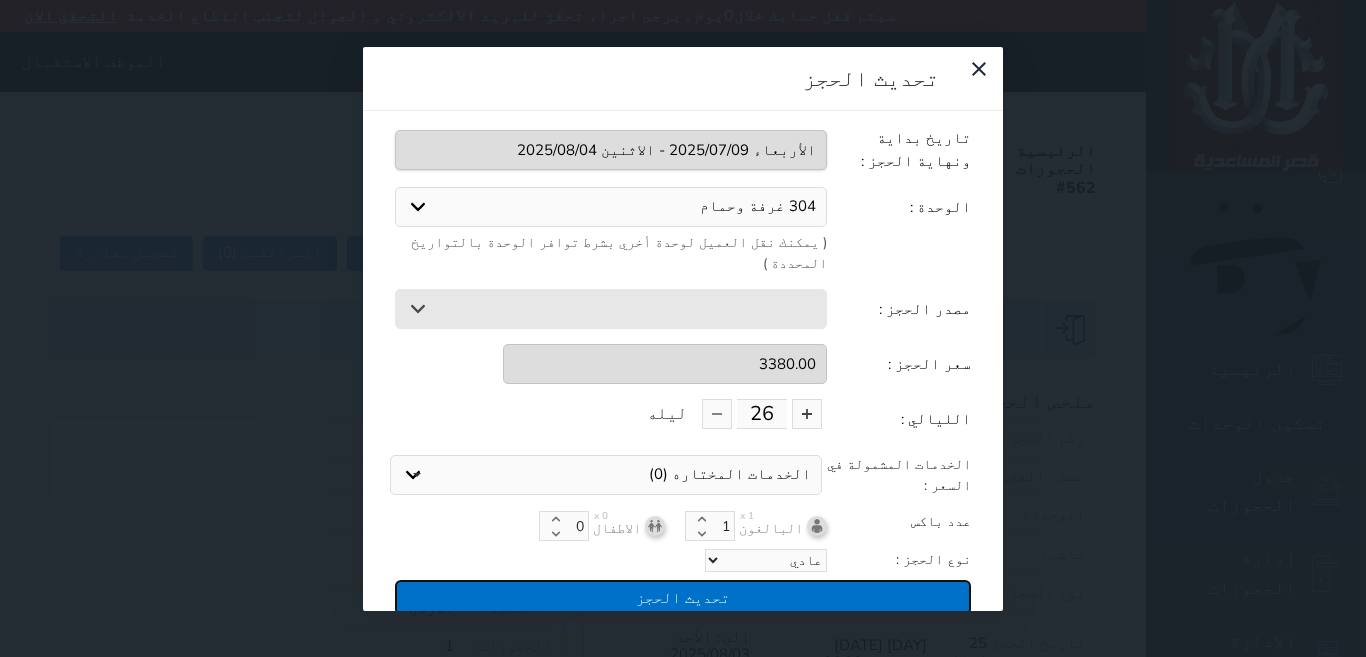 click on "تحديث الحجز" at bounding box center (683, 597) 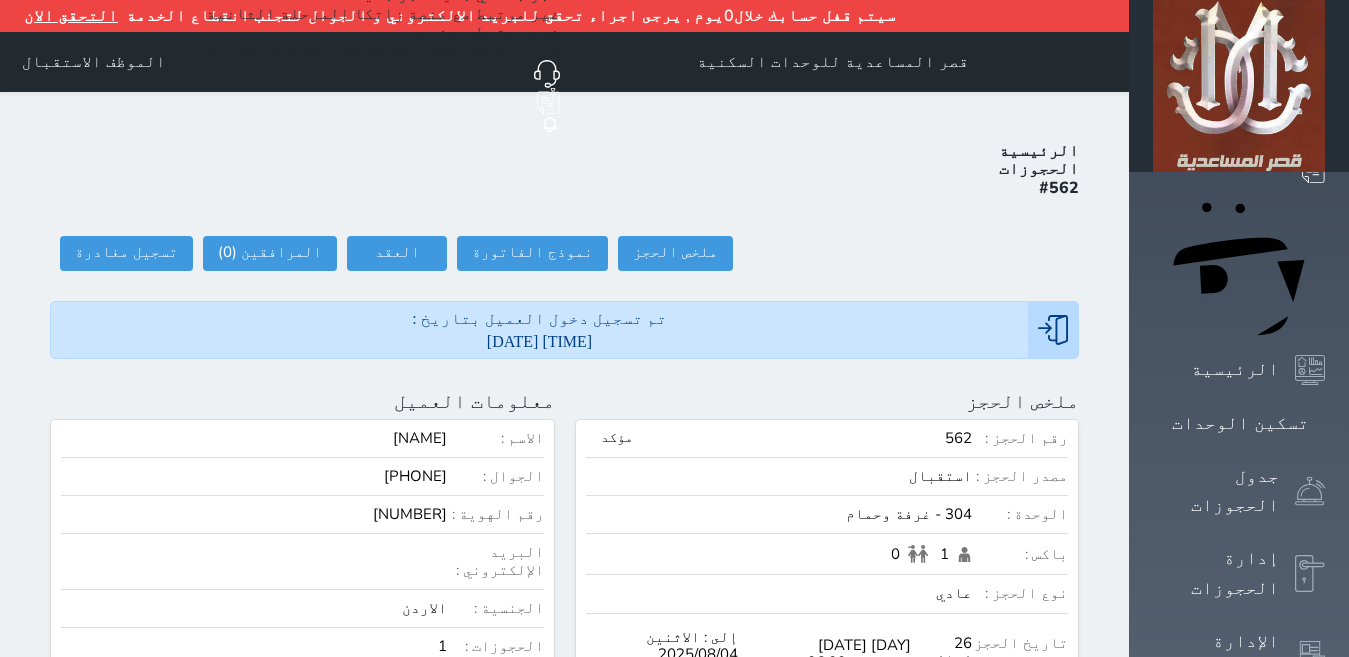 click at bounding box center [1325, 423] 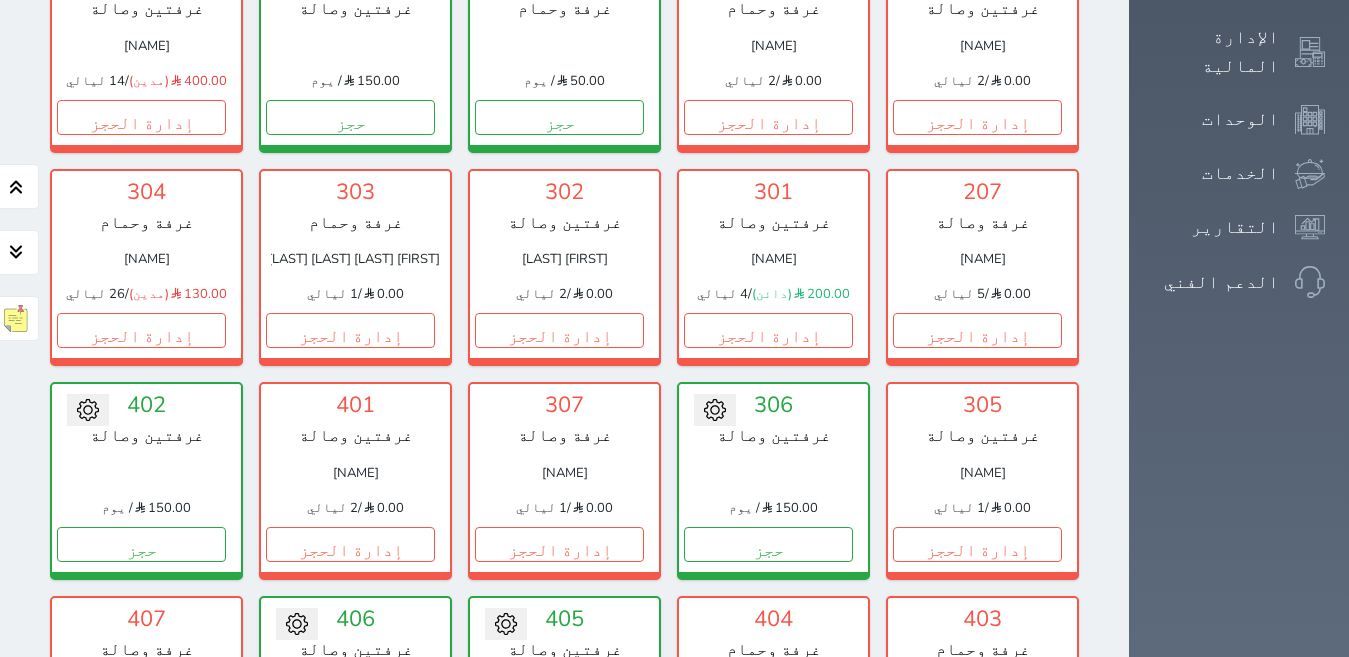 scroll, scrollTop: 611, scrollLeft: 0, axis: vertical 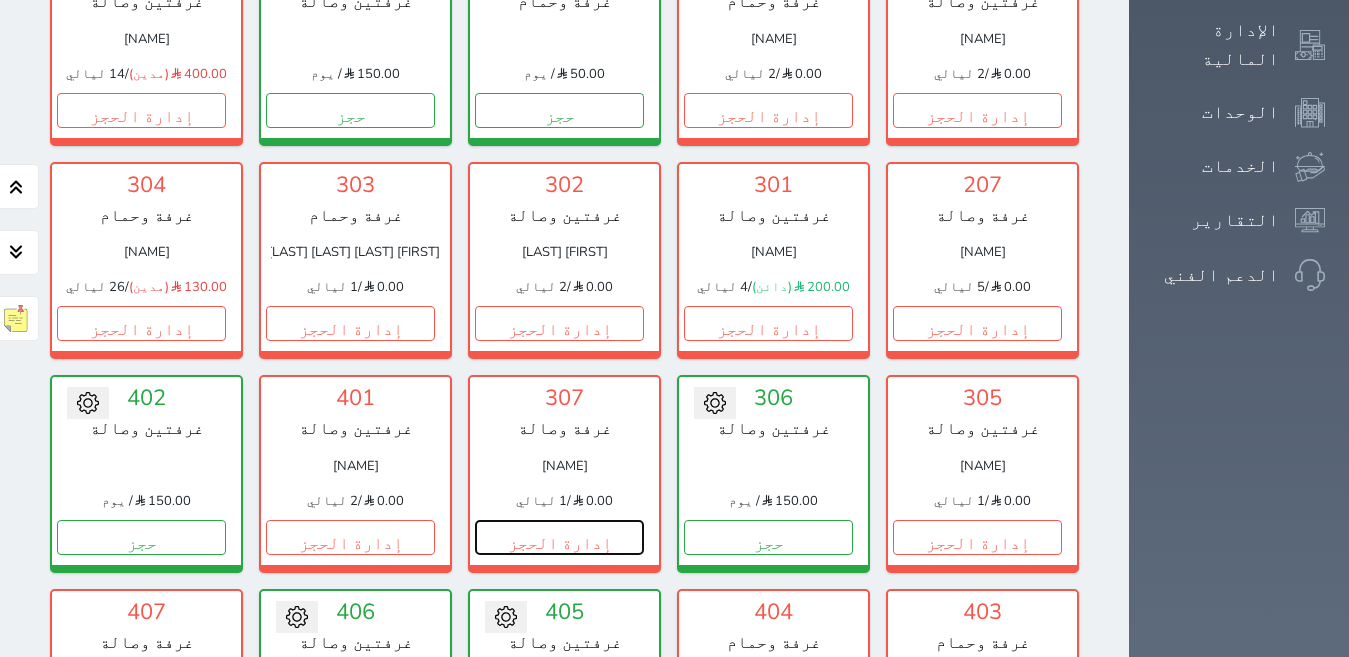 click on "إدارة الحجز" at bounding box center (559, 537) 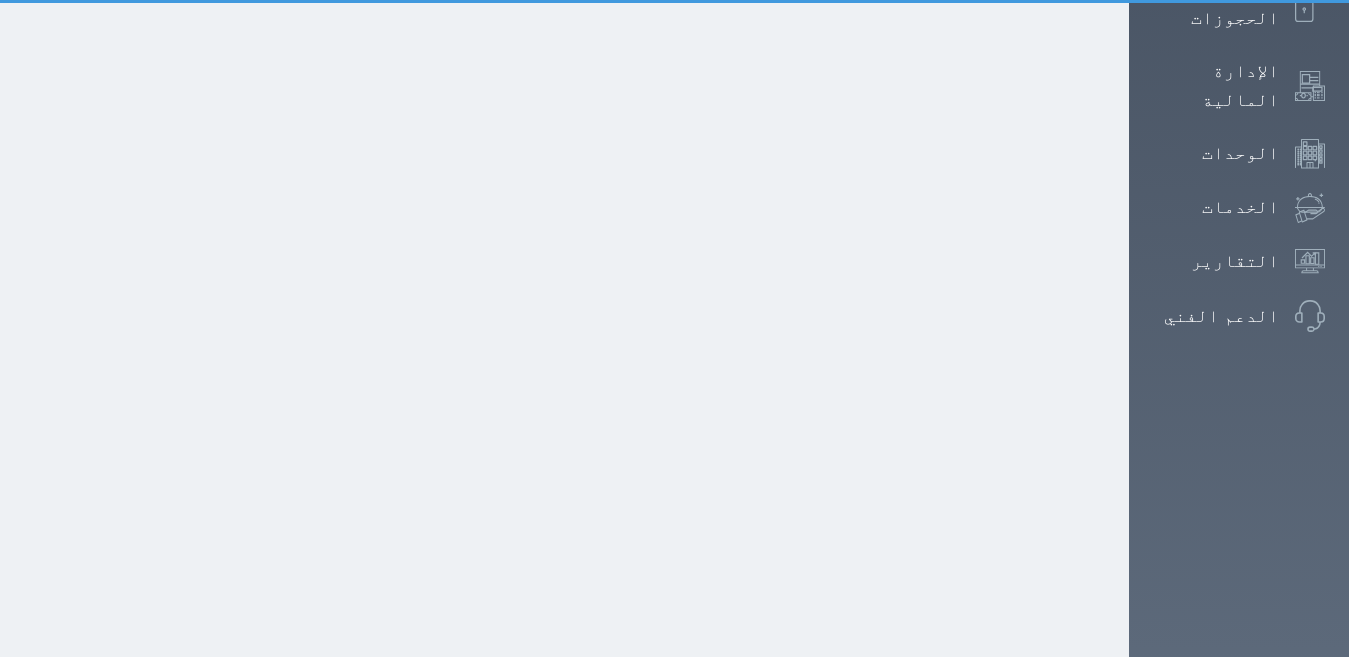scroll, scrollTop: 0, scrollLeft: 0, axis: both 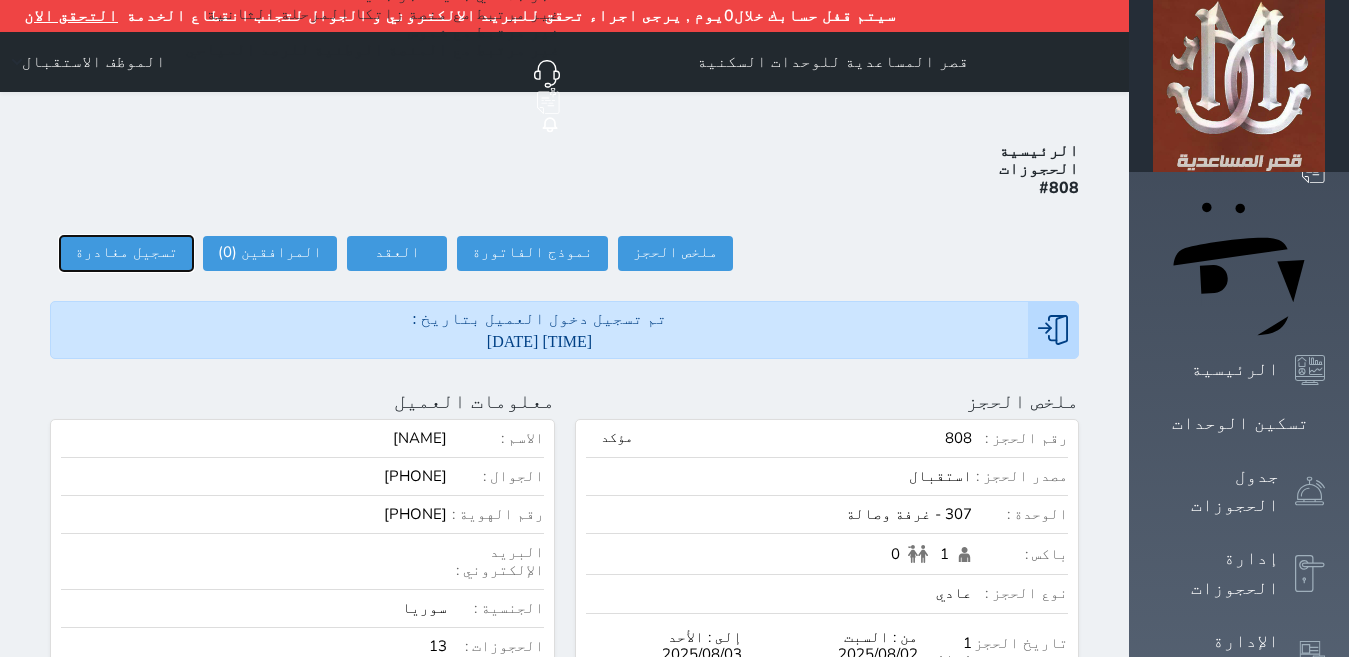 click on "تسجيل مغادرة" at bounding box center [126, 253] 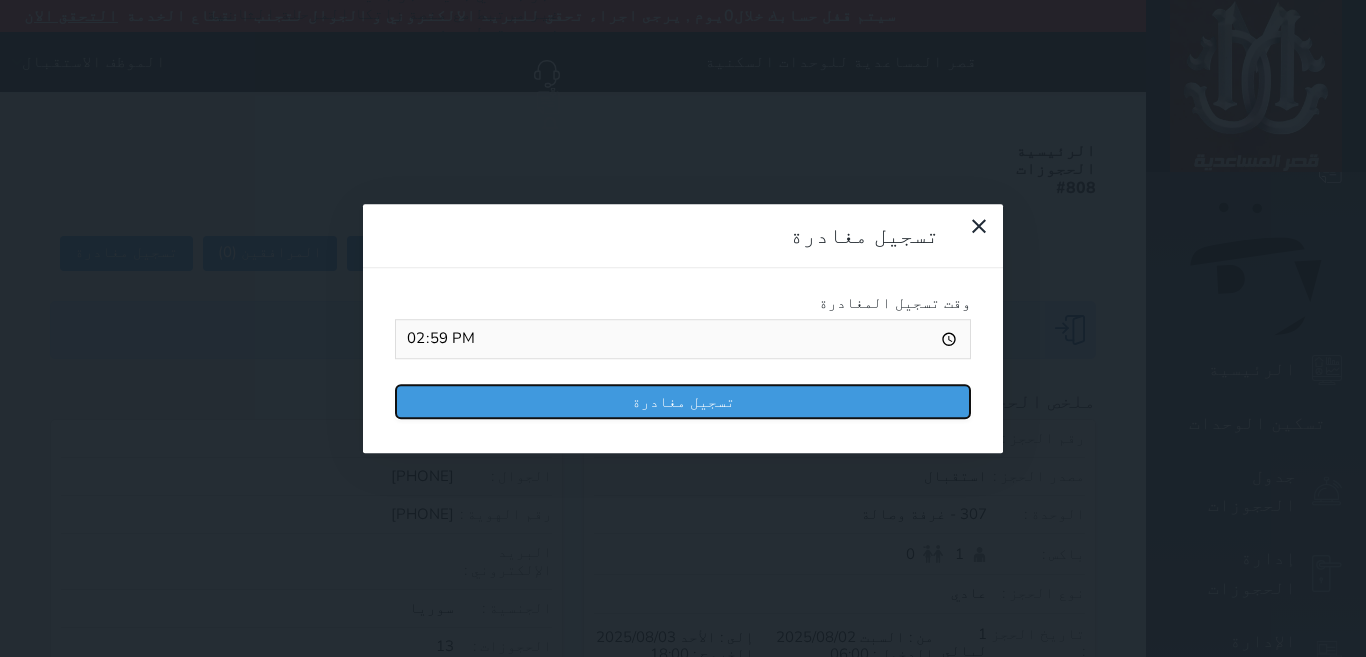 click on "تسجيل مغادرة" at bounding box center (683, 401) 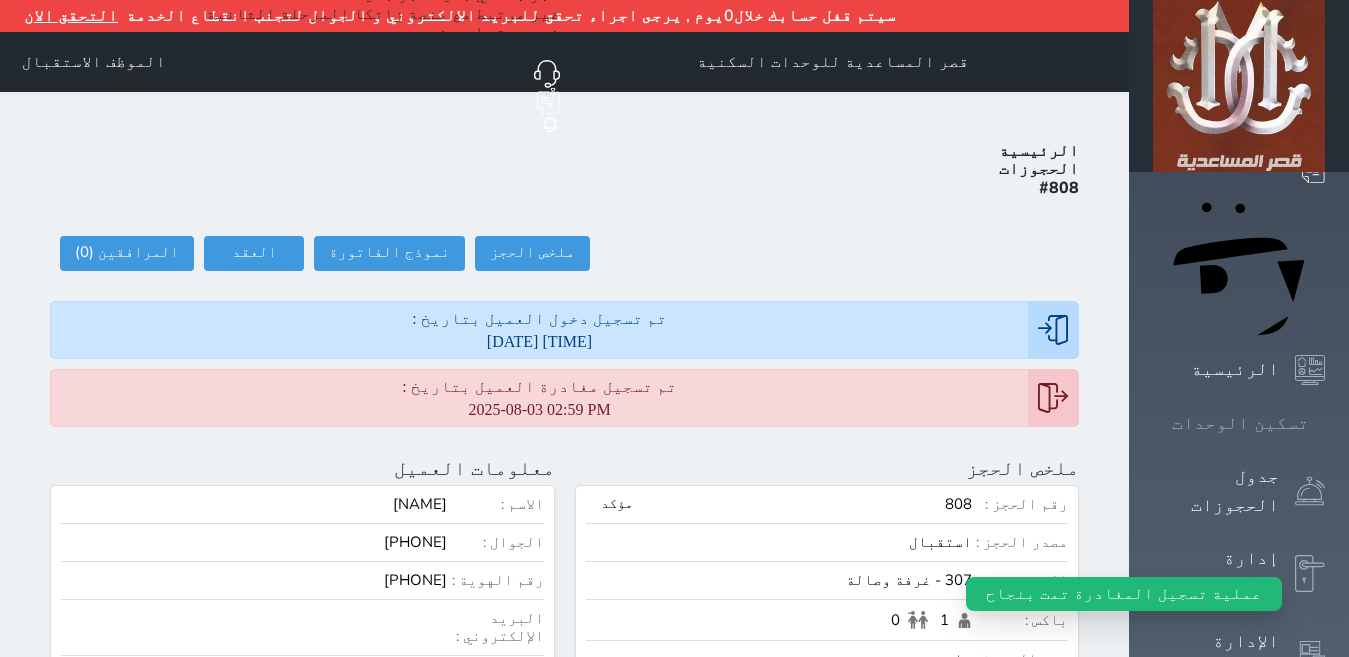 click on "تسكين الوحدات" at bounding box center [1240, 423] 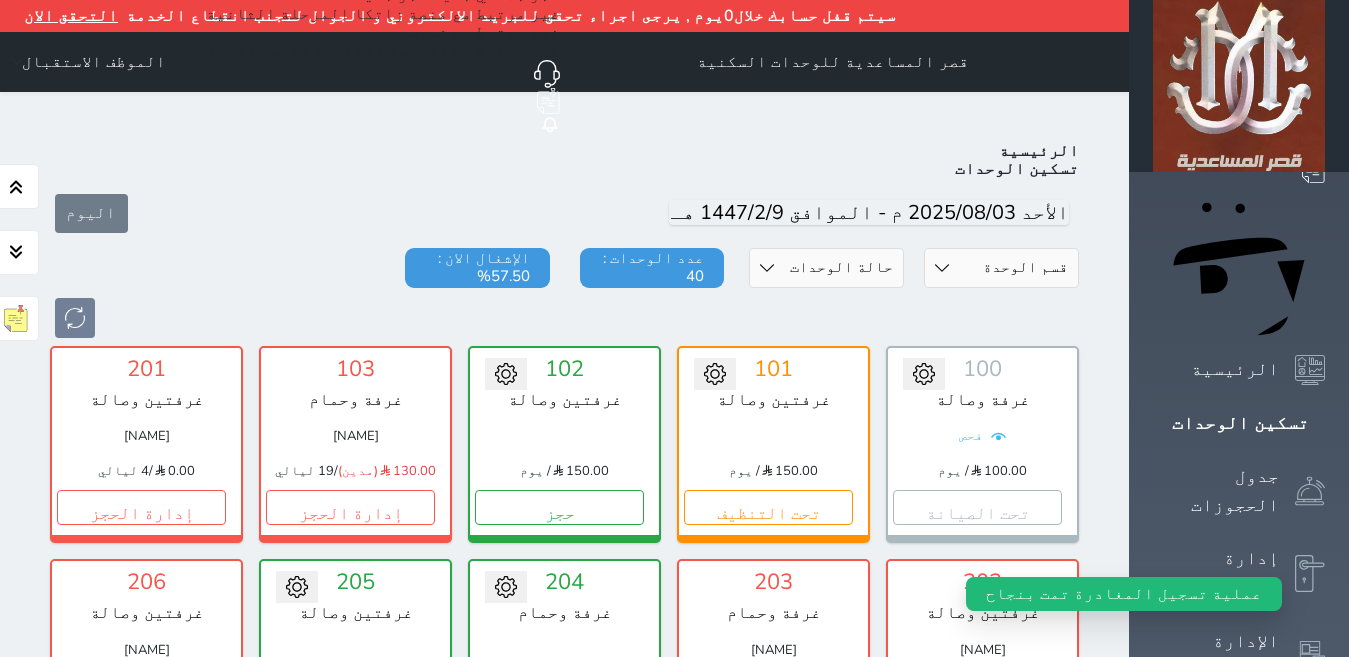 scroll, scrollTop: 110, scrollLeft: 0, axis: vertical 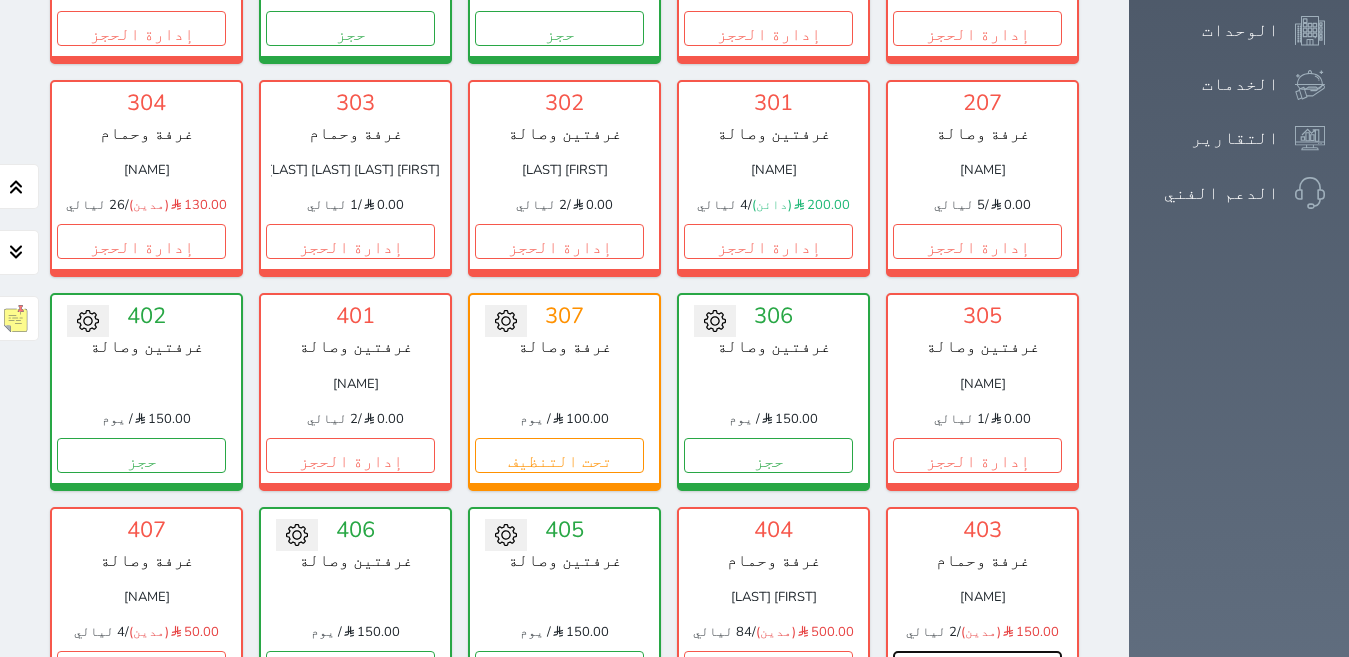 click on "إدارة الحجز" at bounding box center (977, 668) 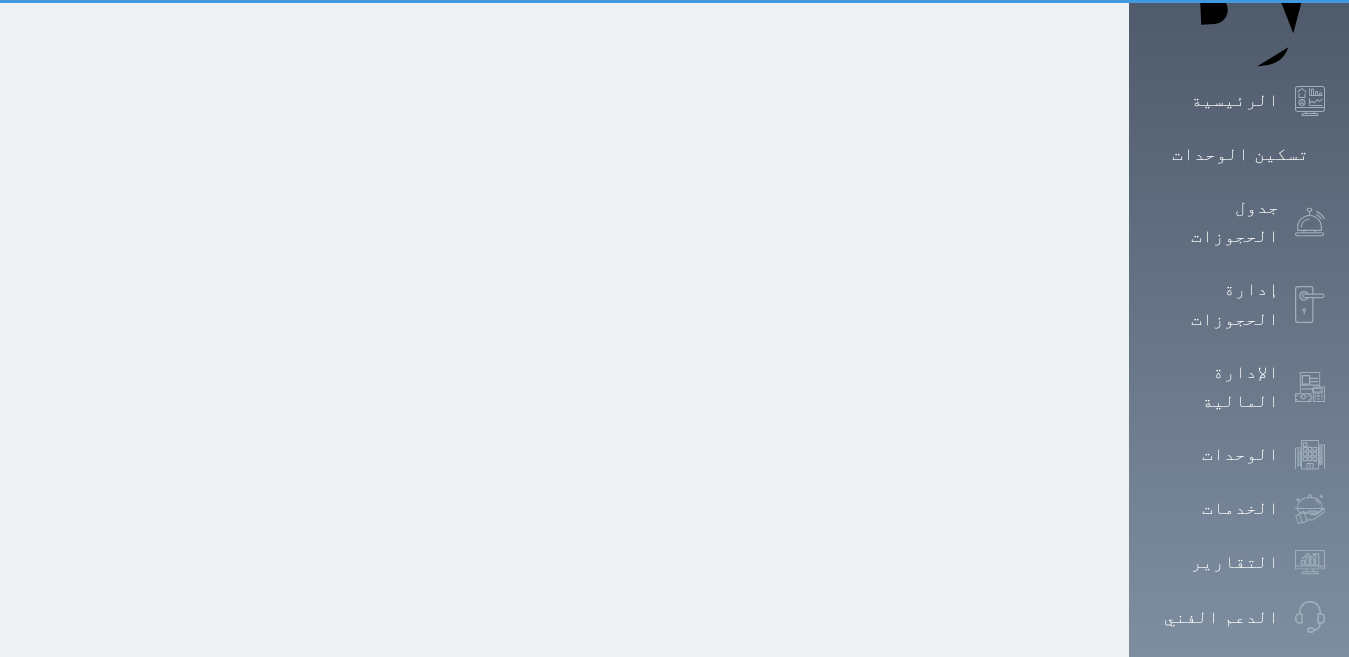 scroll, scrollTop: 0, scrollLeft: 0, axis: both 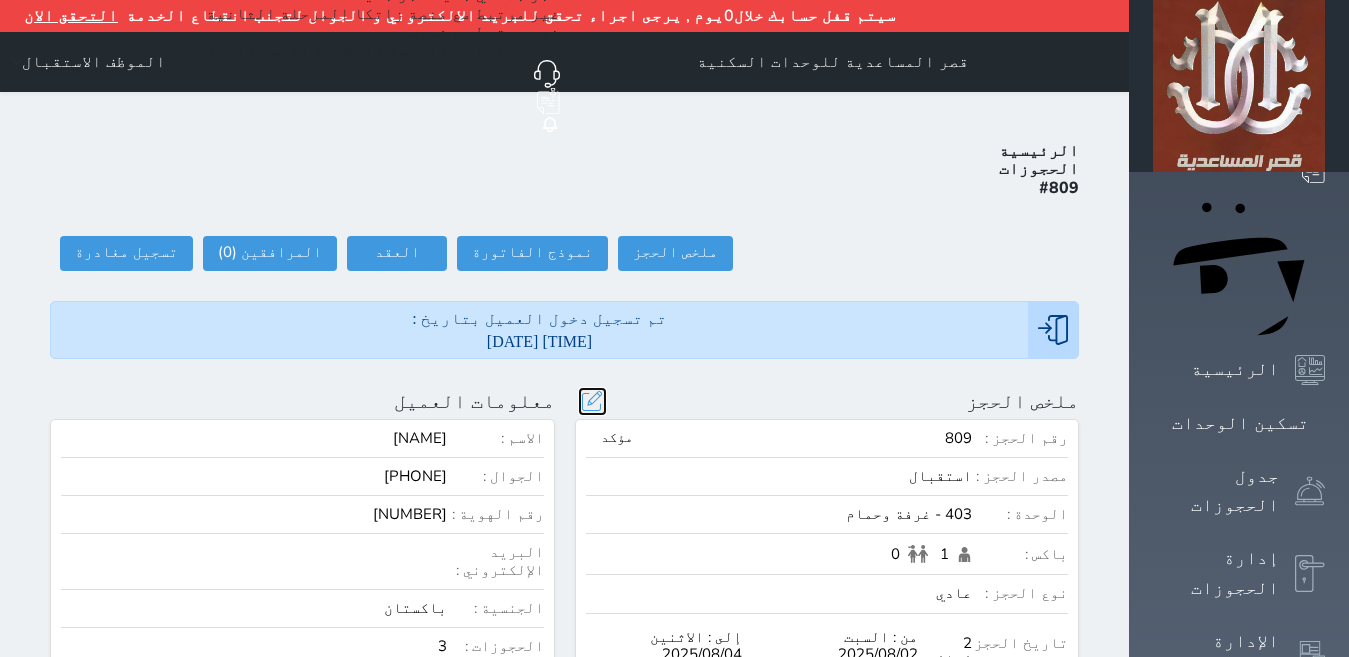 click at bounding box center (592, 401) 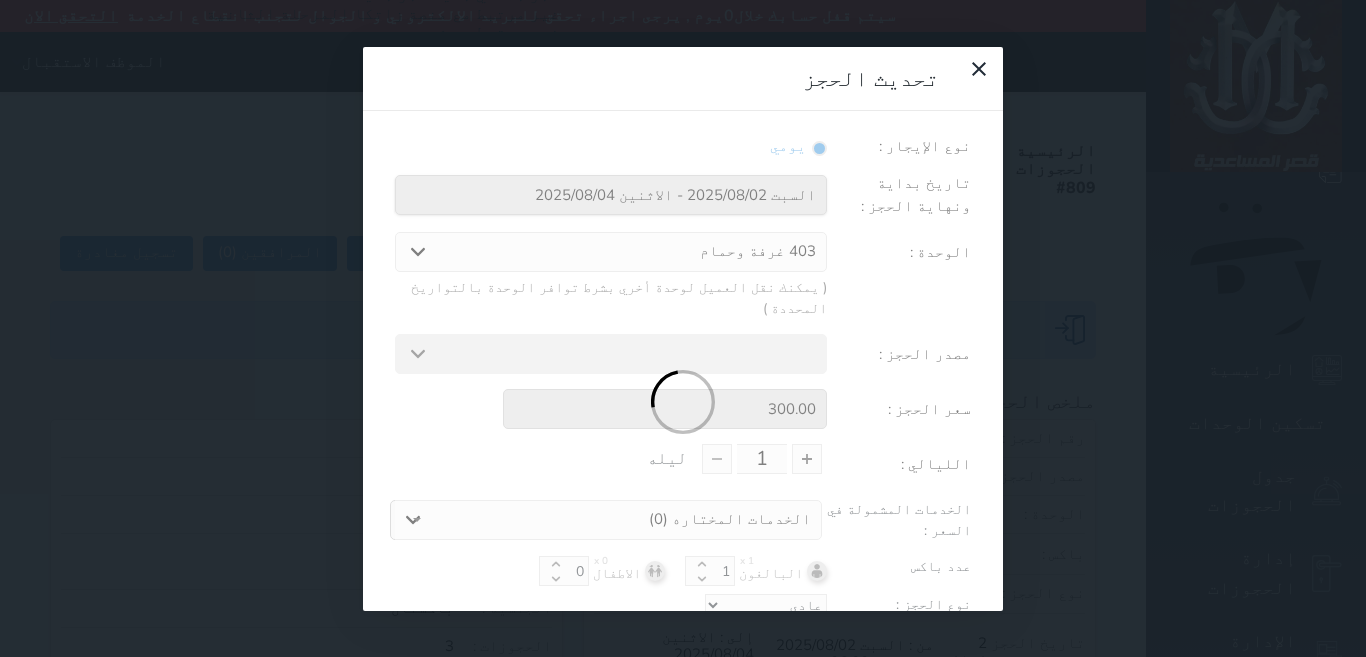type on "2" 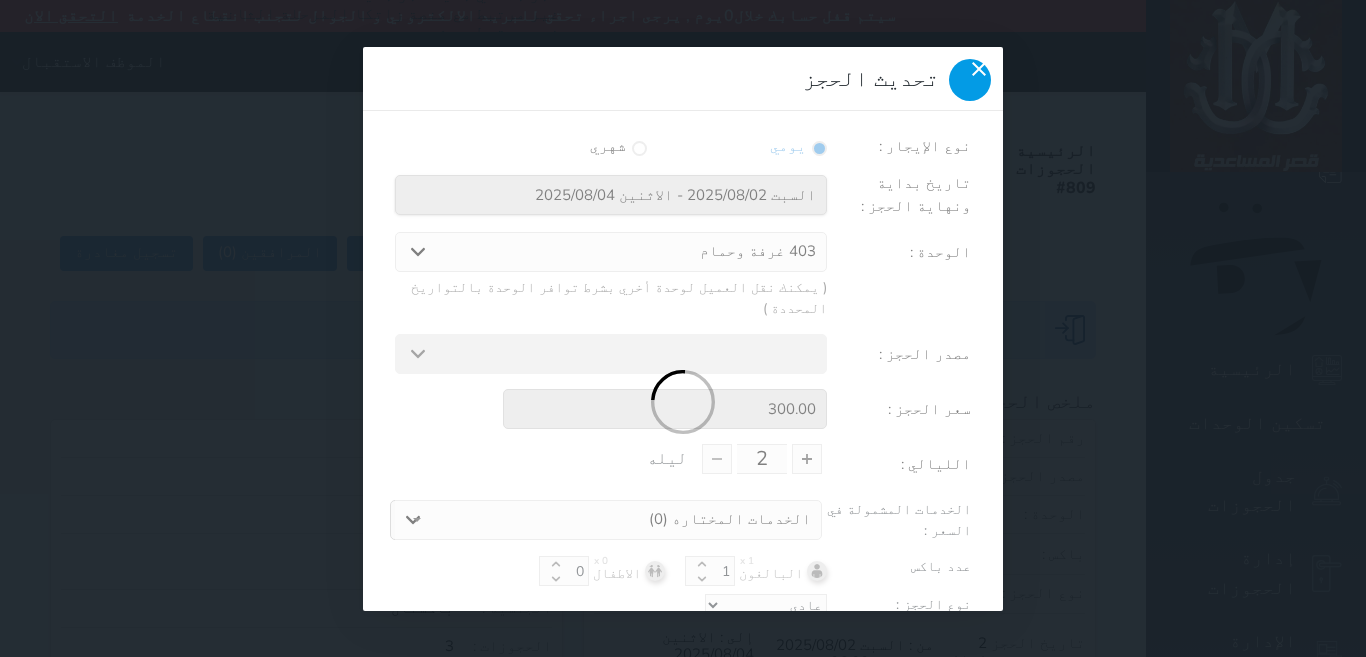 click 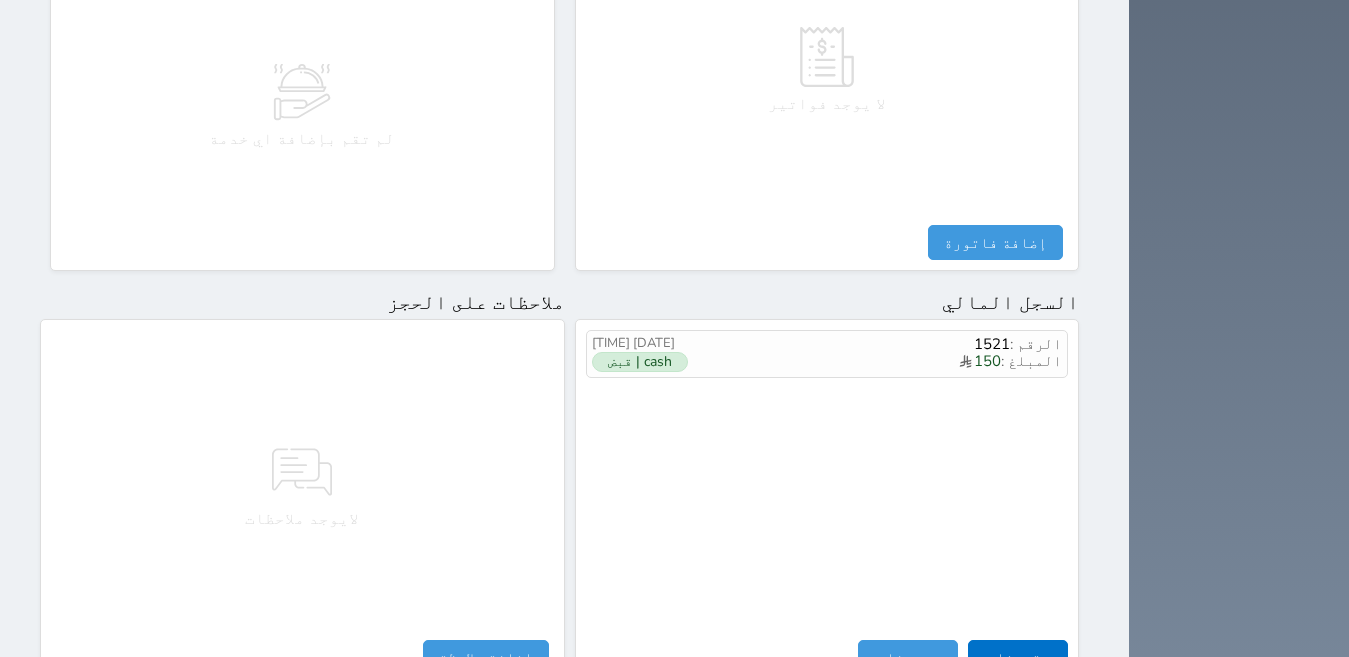 scroll, scrollTop: 993, scrollLeft: 0, axis: vertical 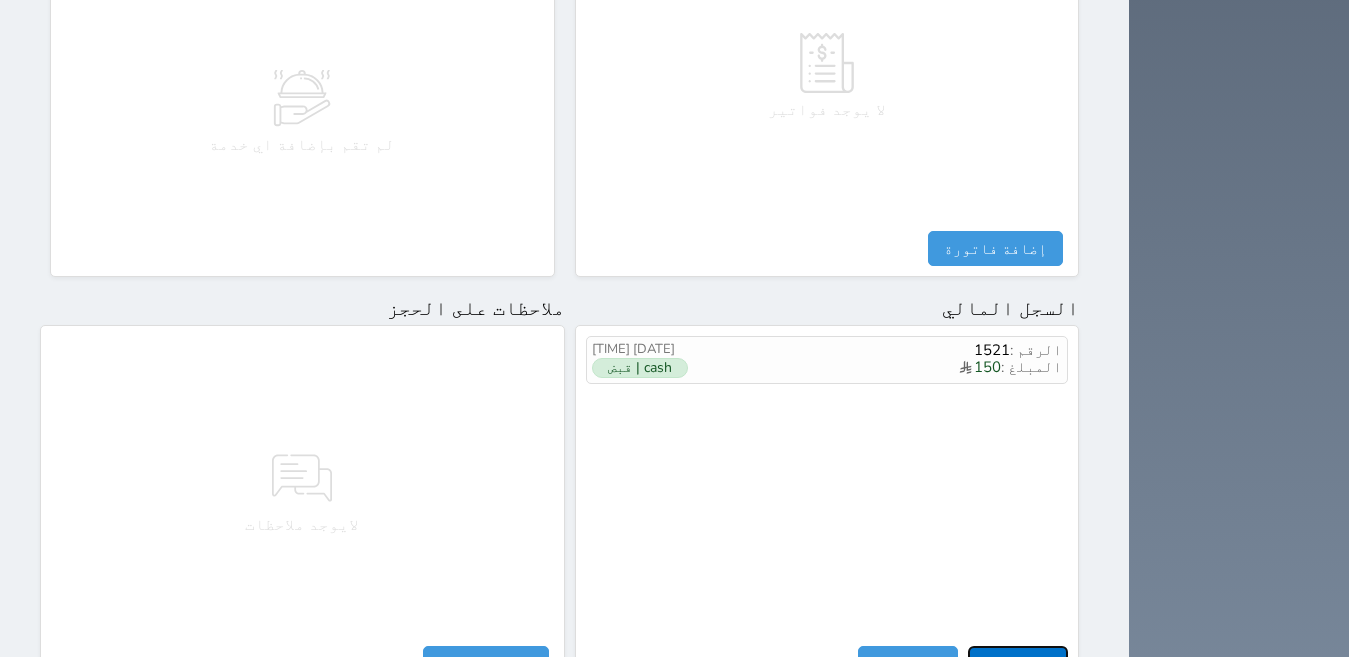 click on "مقبوضات" at bounding box center [1018, 663] 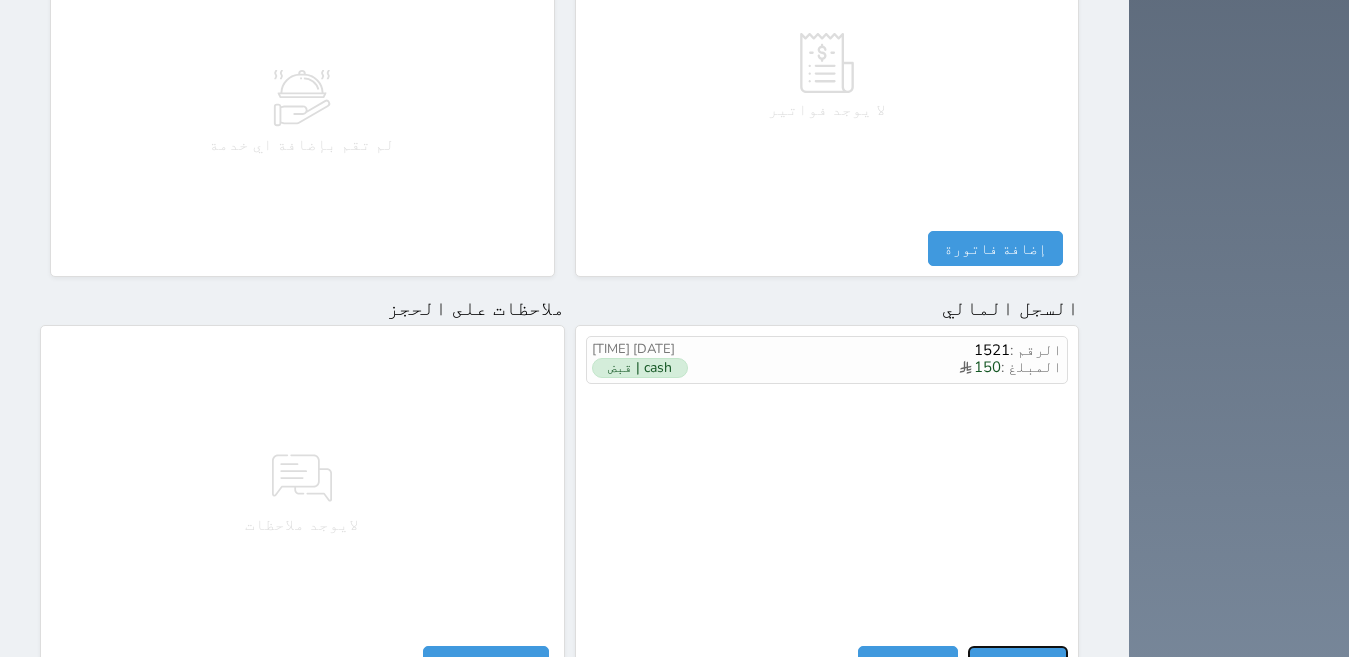 select 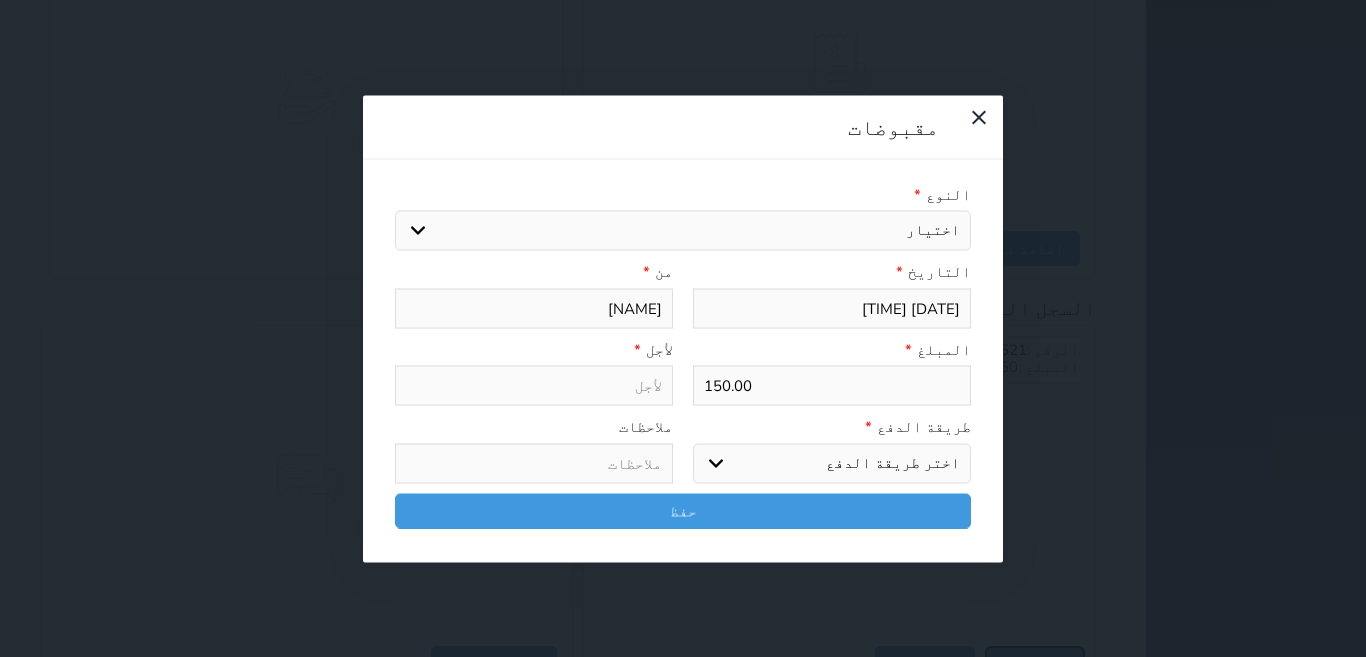 select 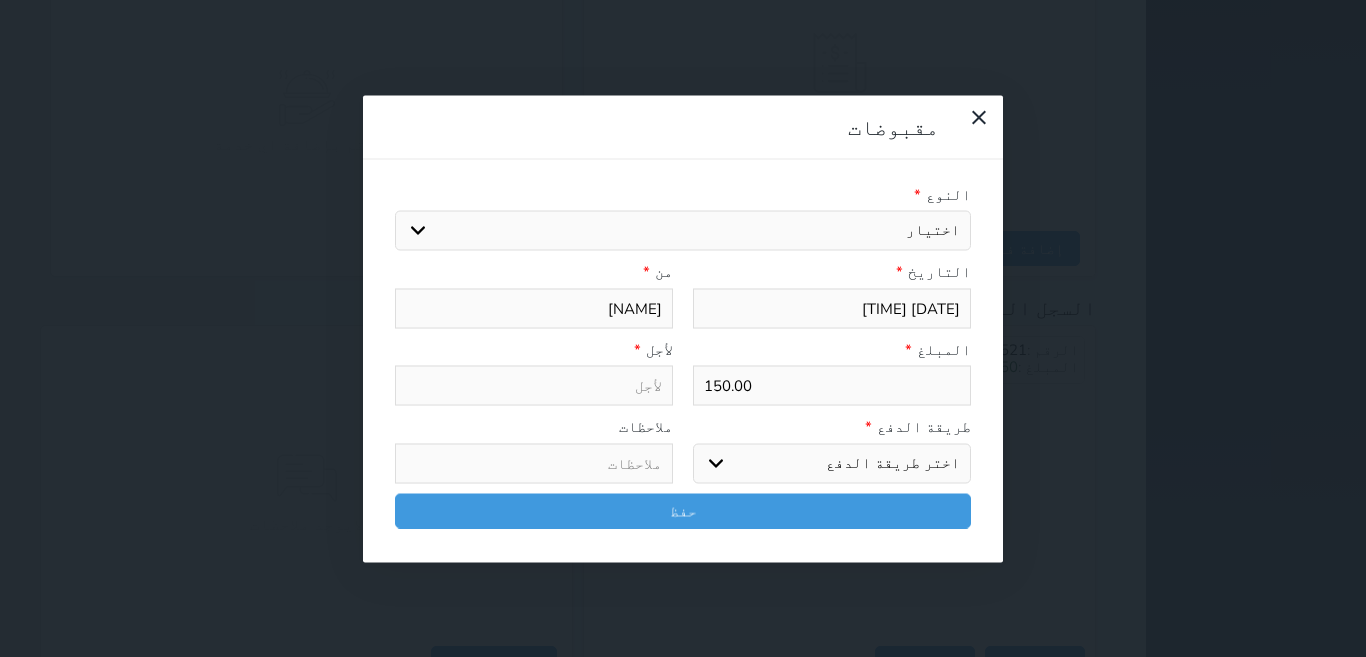 drag, startPoint x: 779, startPoint y: 125, endPoint x: 773, endPoint y: 140, distance: 16.155495 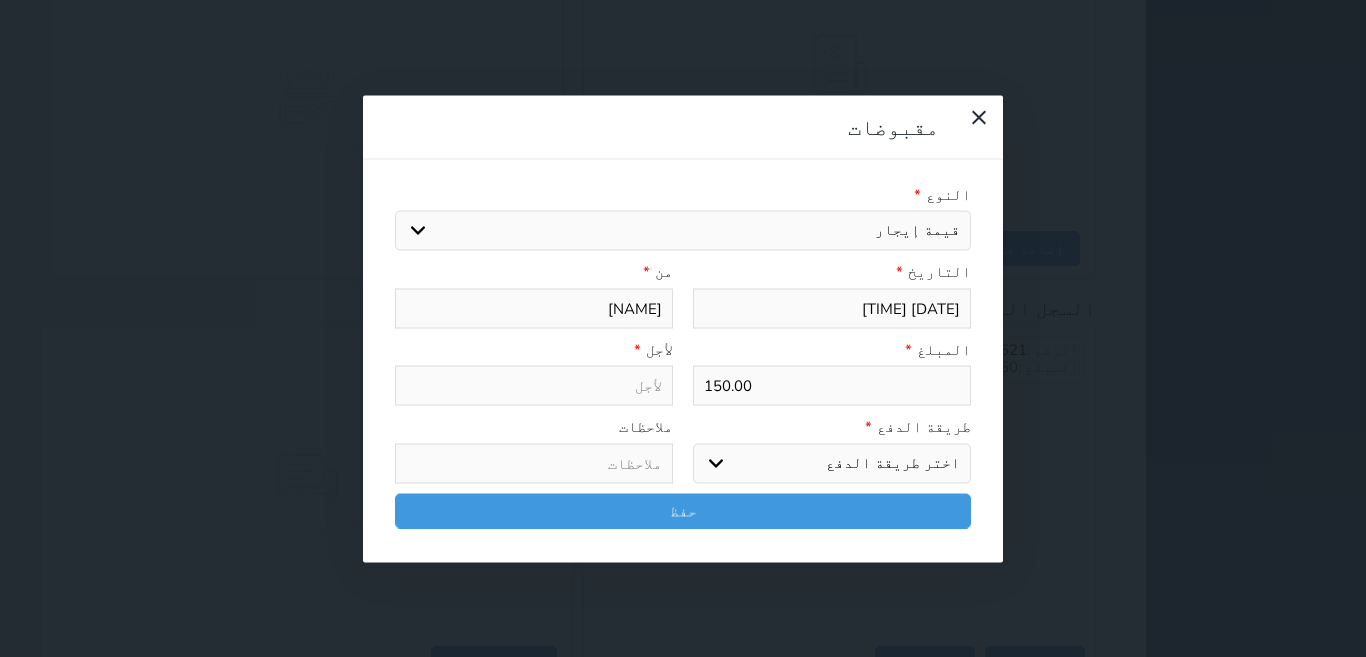 click on "اختيار   مقبوضات عامة قيمة إيجار فواتير تامين عربون لا ينطبق آخر مغسلة واي فاي - الإنترنت مواقف السيارات طعام الأغذية والمشروبات مشروبات المشروبات الباردة المشروبات الساخنة الإفطار غداء عشاء مخبز و كعك حمام سباحة الصالة الرياضية سبا و خدمات الجمال اختيار وإسقاط (خدمات النقل) ميني بار كابل - تلفزيون سرير إضافي تصفيف الشعر التسوق خدمات الجولات السياحية المنظمة خدمات الدليل السياحي" at bounding box center (683, 231) 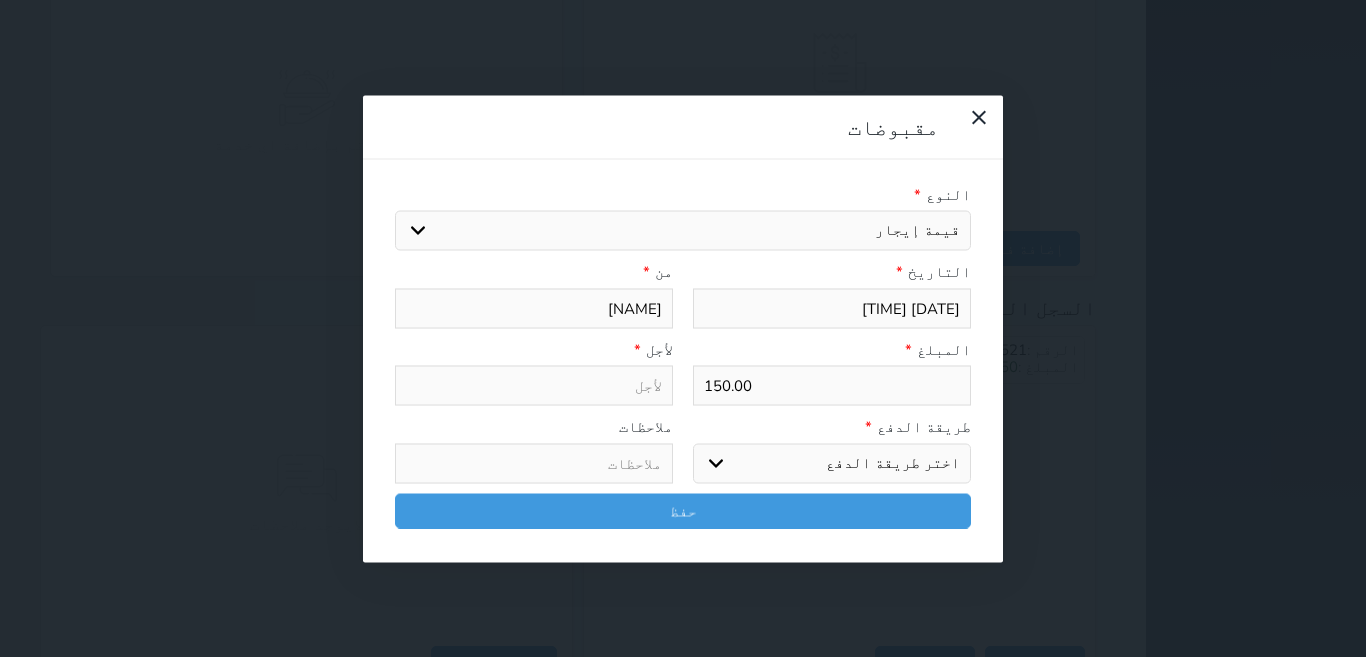 type on "قيمة إيجار - الوحدة - 403" 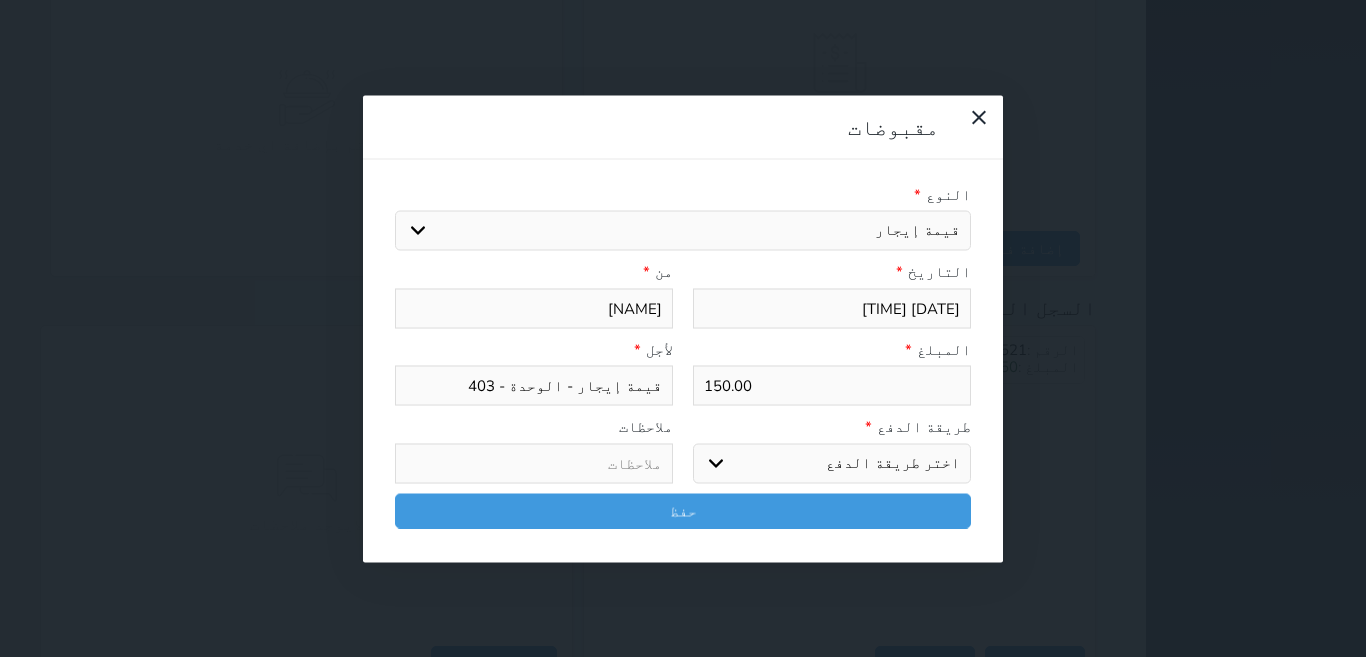 click on "اختر طريقة الدفع   دفع نقدى   تحويل بنكى   مدى   بطاقة ائتمان   آجل" at bounding box center (832, 463) 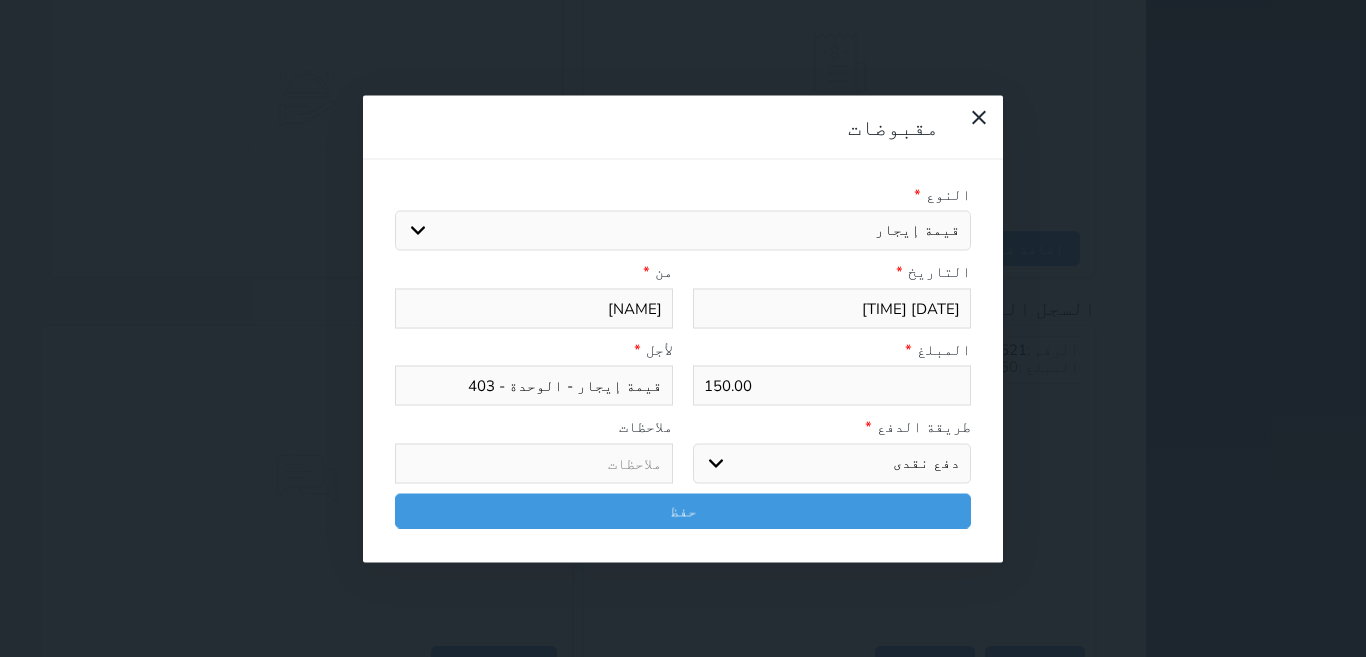 click on "اختر طريقة الدفع   دفع نقدى   تحويل بنكى   مدى   بطاقة ائتمان   آجل" at bounding box center [832, 463] 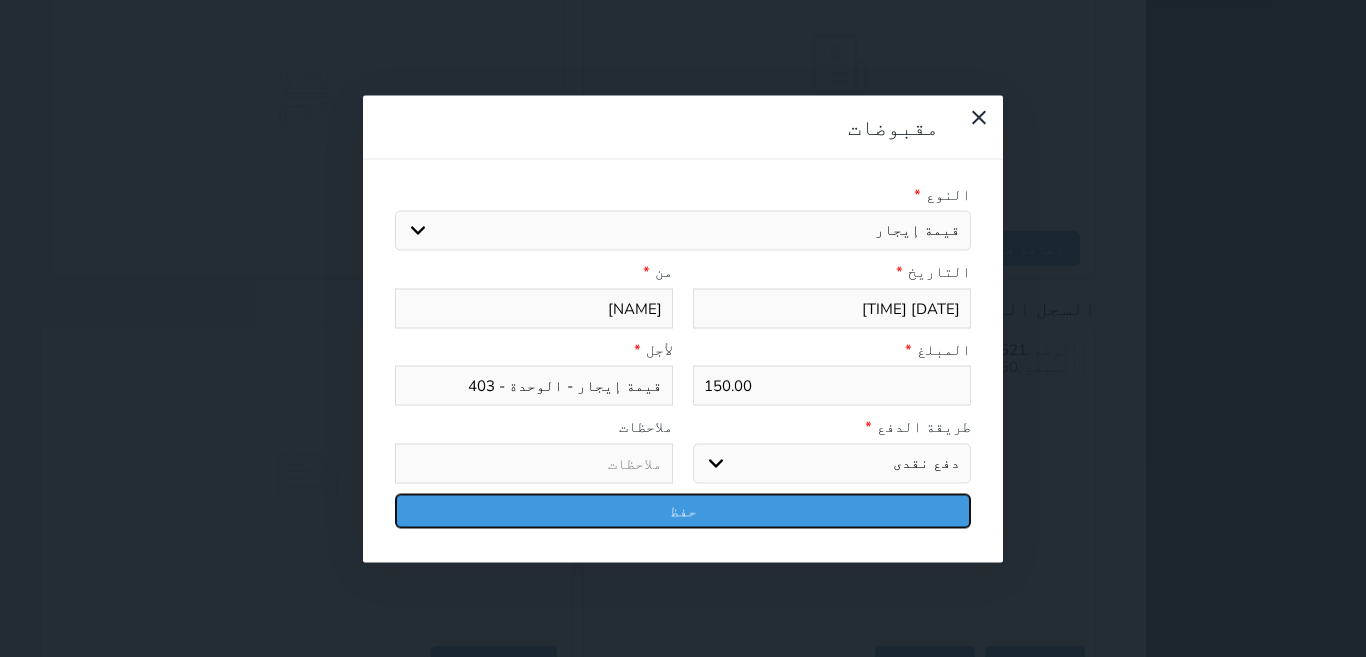 drag, startPoint x: 720, startPoint y: 419, endPoint x: 654, endPoint y: 417, distance: 66.0303 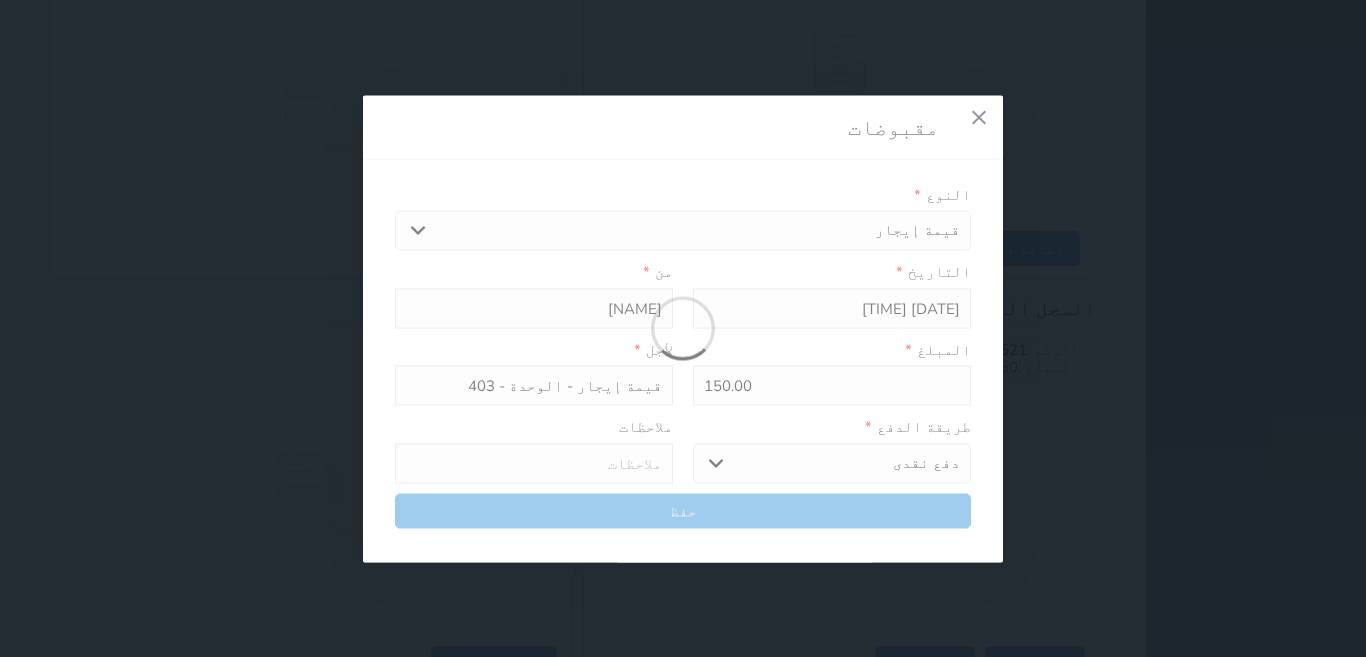 select 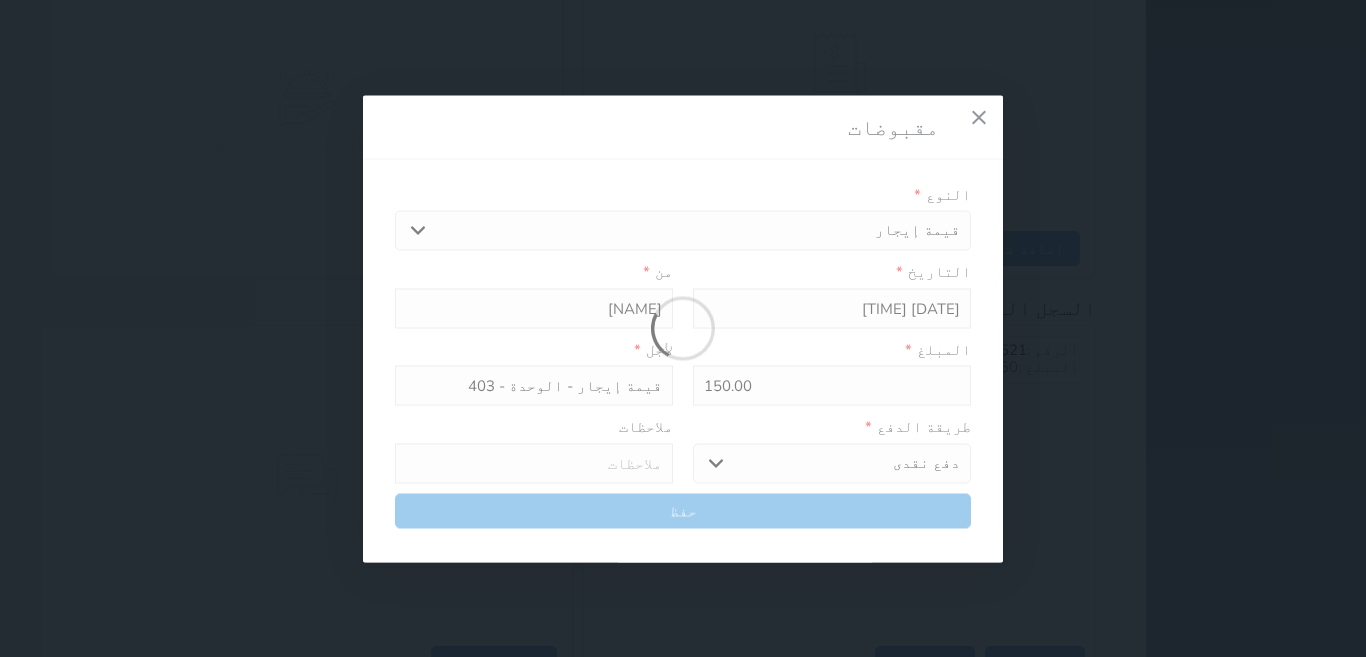 type 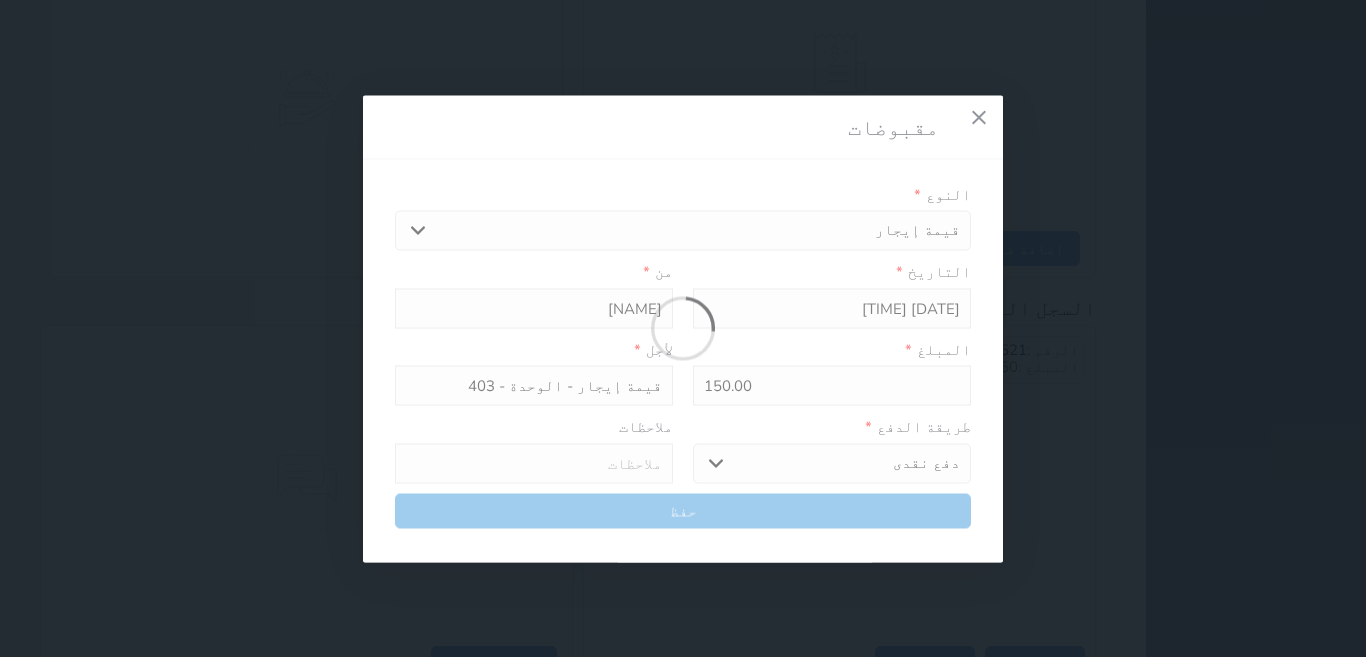 type on "0" 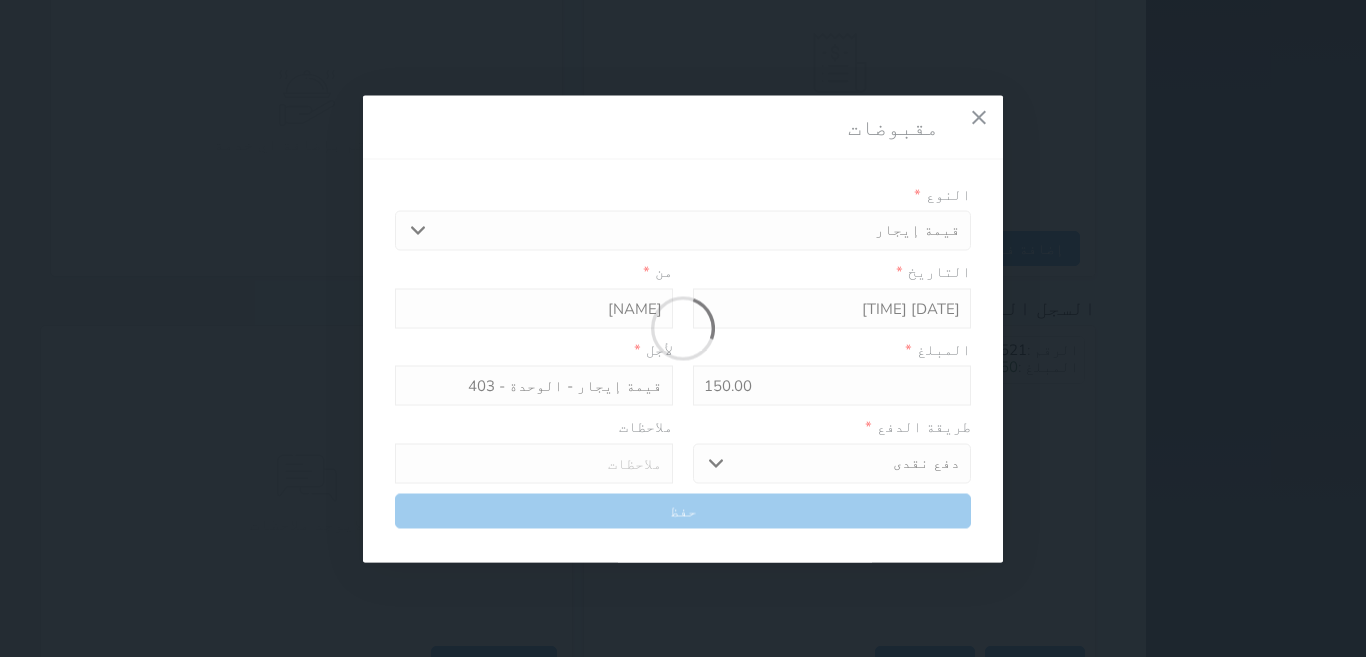 select 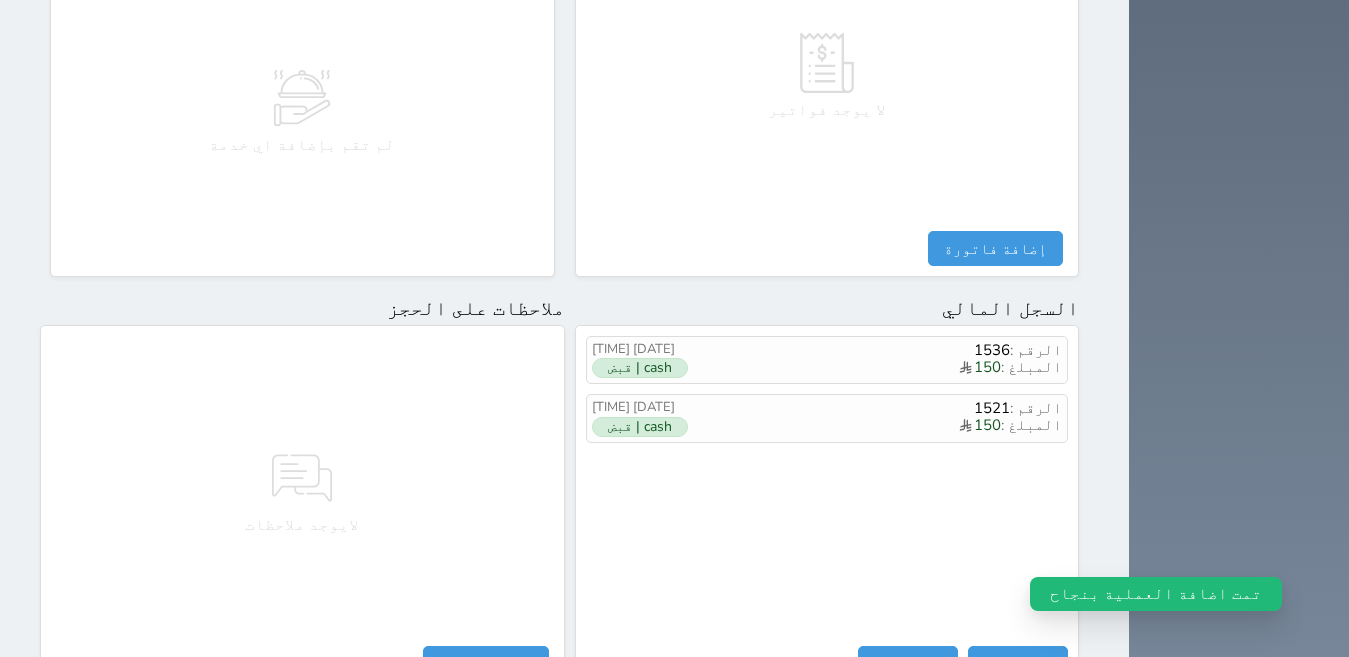 scroll, scrollTop: 0, scrollLeft: 0, axis: both 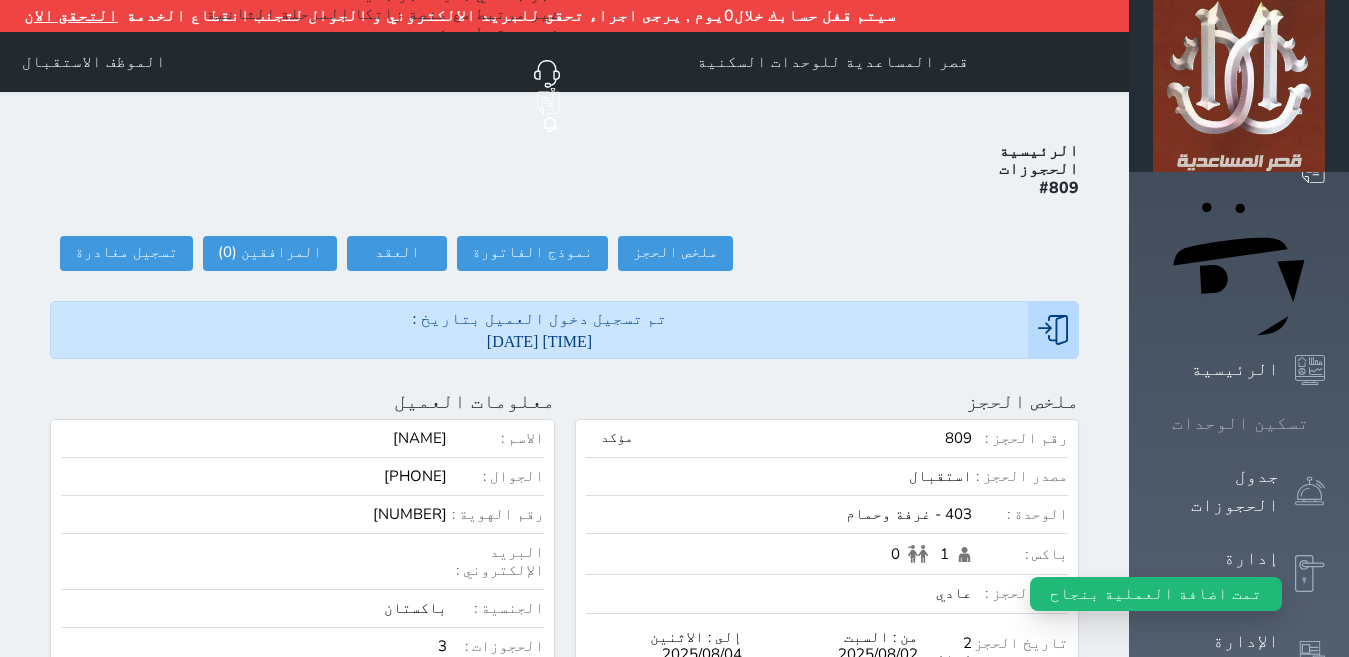 click 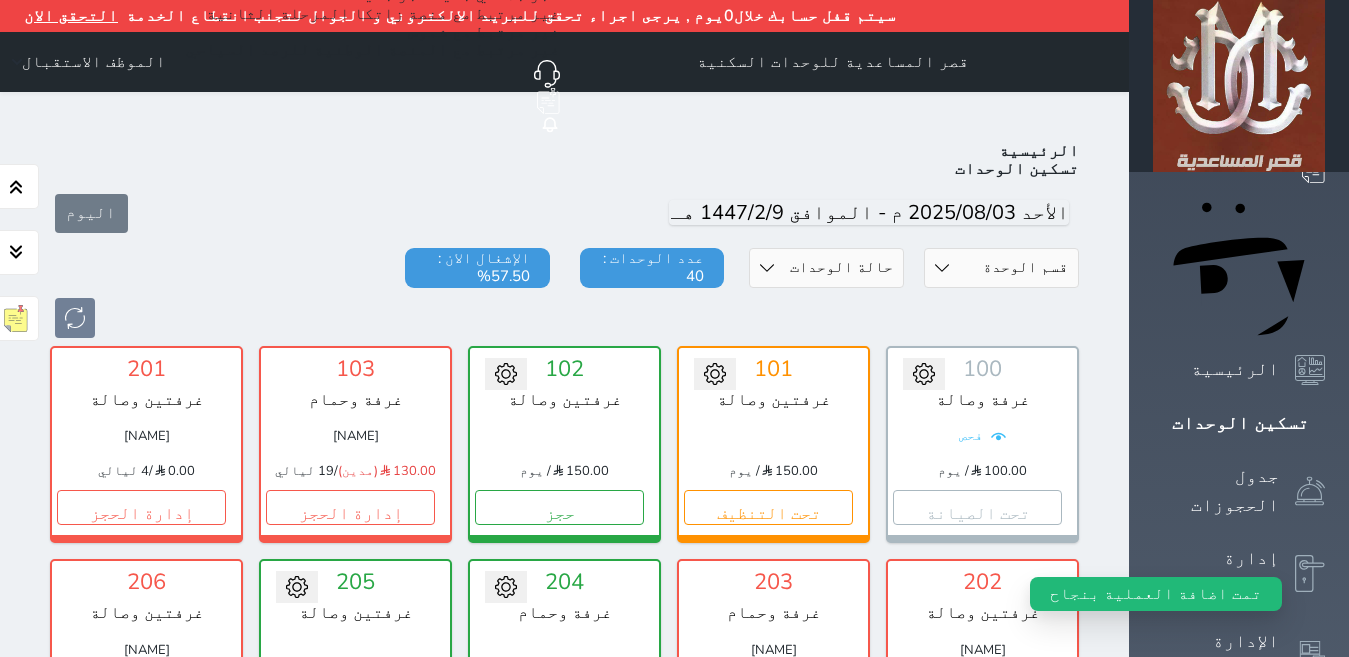 scroll, scrollTop: 110, scrollLeft: 0, axis: vertical 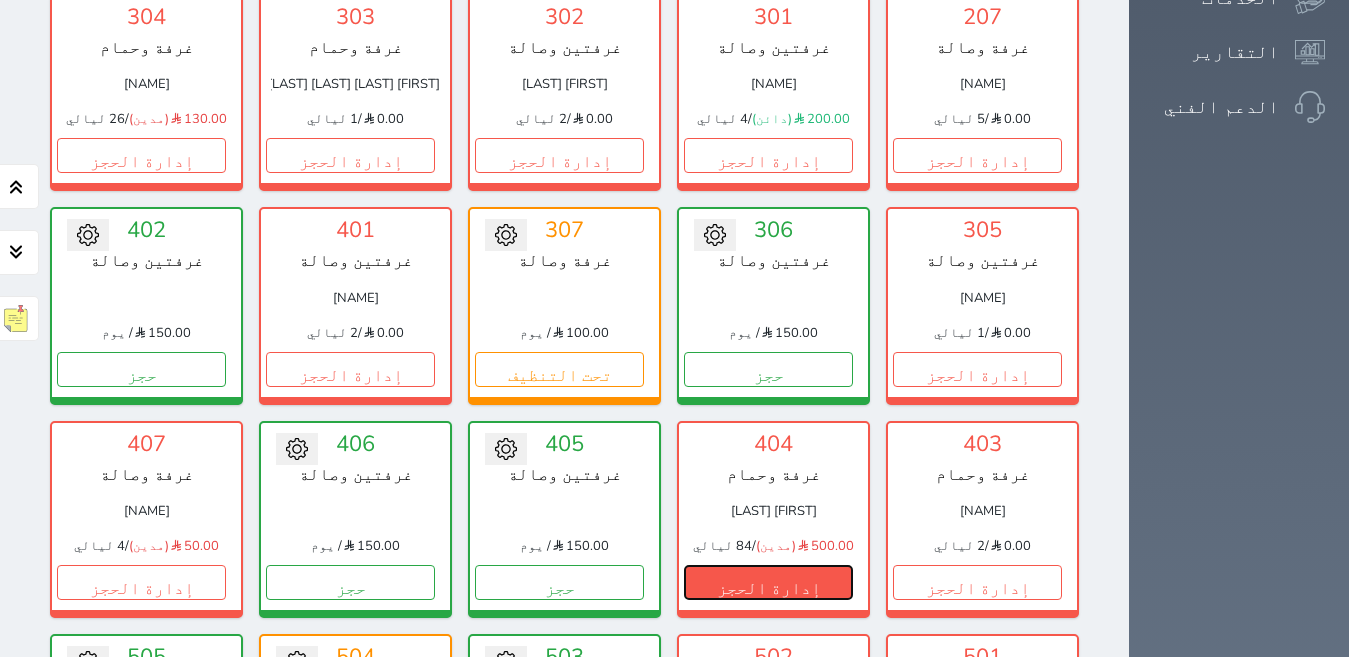 click on "إدارة الحجز" at bounding box center [768, 582] 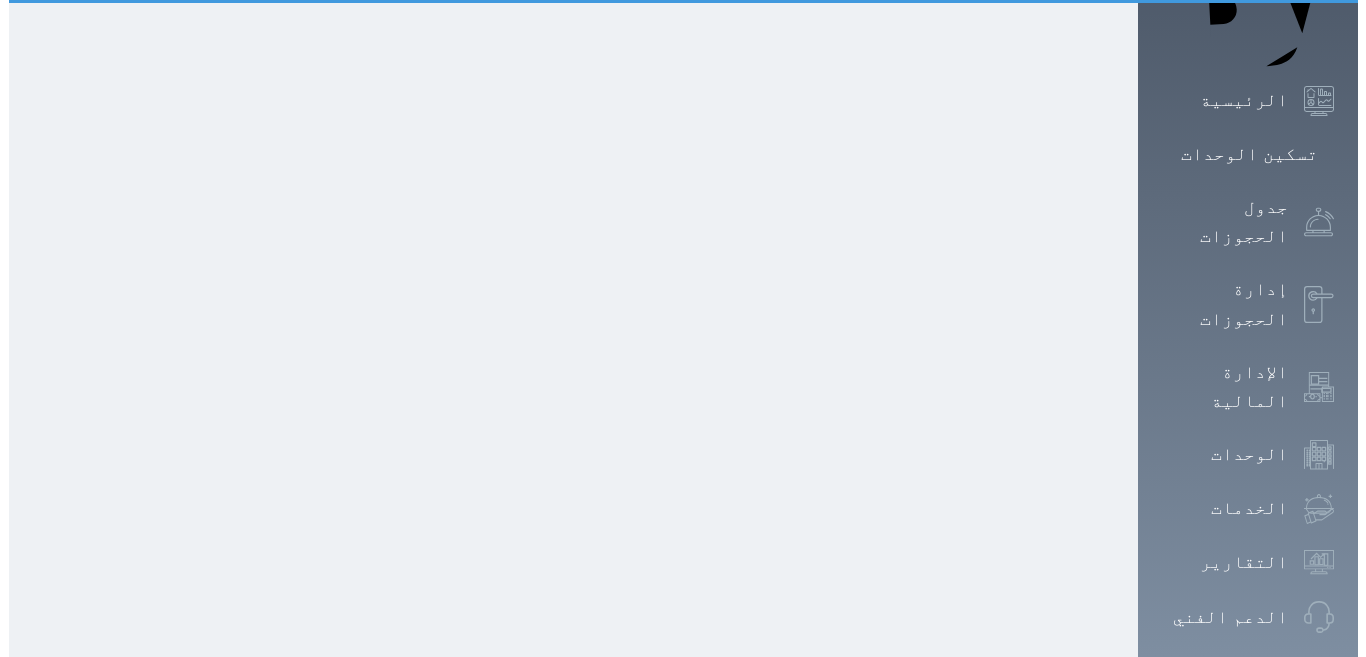scroll, scrollTop: 0, scrollLeft: 0, axis: both 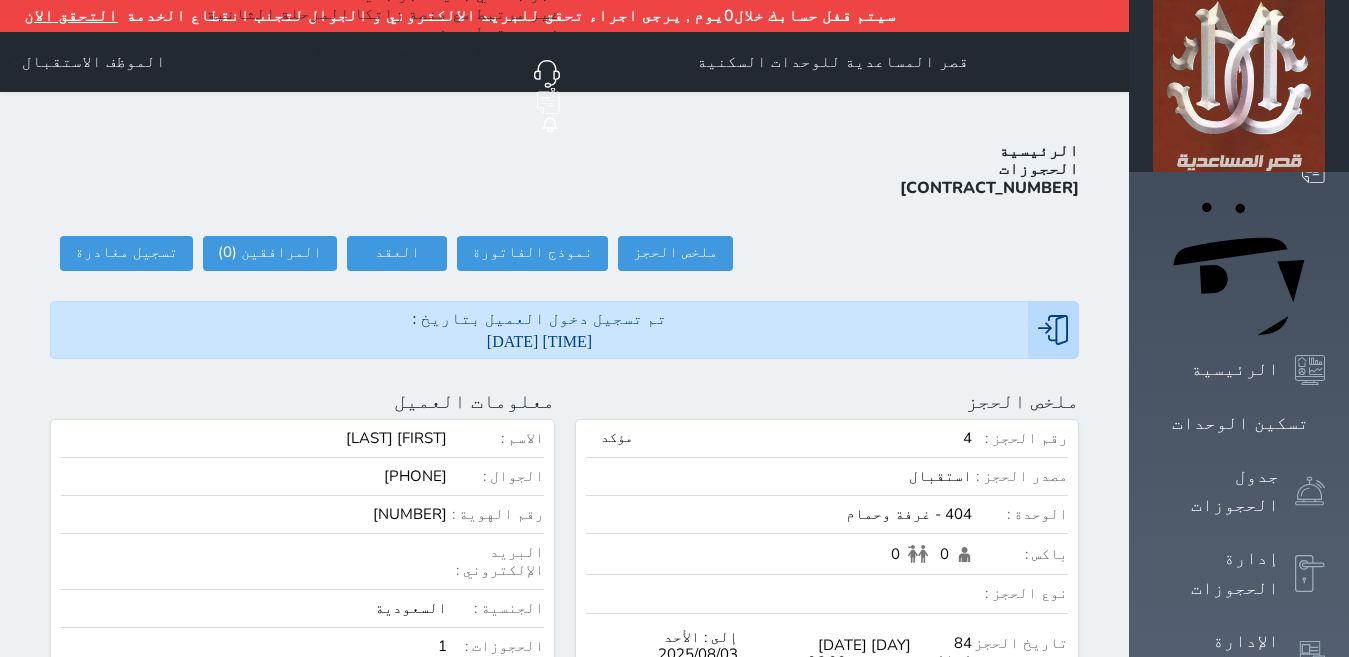 select 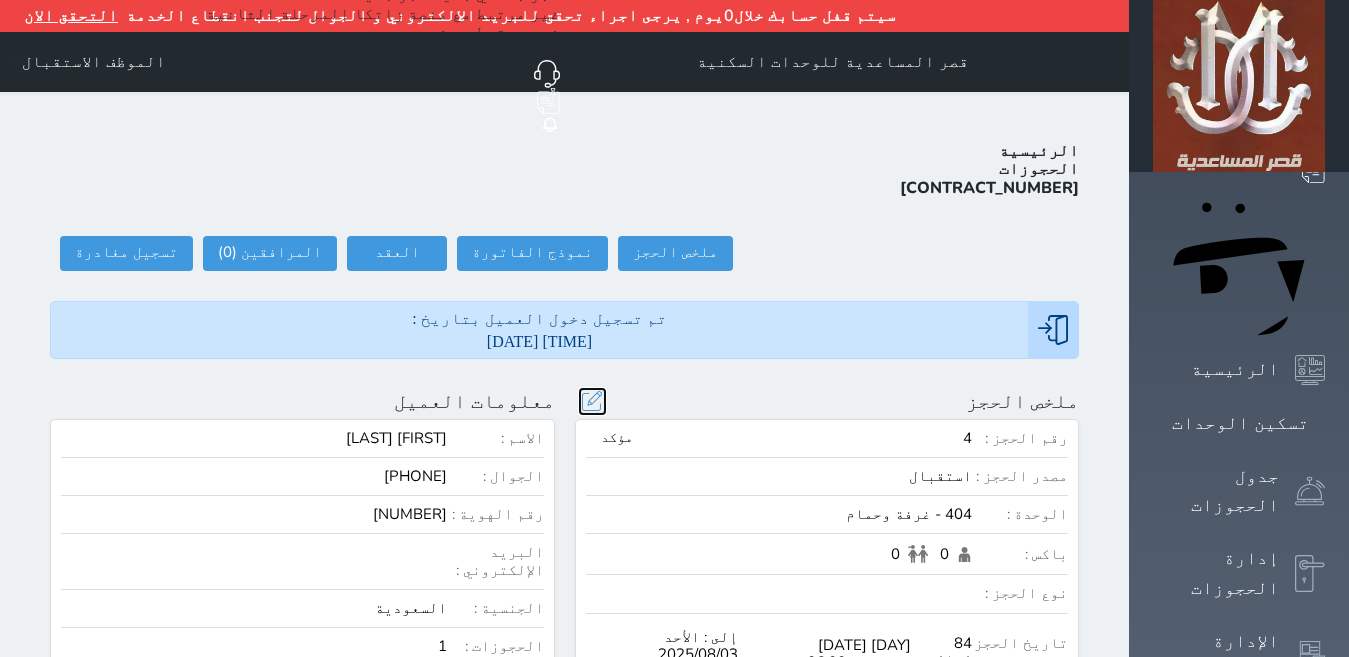 click at bounding box center (592, 401) 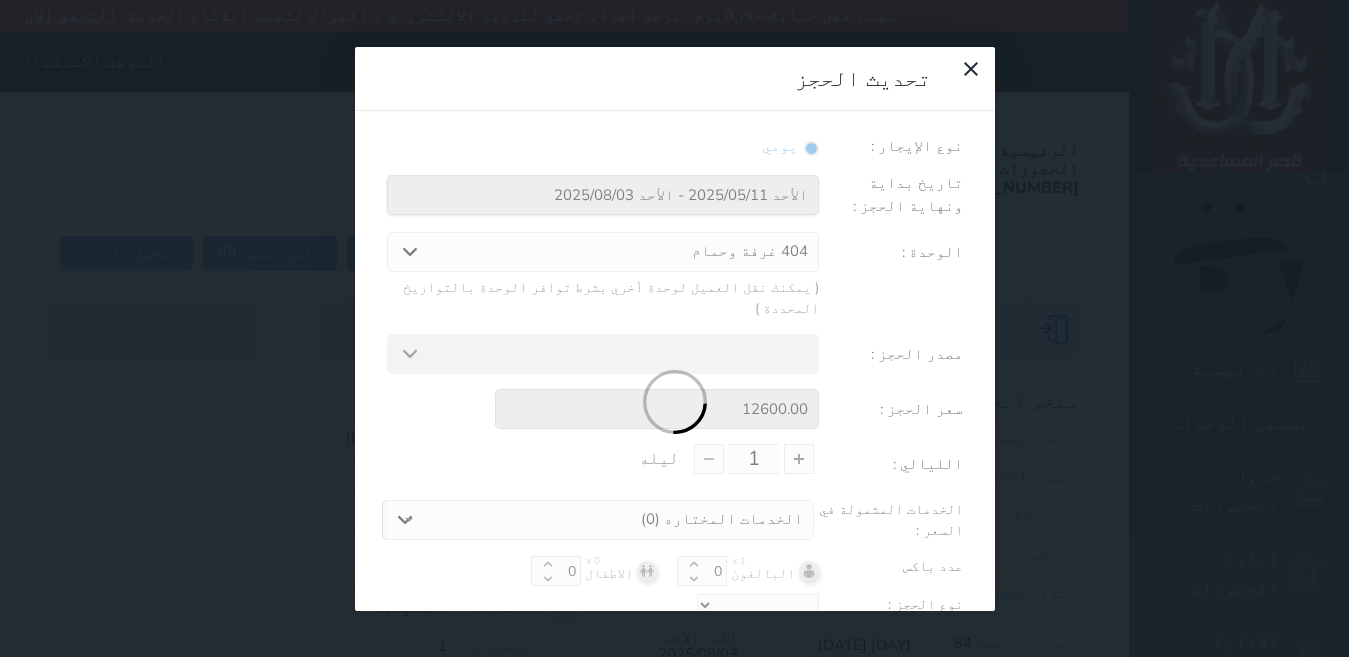 select 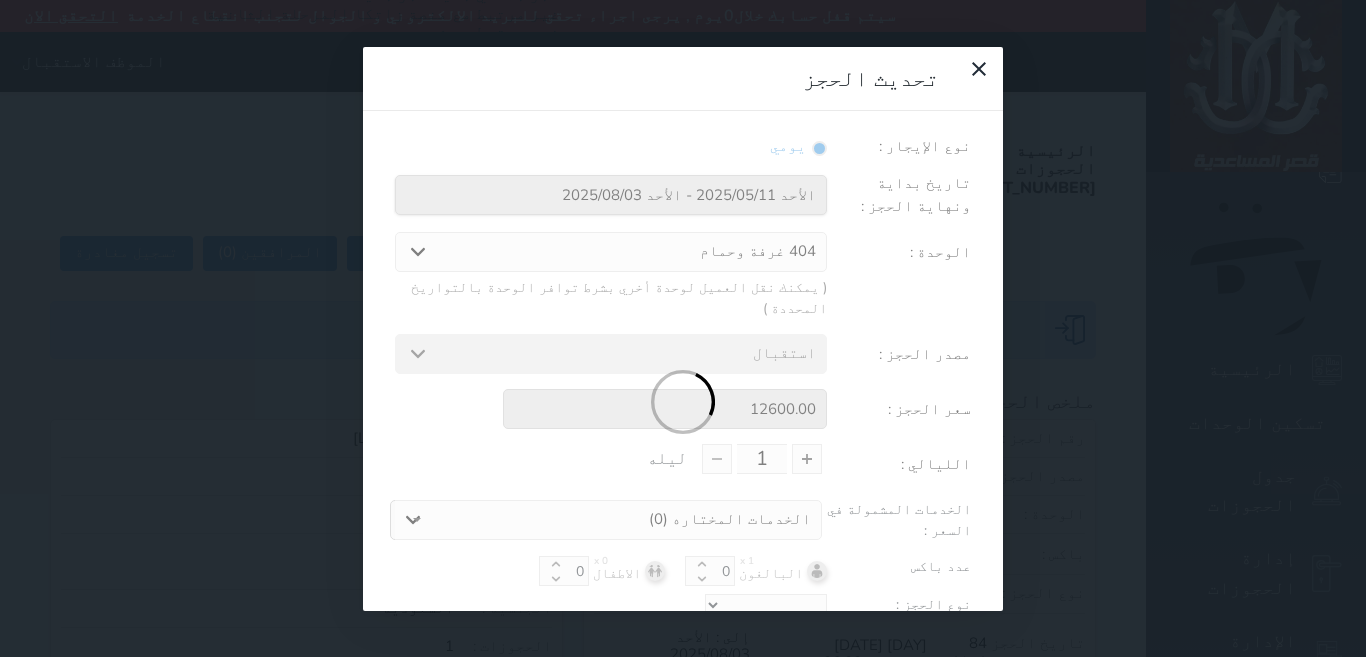 type on "84" 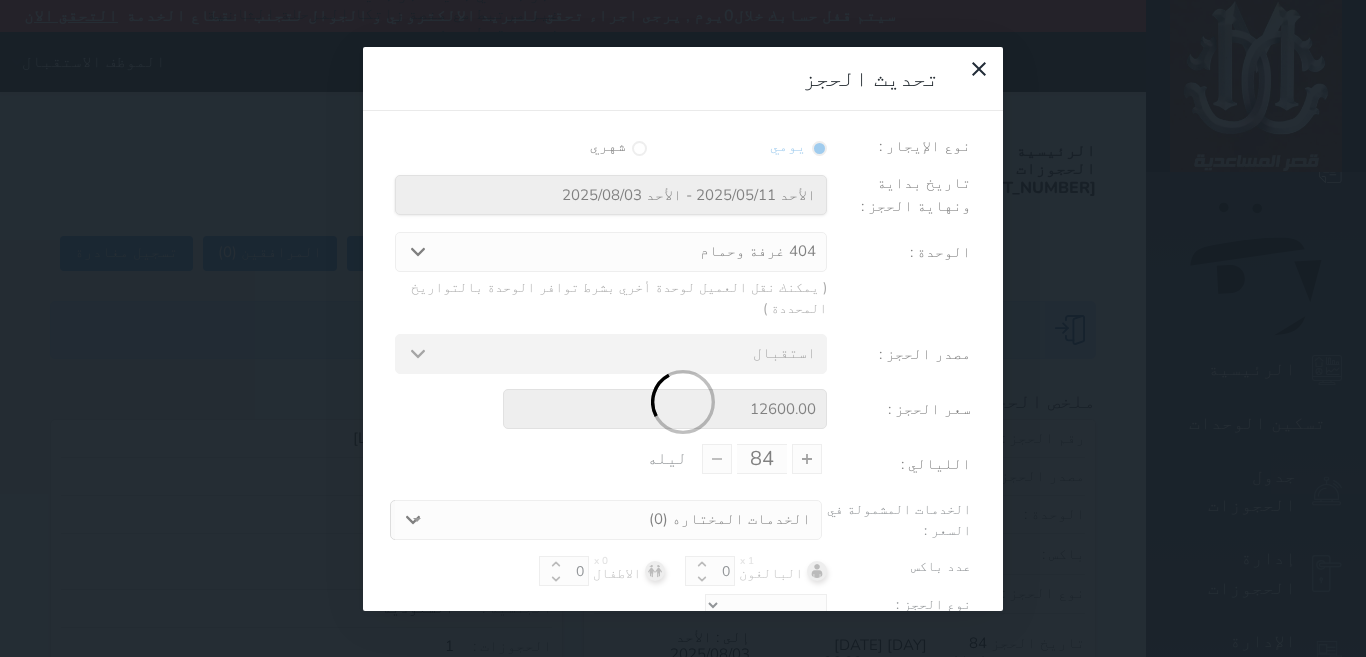 select 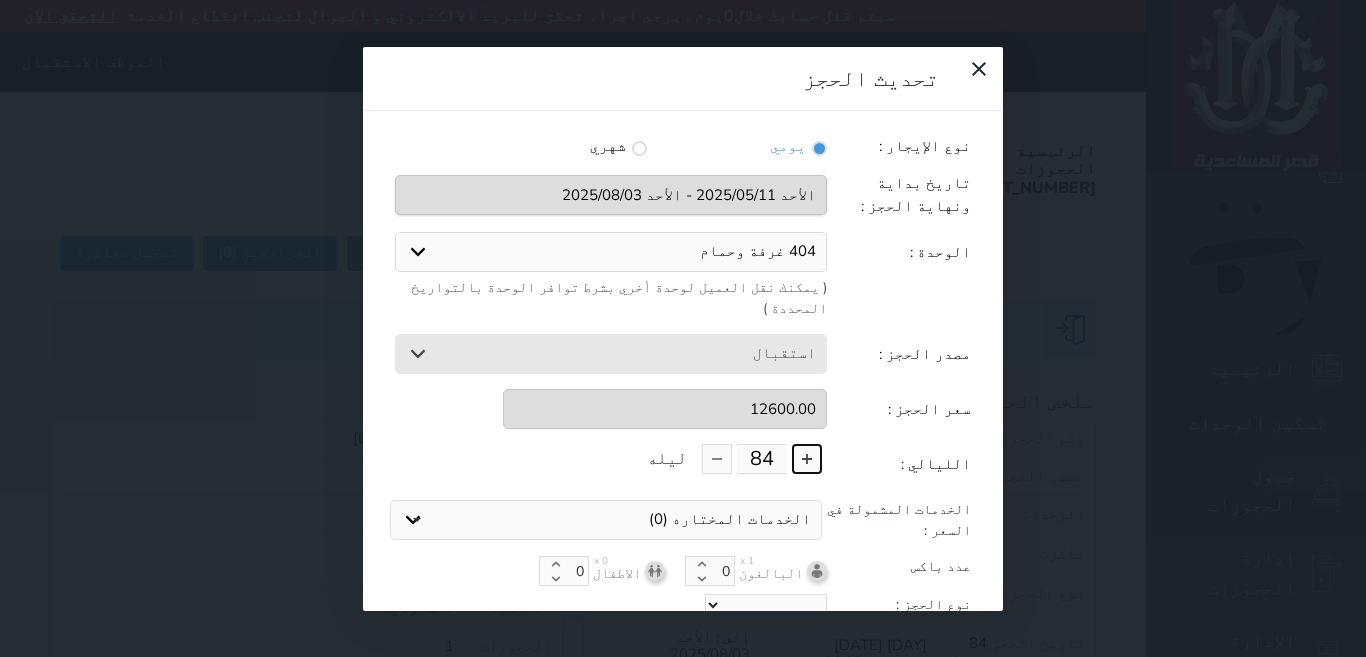 click at bounding box center [807, 459] 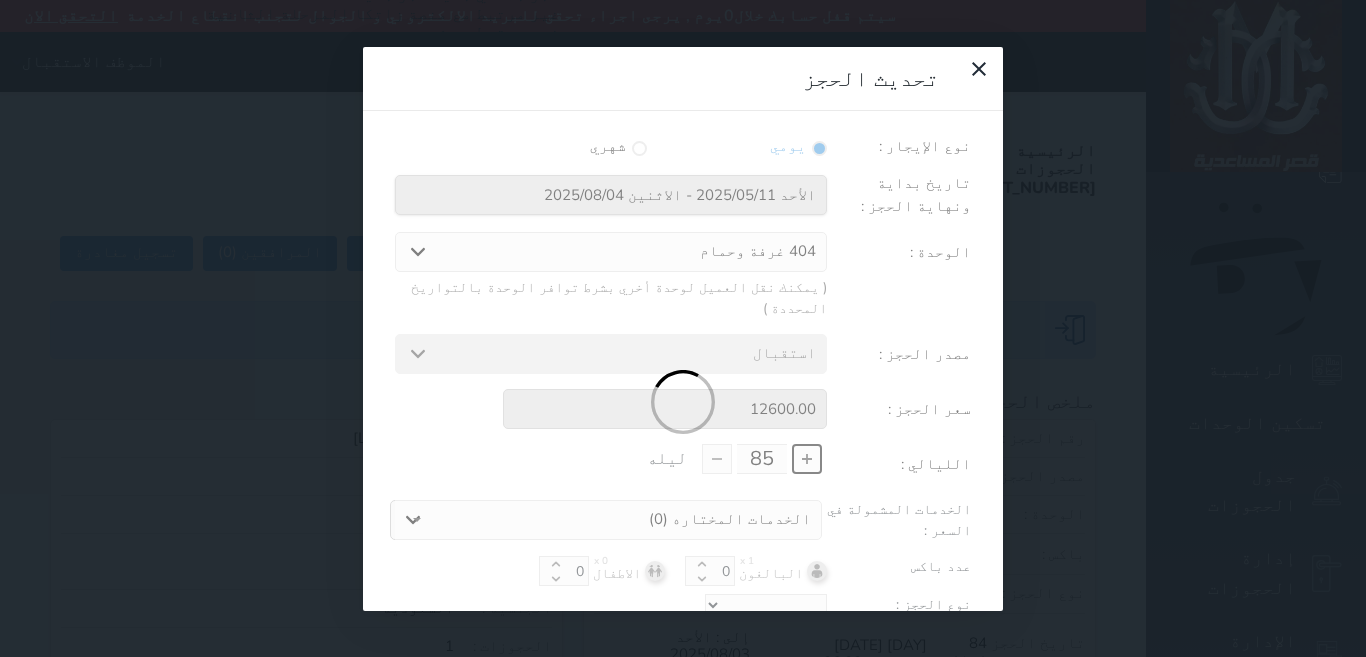 select 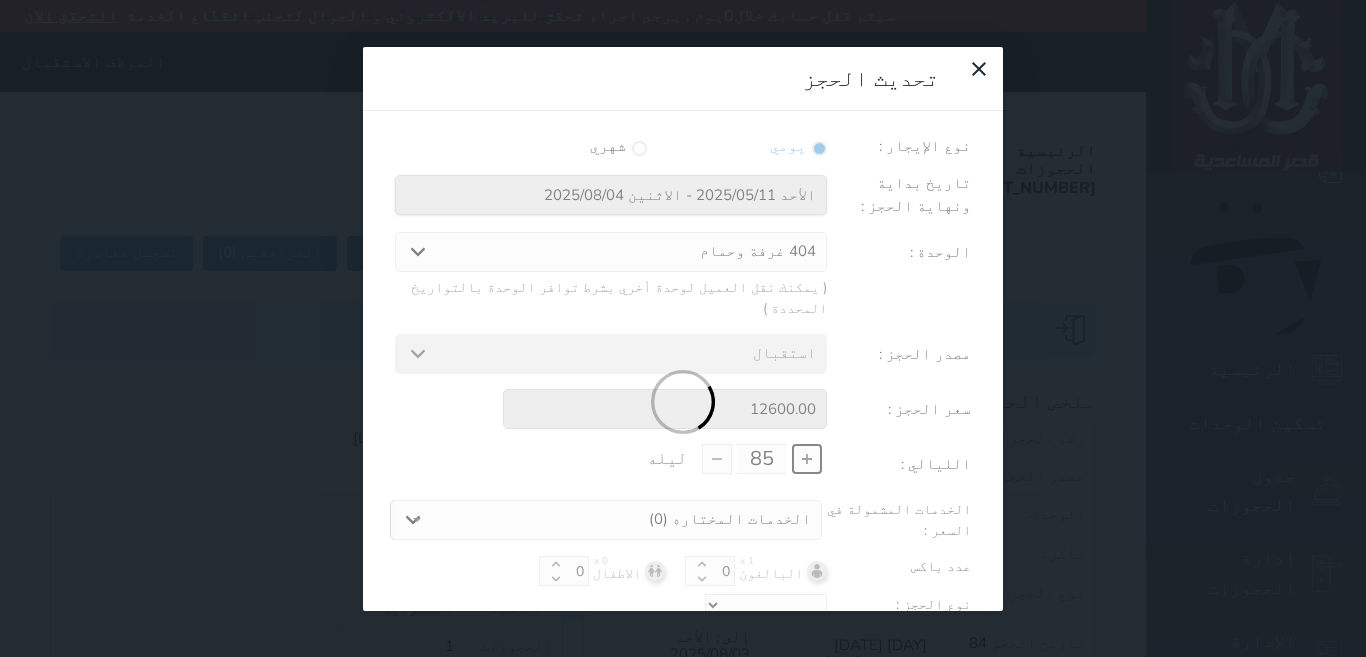 type on "12750.00" 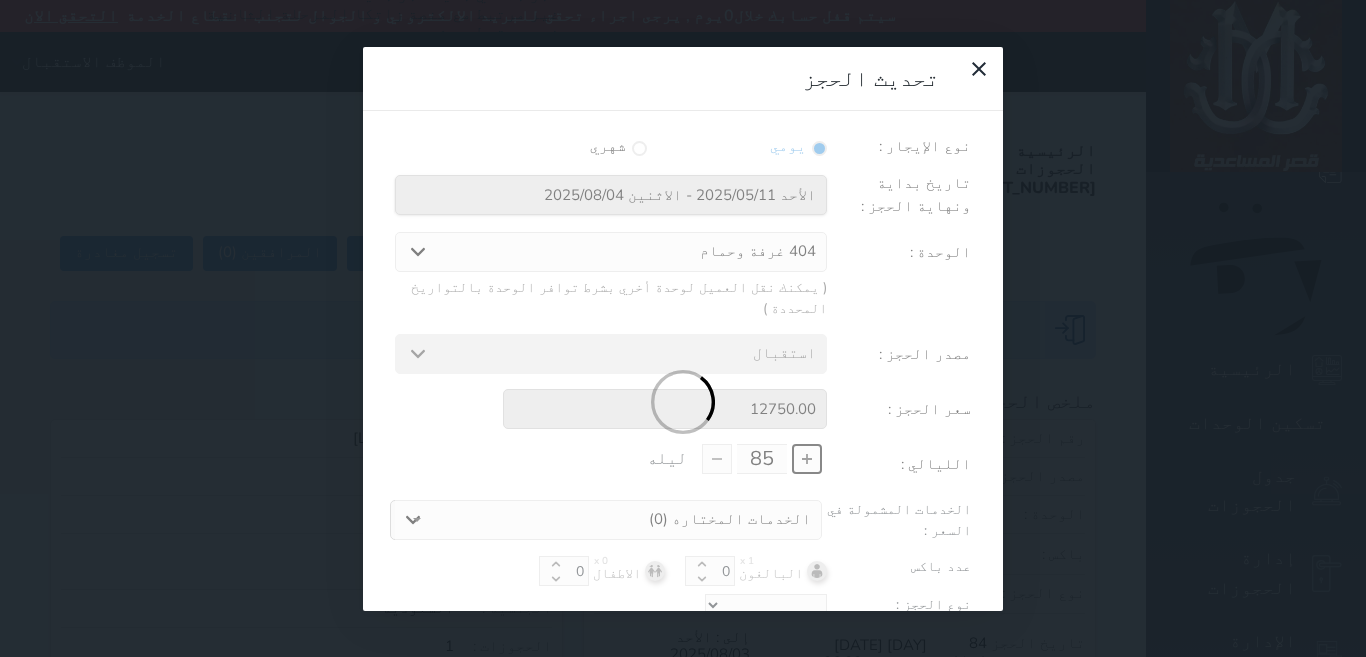 select 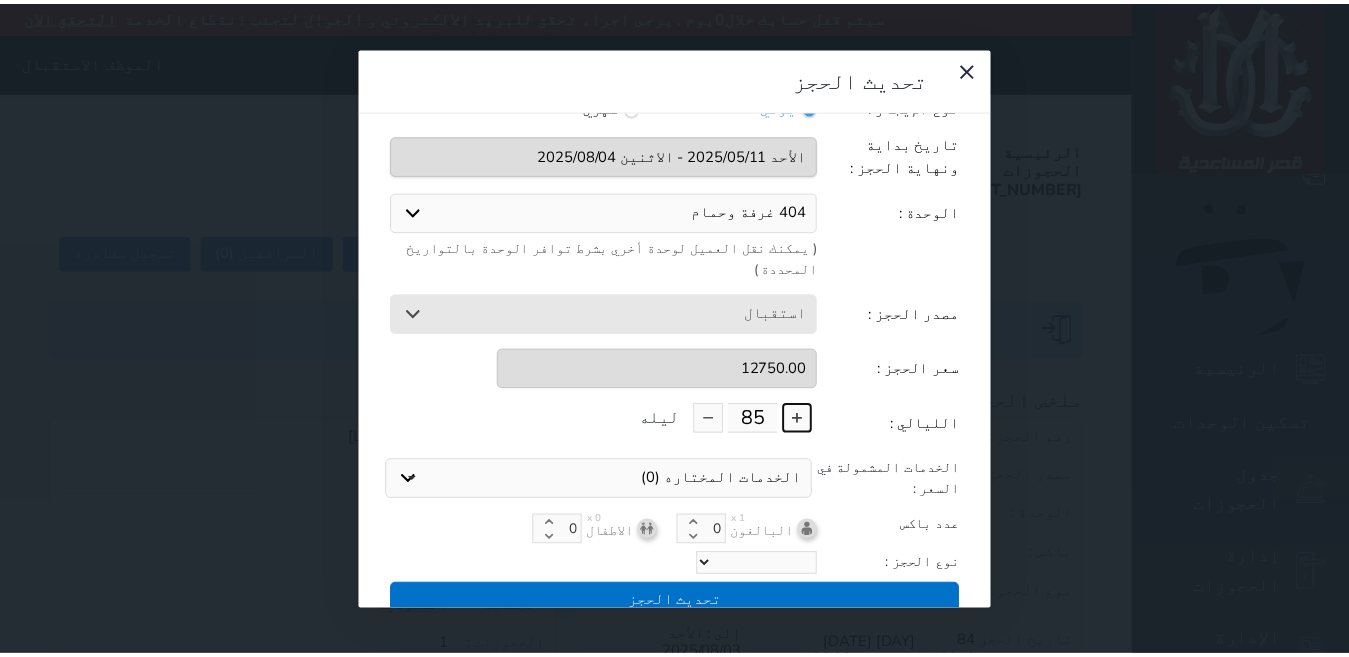 scroll, scrollTop: 45, scrollLeft: 0, axis: vertical 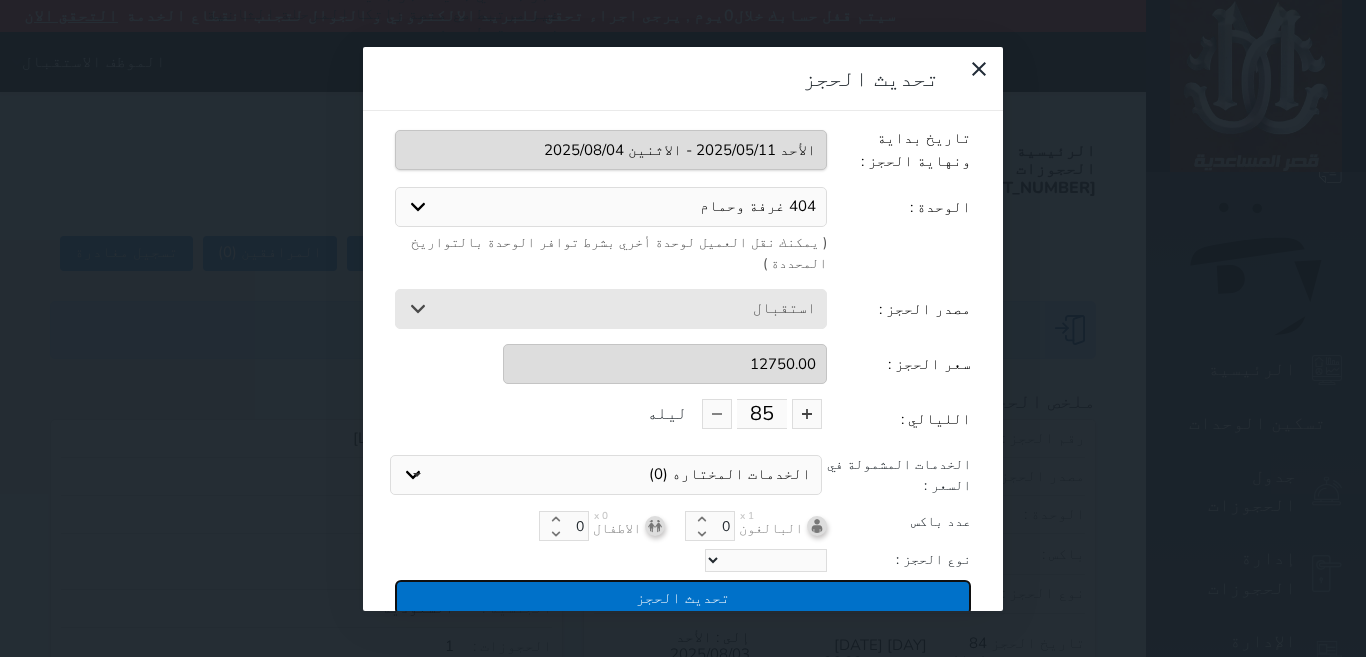 click on "تحديث الحجز" at bounding box center [683, 597] 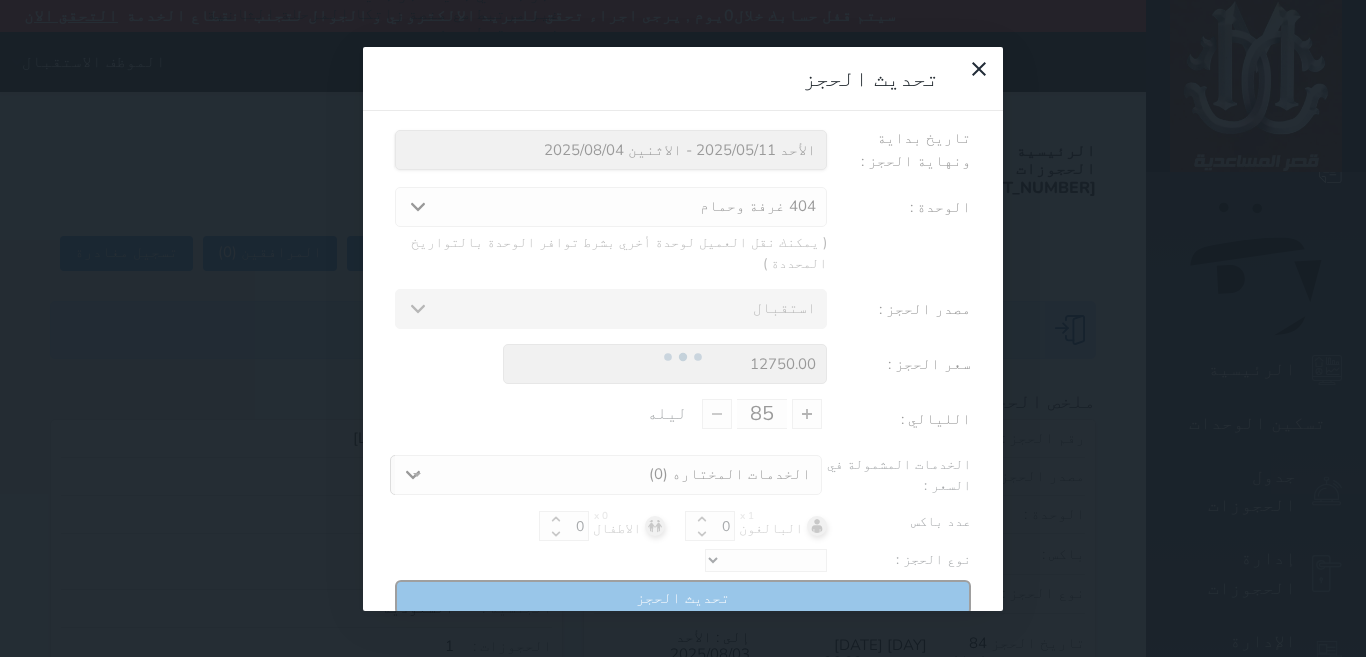 type on "12750" 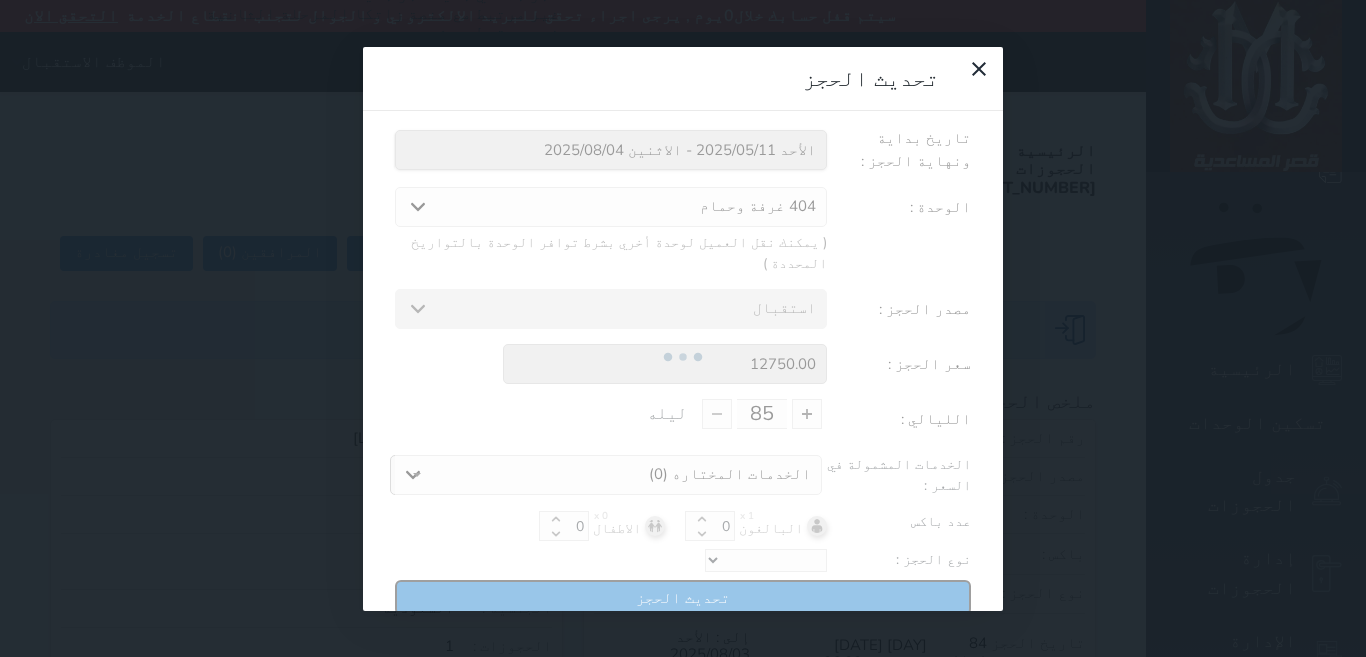 select 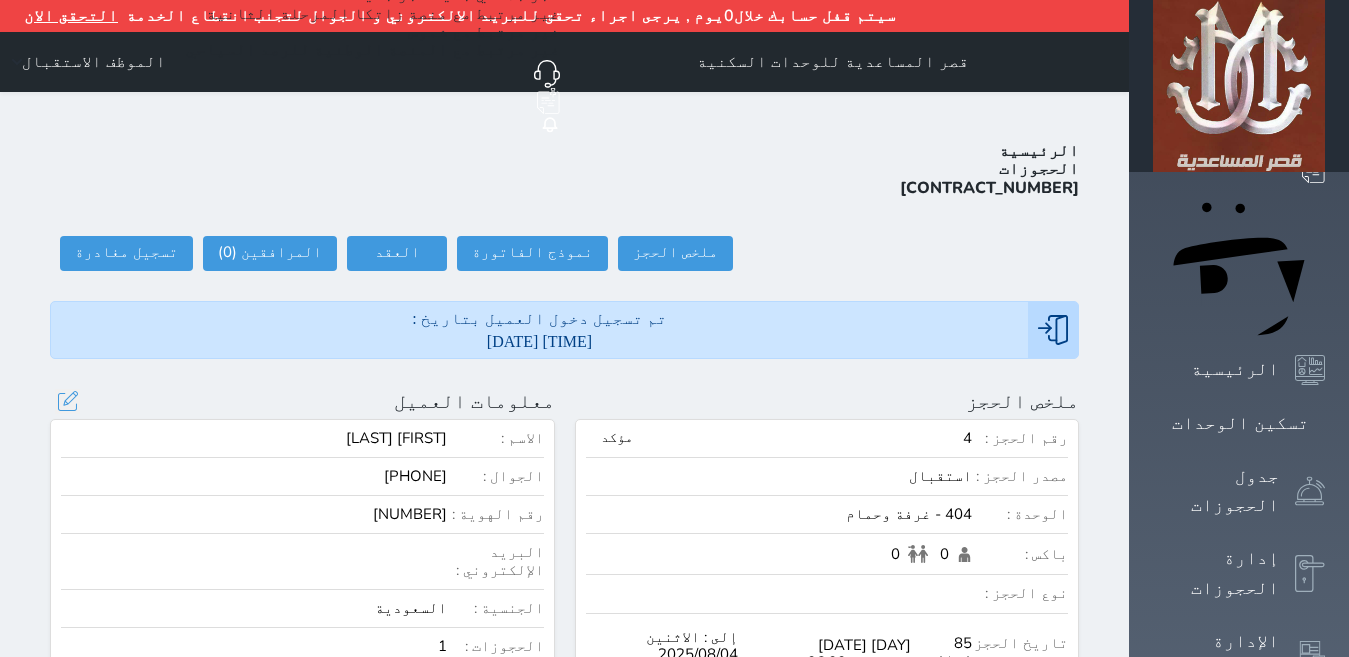 click on "تسكين الوحدات" at bounding box center [1240, 423] 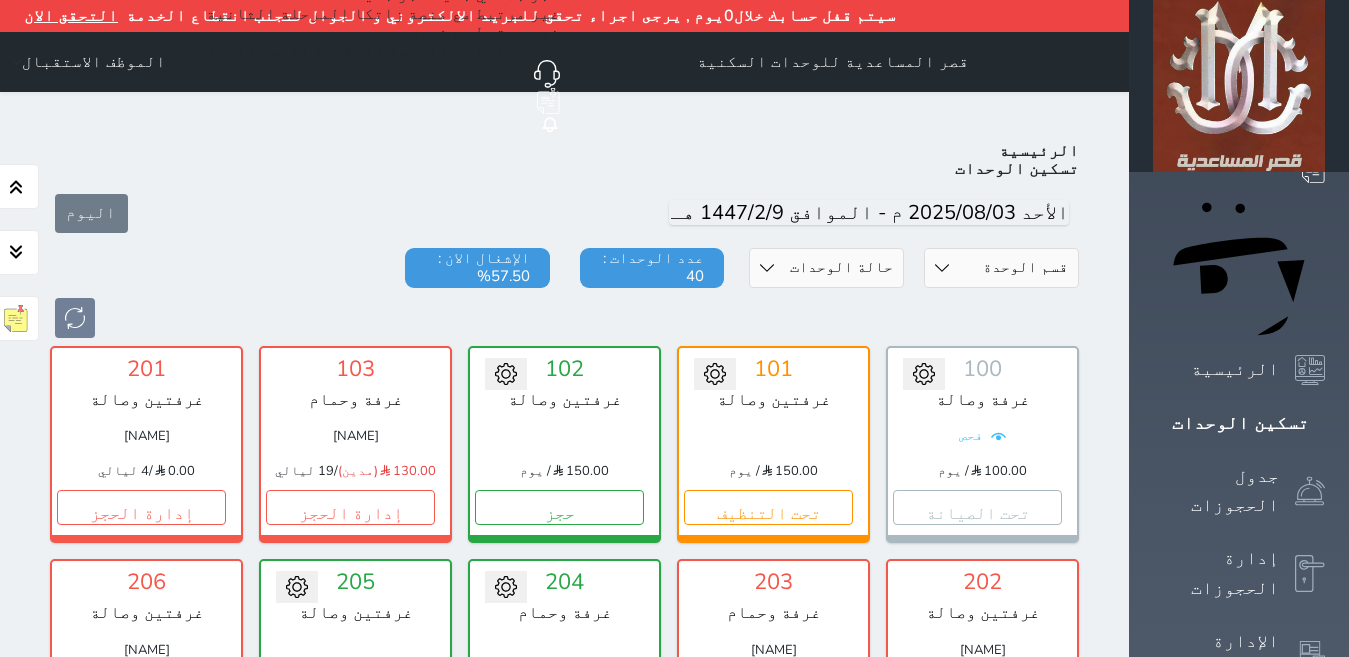 scroll, scrollTop: 110, scrollLeft: 0, axis: vertical 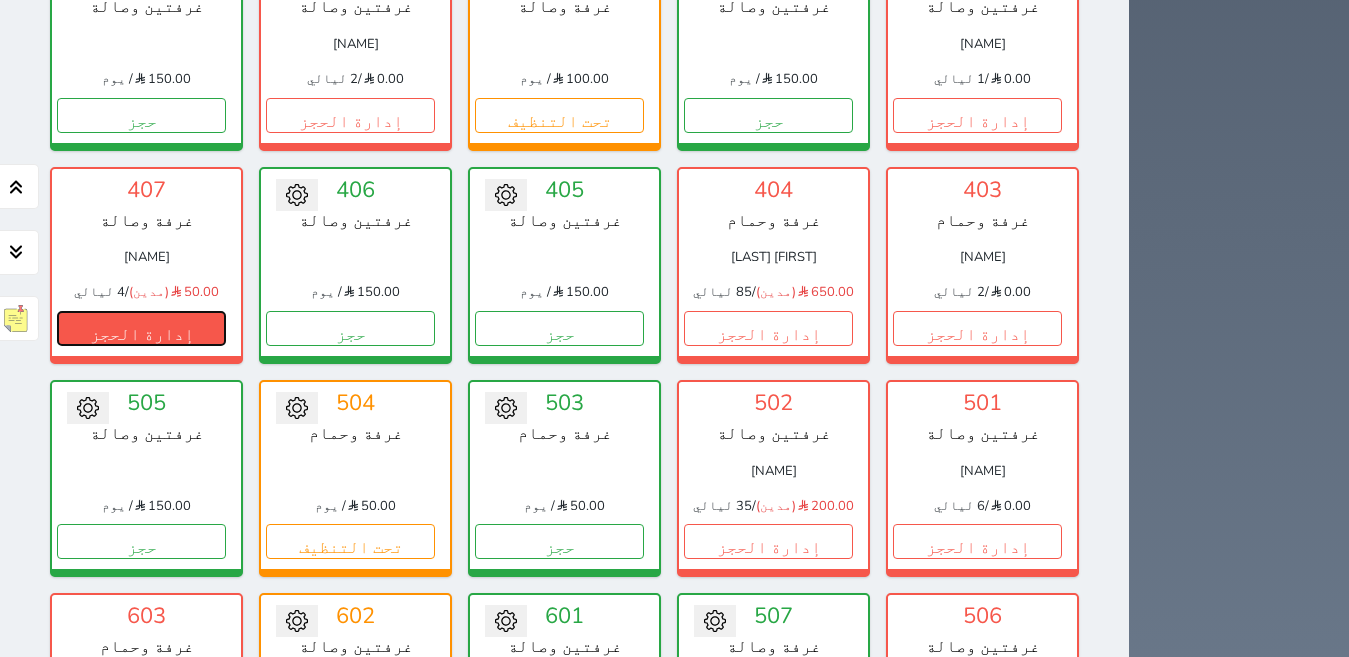 click on "إدارة الحجز" at bounding box center [141, 328] 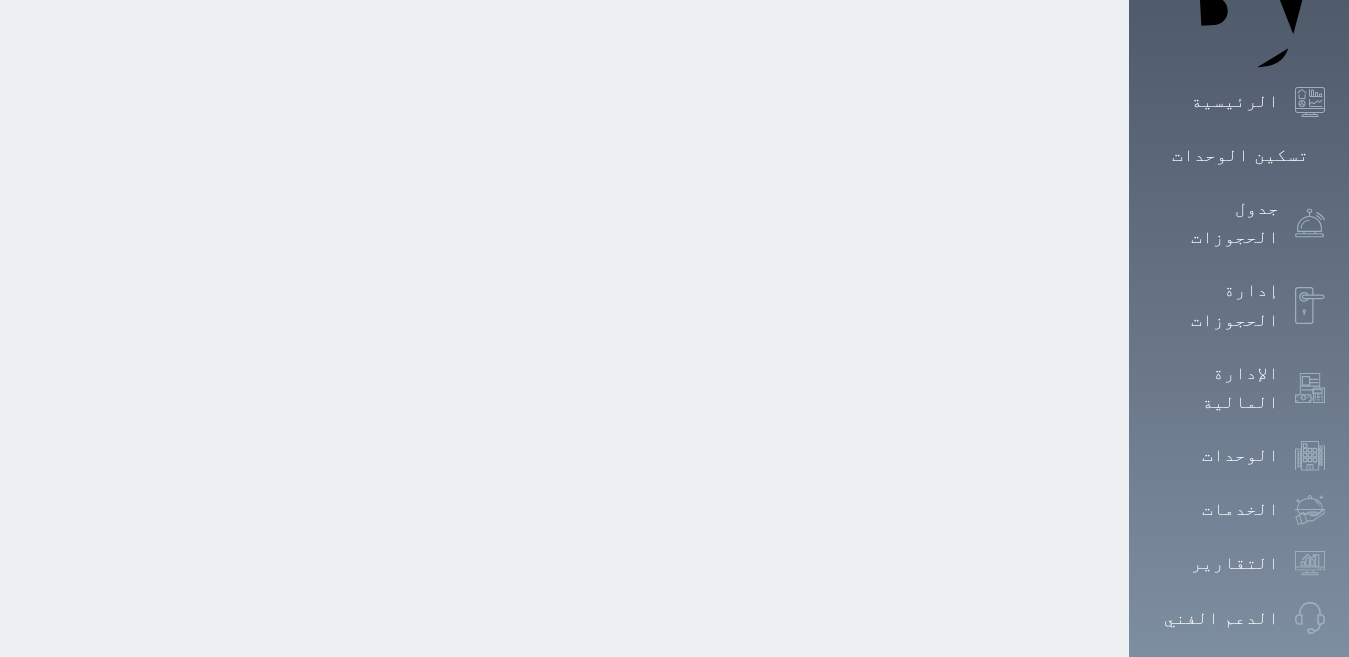 scroll, scrollTop: 0, scrollLeft: 0, axis: both 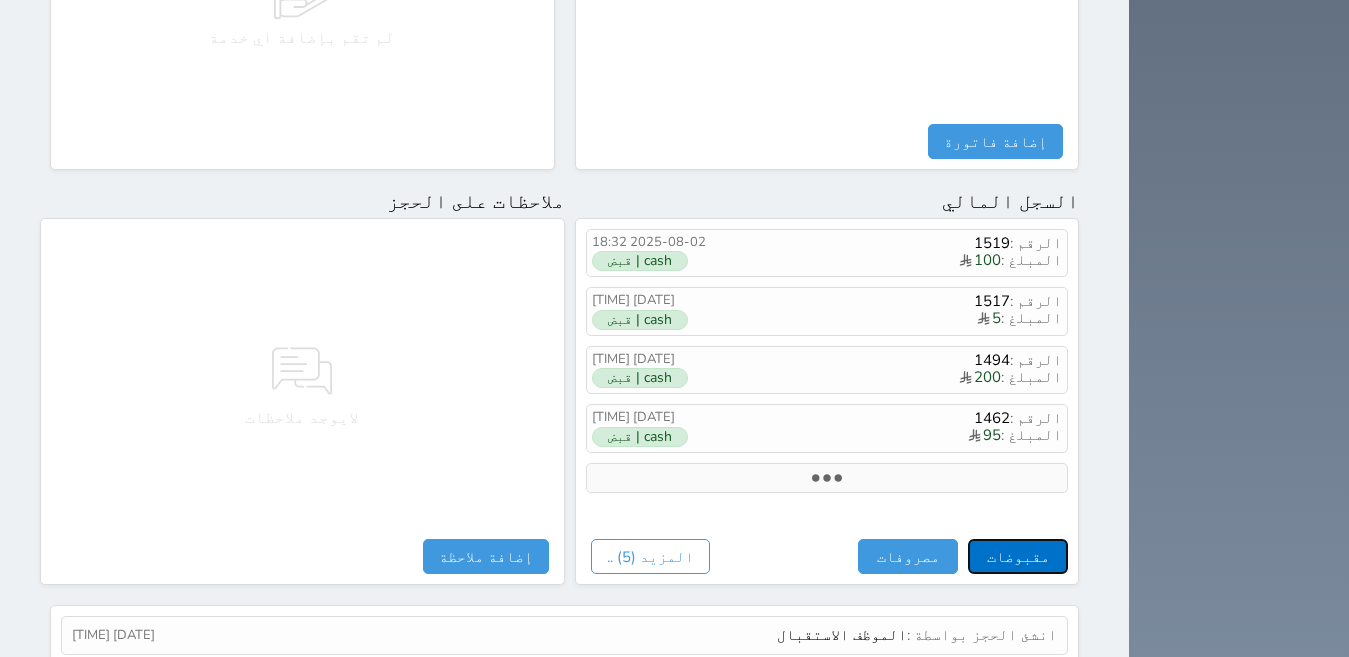 click on "مقبوضات" at bounding box center [1018, 556] 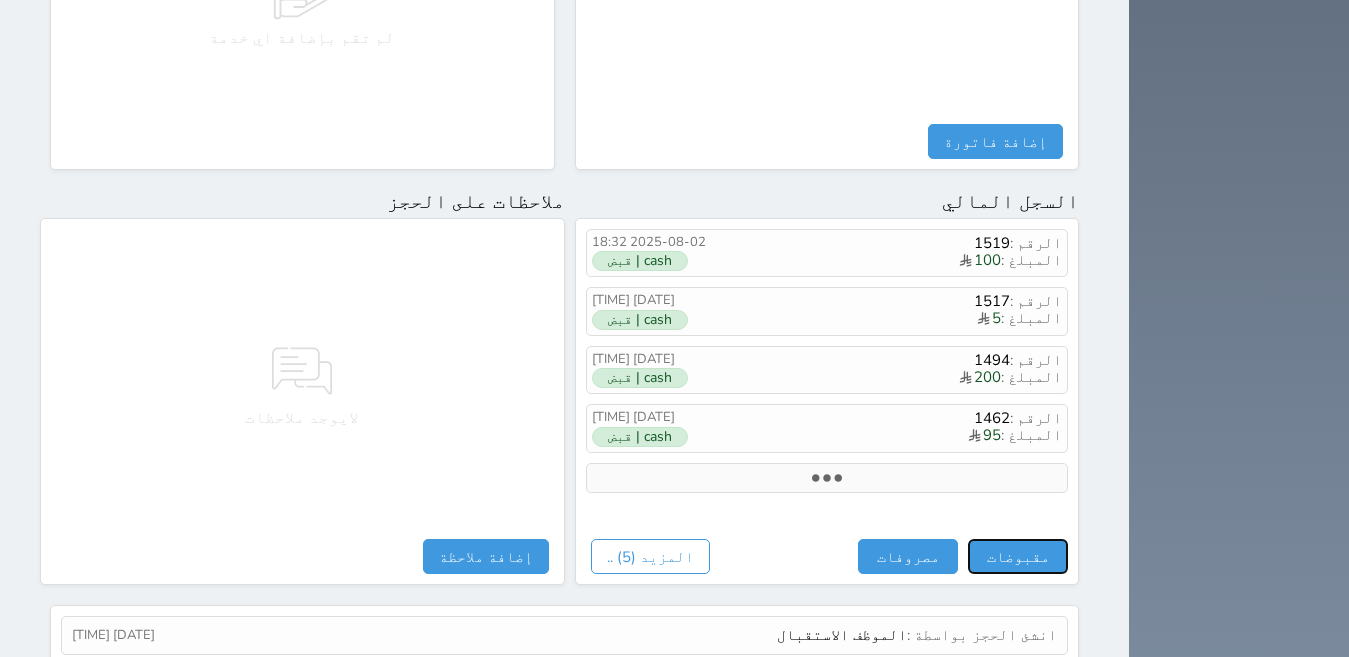 select 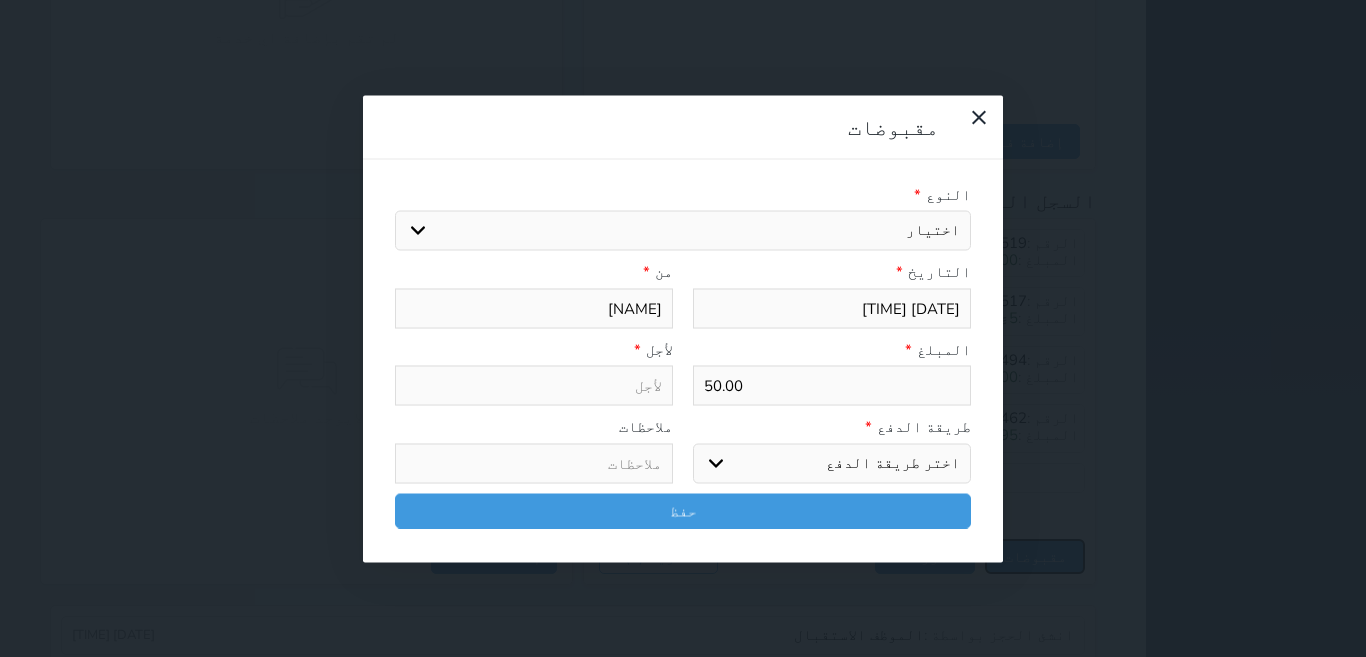 select 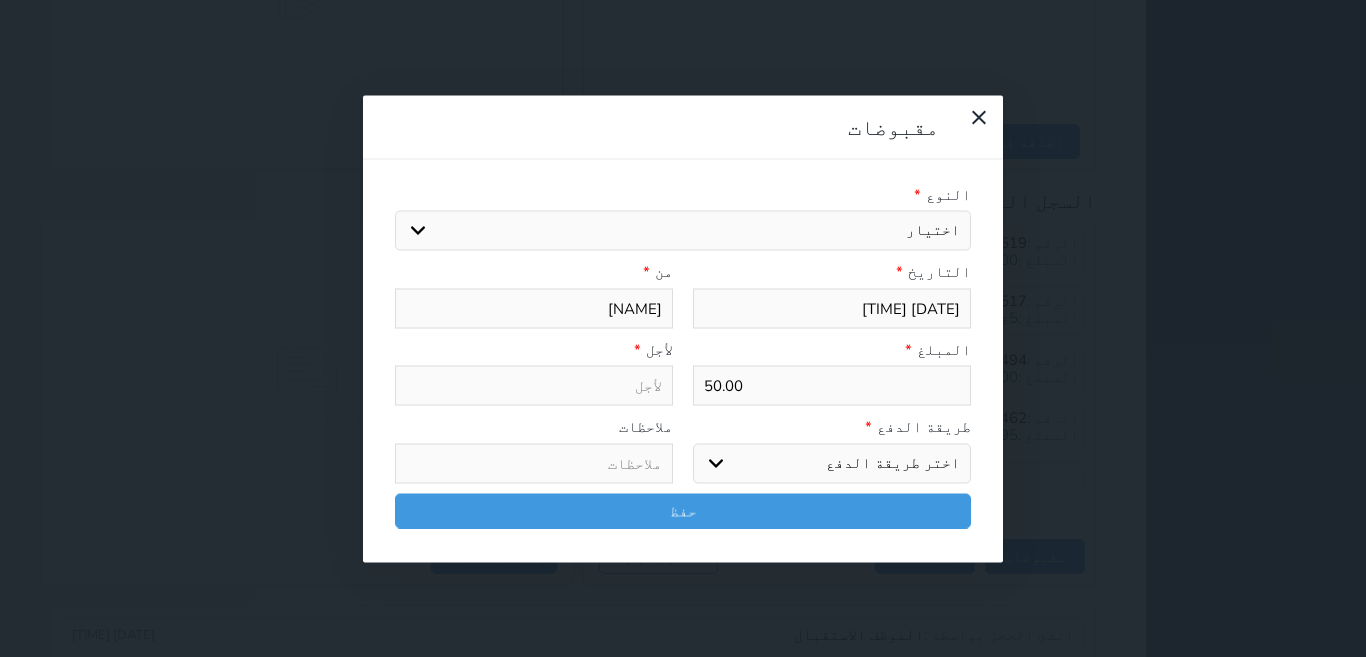 click on "اختيار" at bounding box center [683, 231] 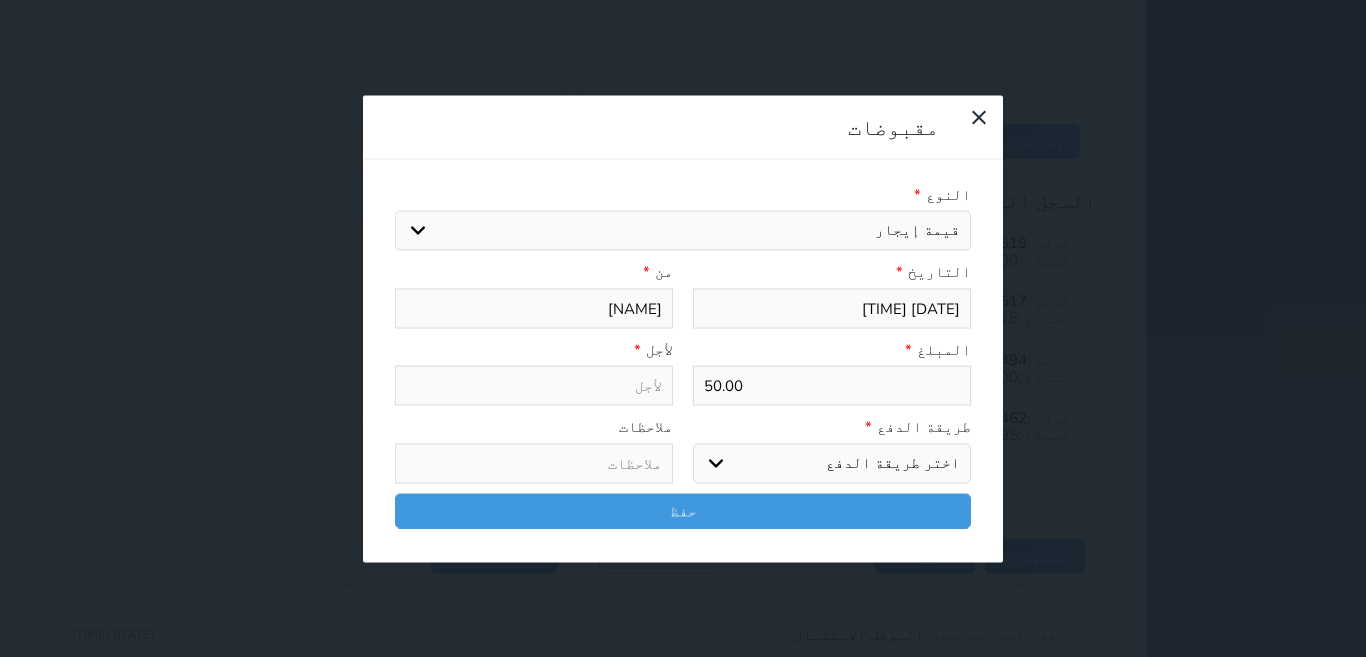 click on "اختيار   مقبوضات عامة قيمة إيجار فواتير تامين عربون لا ينطبق آخر مغسلة واي فاي - الإنترنت مواقف السيارات طعام الأغذية والمشروبات مشروبات المشروبات الباردة المشروبات الساخنة الإفطار غداء عشاء مخبز و كعك حمام سباحة الصالة الرياضية سبا و خدمات الجمال اختيار وإسقاط (خدمات النقل) ميني بار كابل - تلفزيون سرير إضافي تصفيف الشعر التسوق خدمات الجولات السياحية المنظمة خدمات الدليل السياحي" at bounding box center (683, 231) 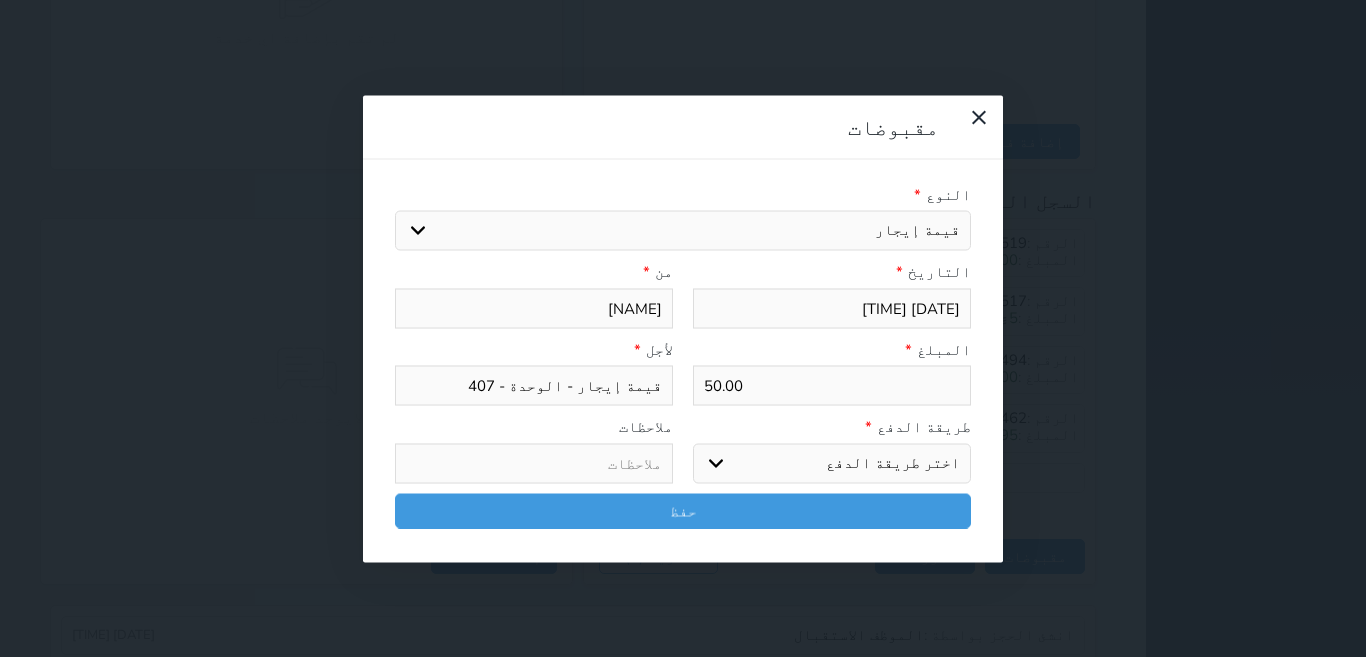 click on "اختر طريقة الدفع   دفع نقدى   تحويل بنكى   مدى   بطاقة ائتمان   آجل" at bounding box center (832, 463) 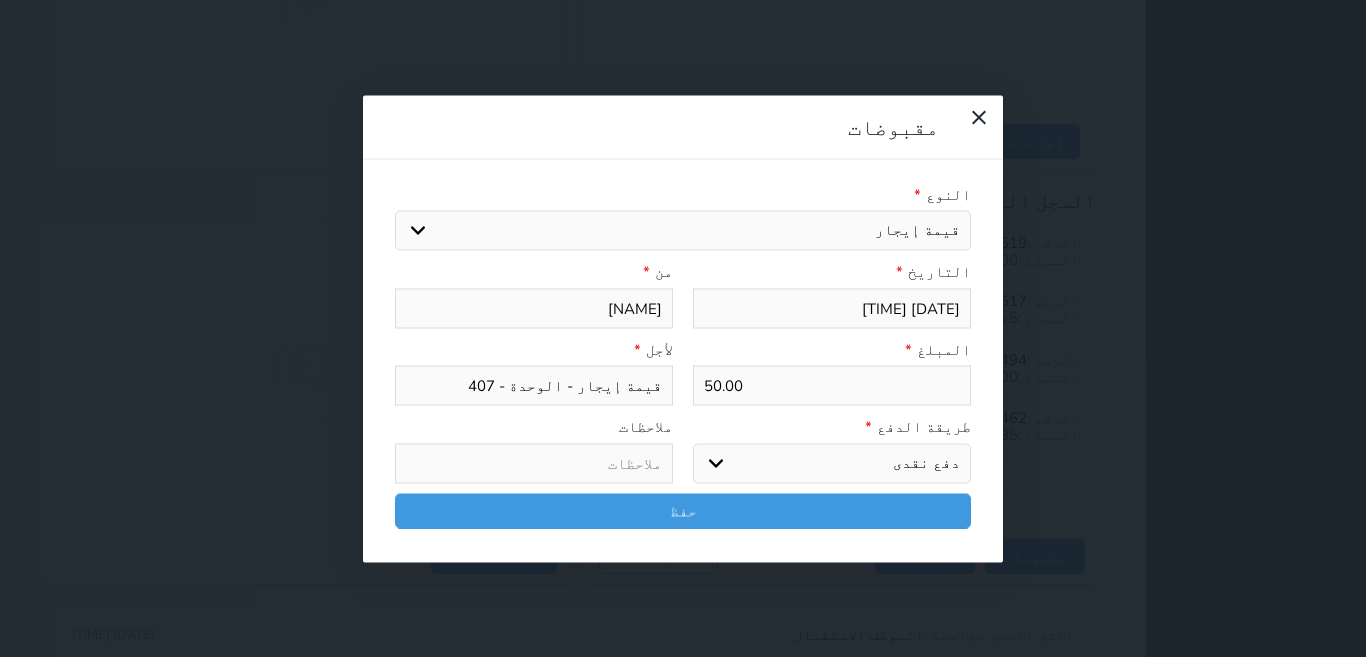 click on "اختر طريقة الدفع   دفع نقدى   تحويل بنكى   مدى   بطاقة ائتمان   آجل" at bounding box center [832, 463] 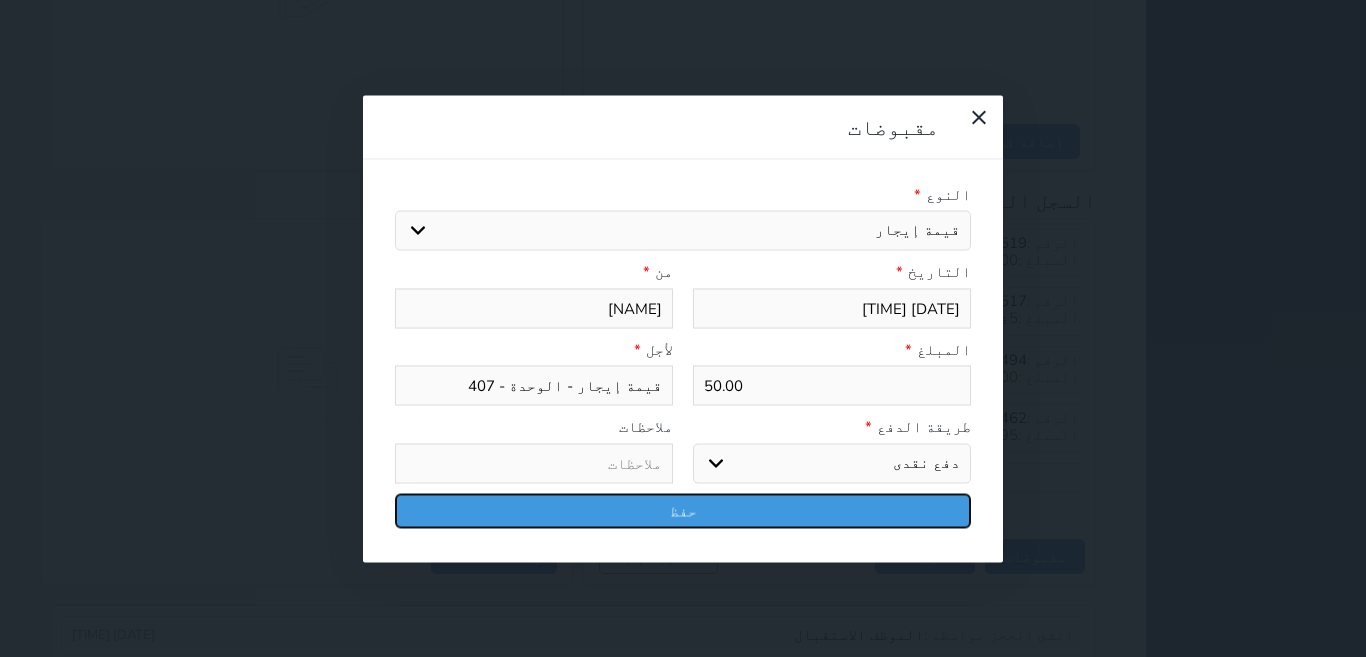 click on "حفظ" at bounding box center (683, 510) 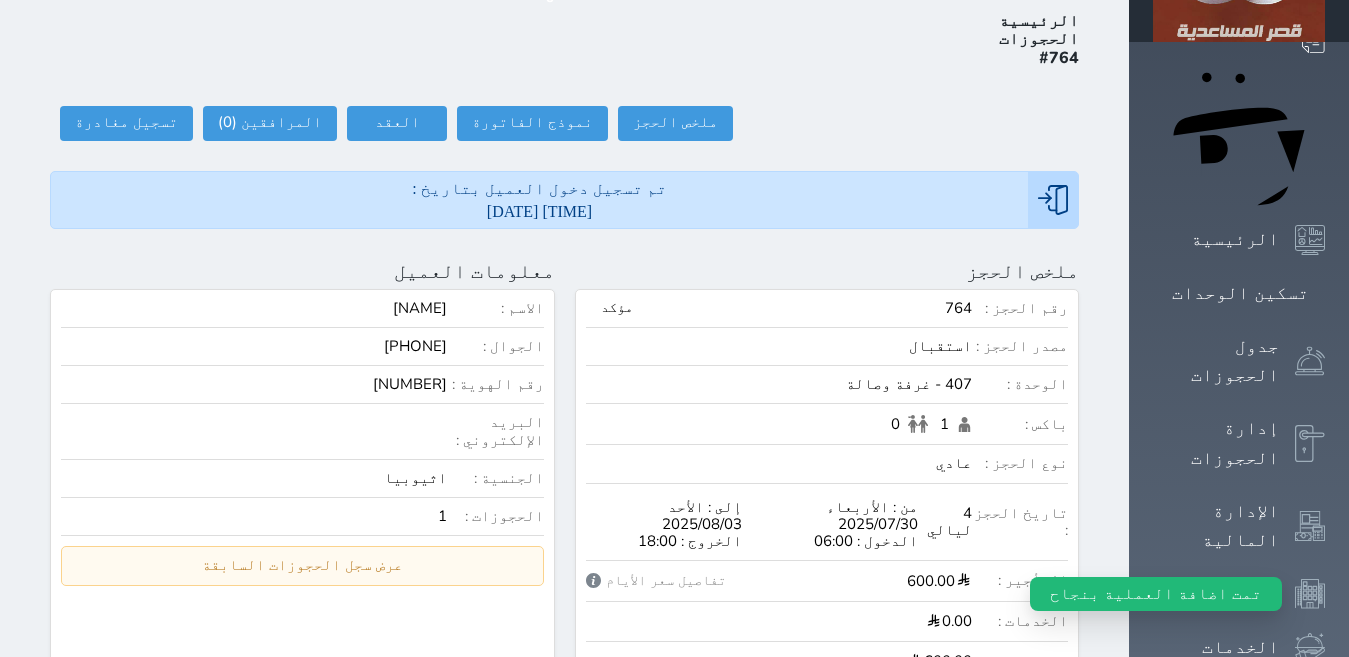 scroll, scrollTop: 0, scrollLeft: 0, axis: both 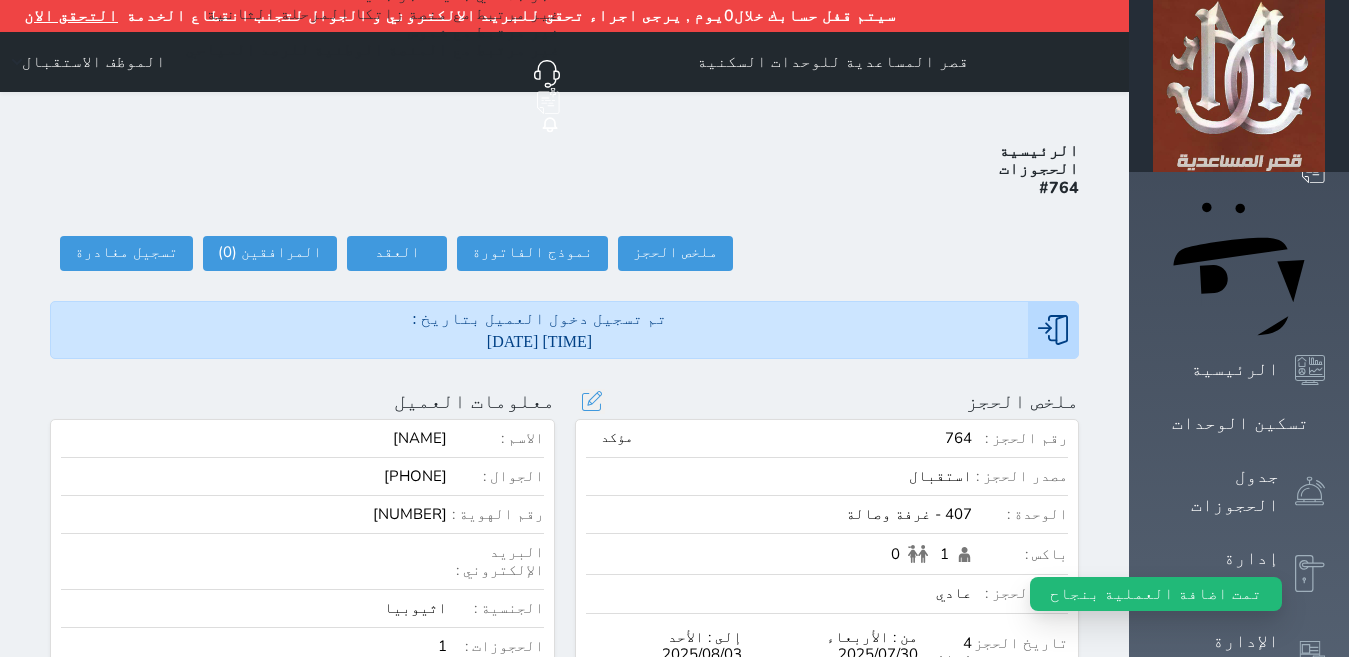 drag, startPoint x: 1284, startPoint y: 219, endPoint x: 808, endPoint y: 358, distance: 495.88004 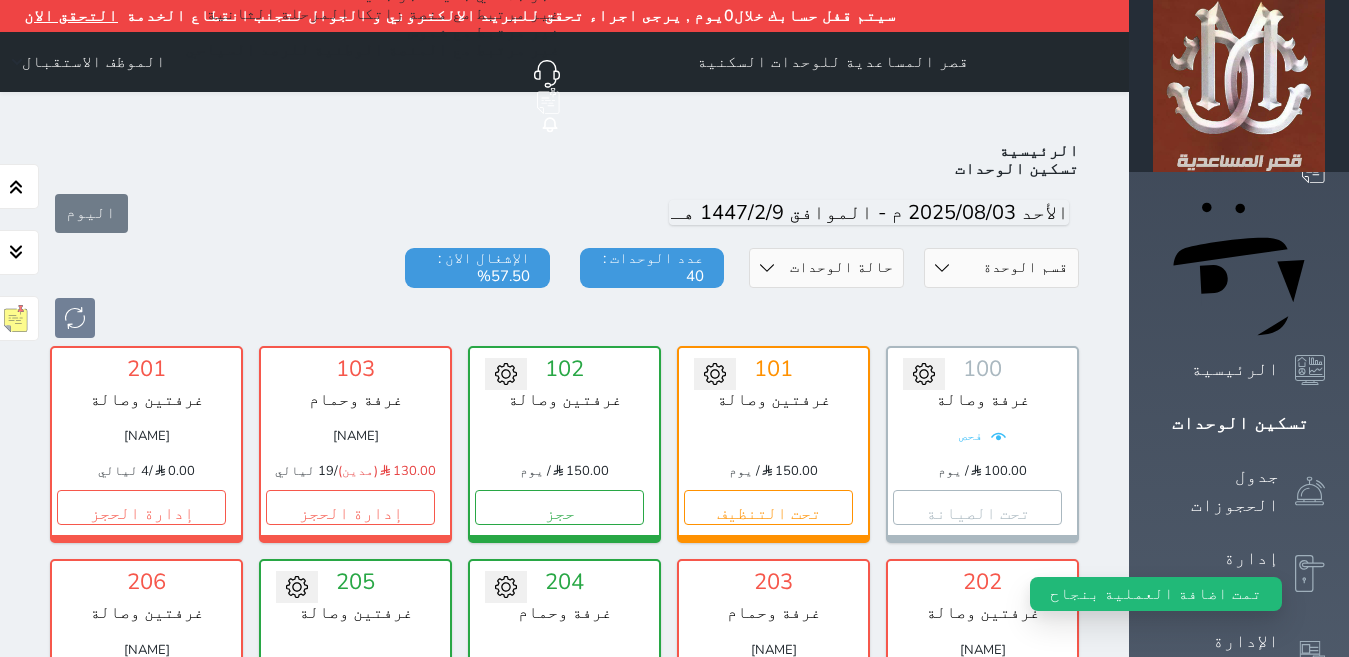 scroll, scrollTop: 110, scrollLeft: 0, axis: vertical 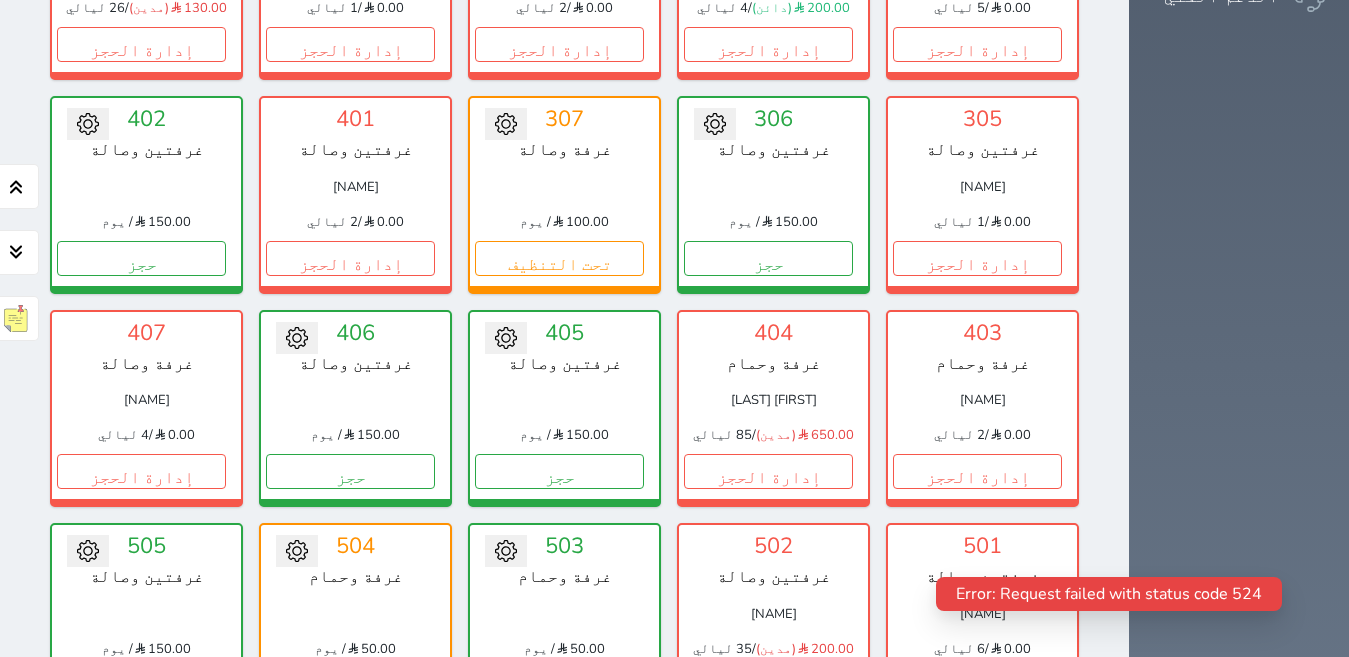click on "إدارة الحجز" at bounding box center [768, 684] 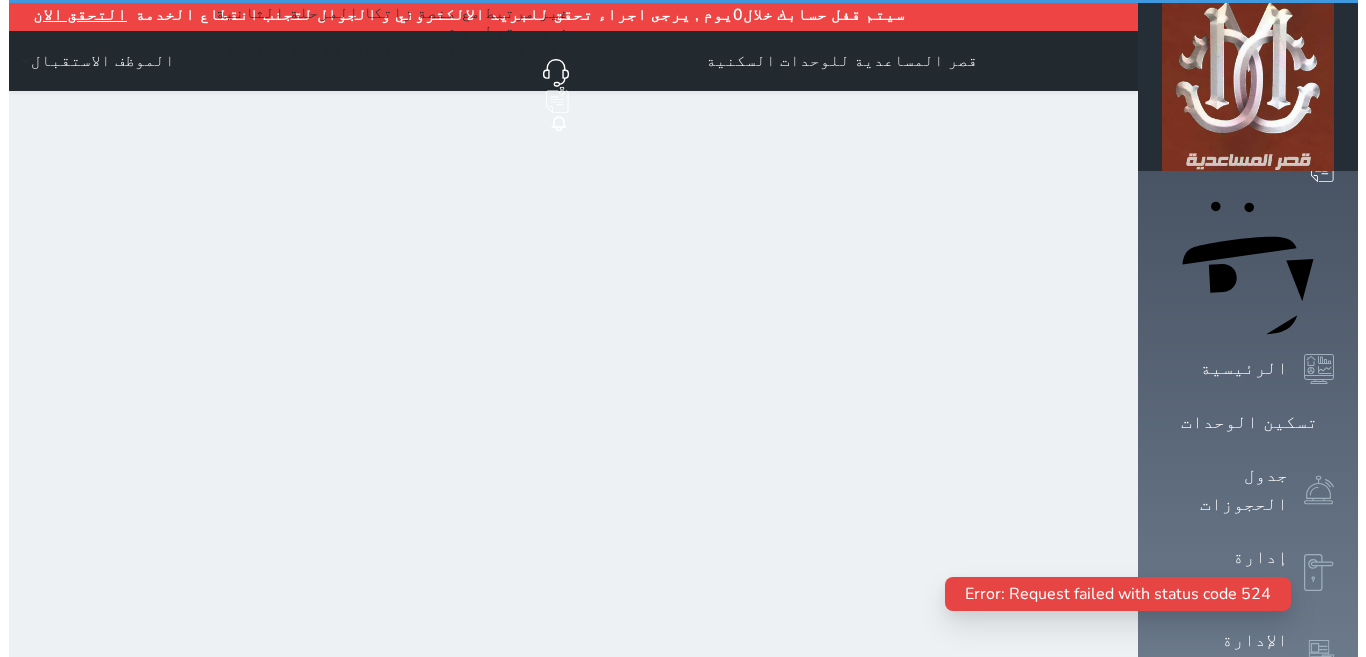 scroll, scrollTop: 0, scrollLeft: 0, axis: both 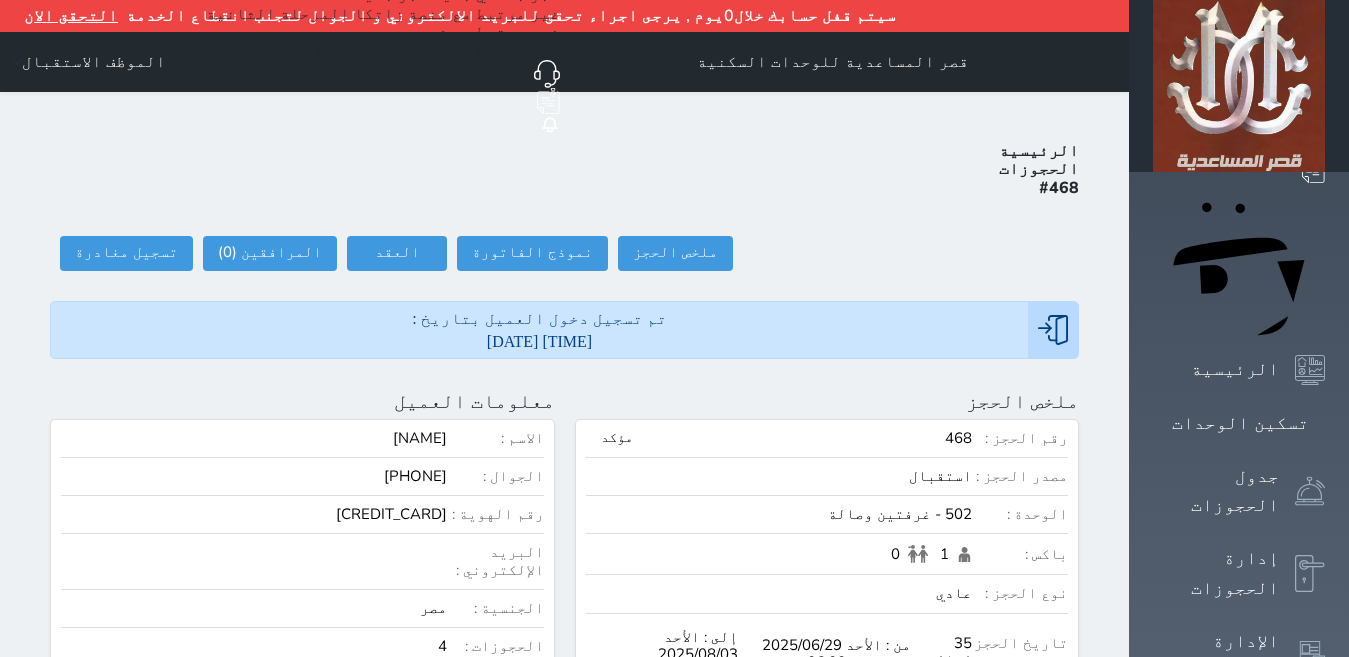 select 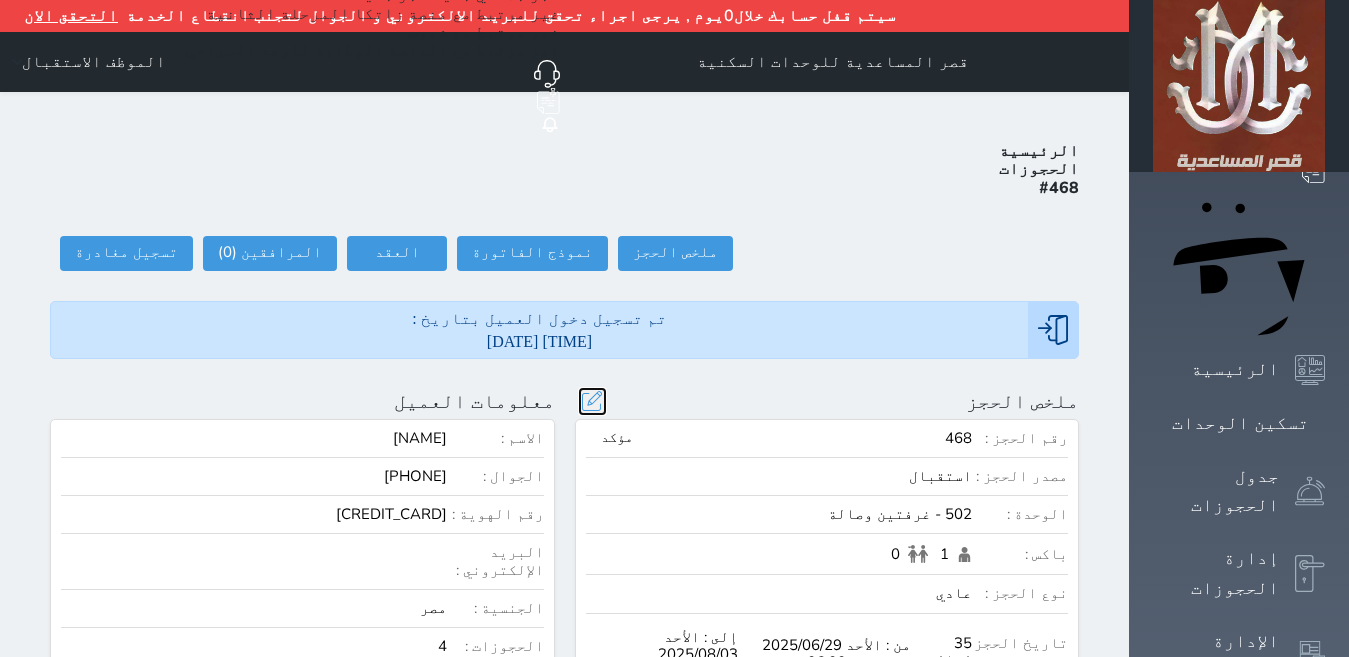 click at bounding box center (592, 401) 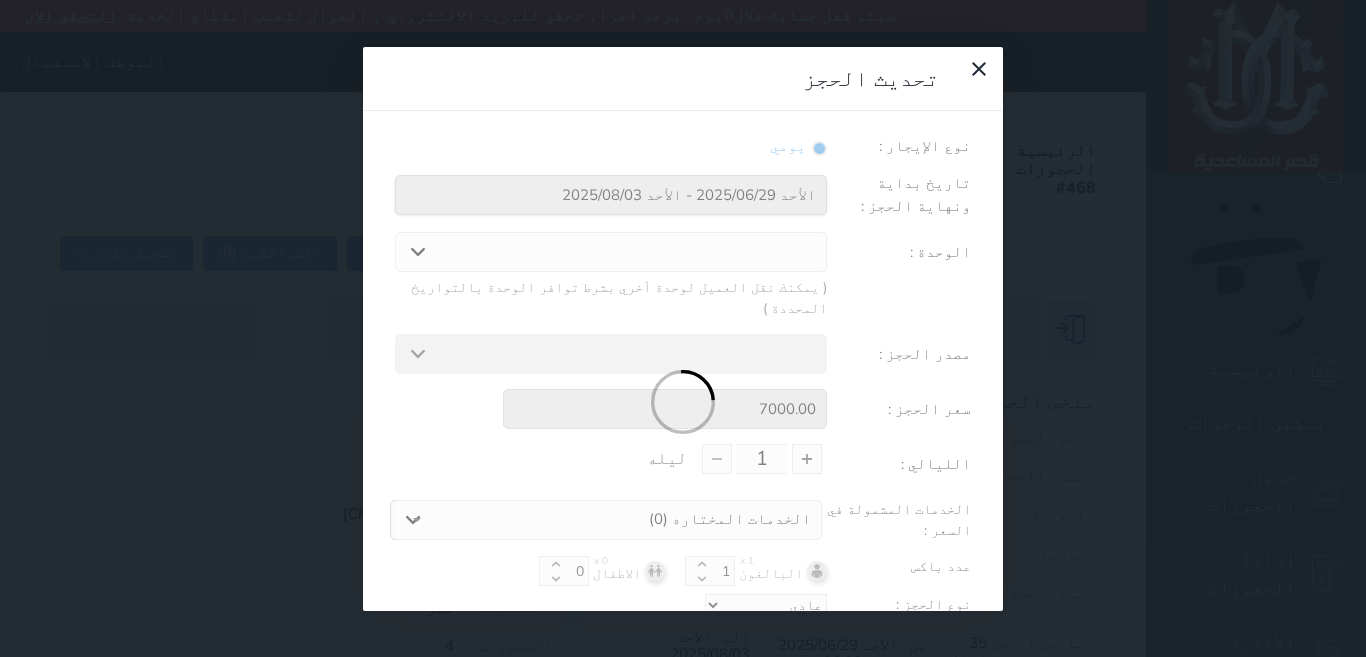 select 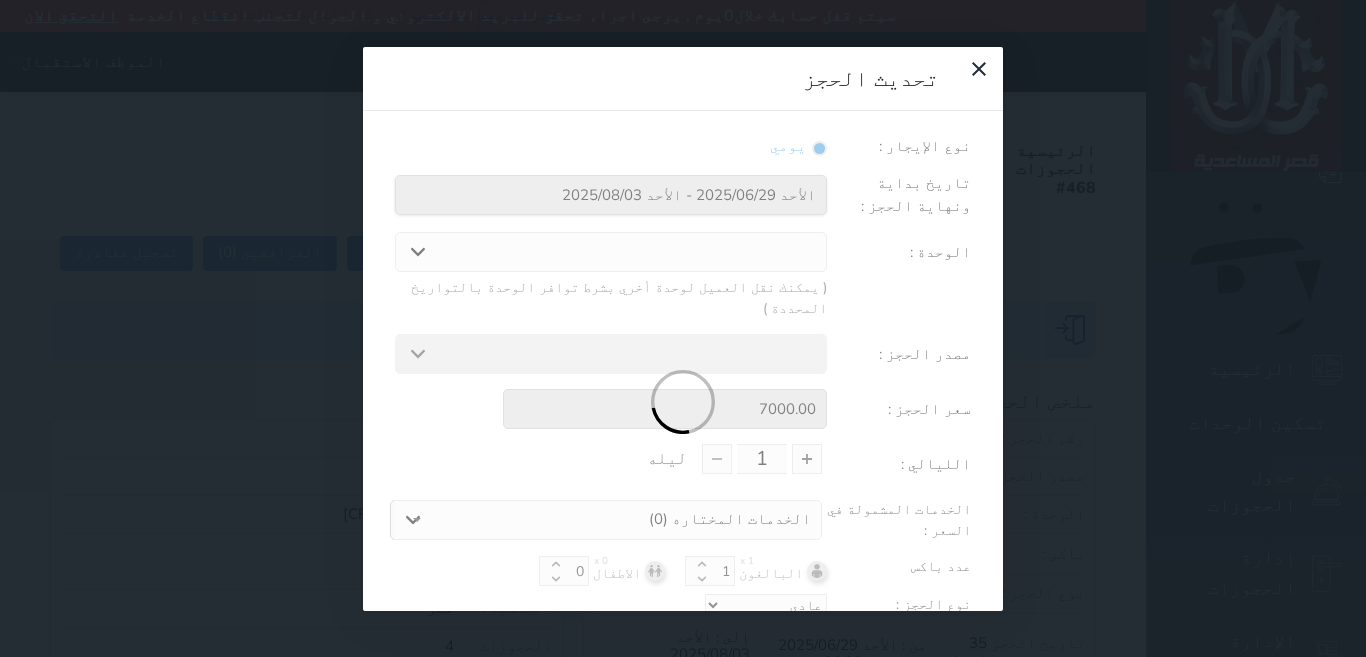 type on "35" 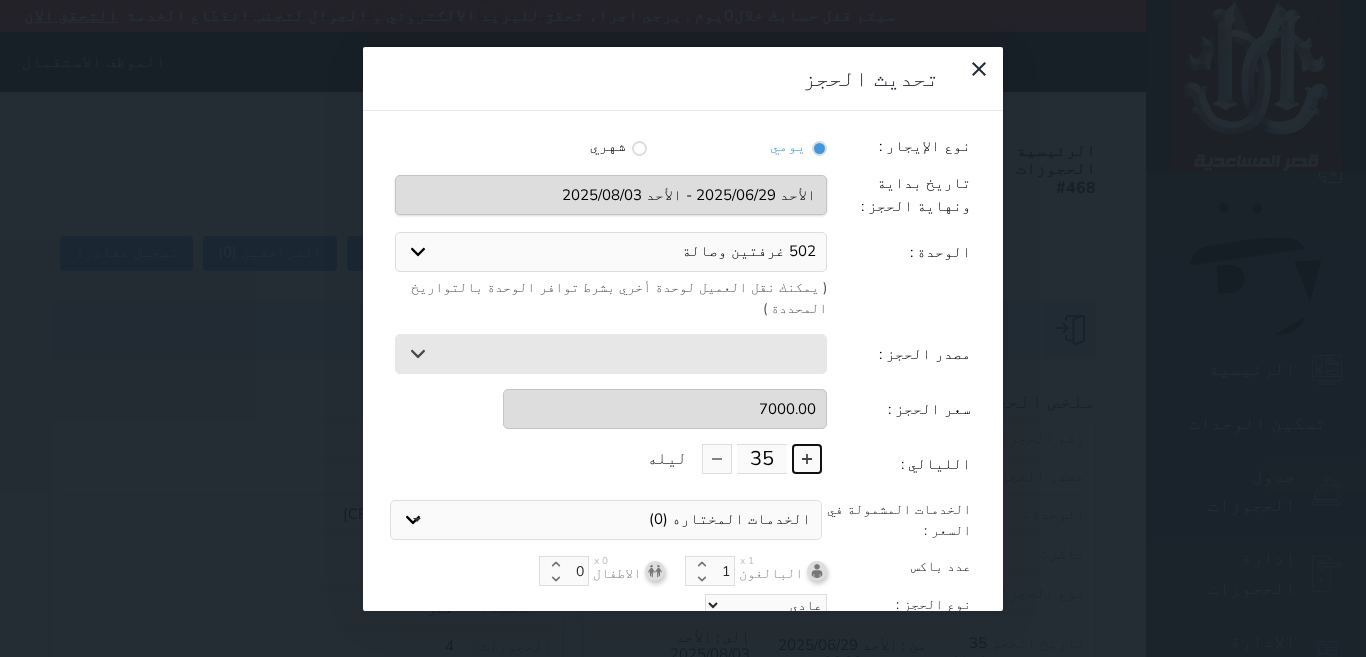 click at bounding box center [807, 459] 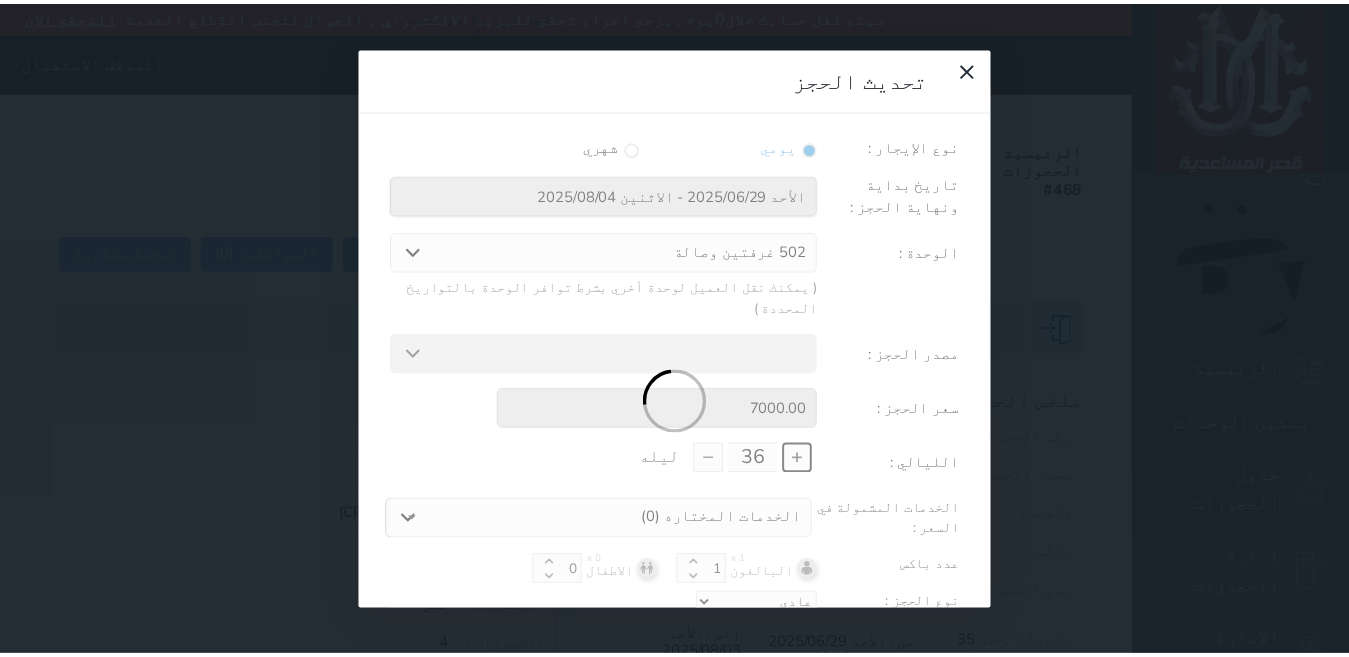 scroll, scrollTop: 45, scrollLeft: 0, axis: vertical 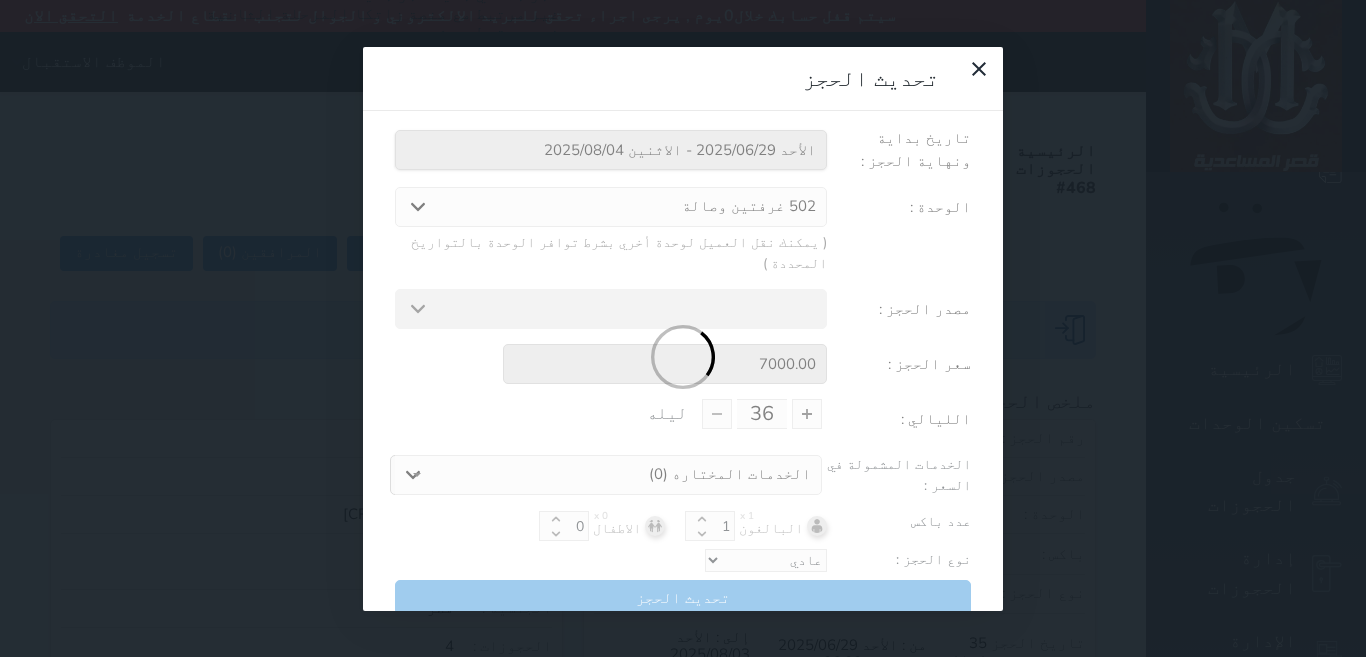 click 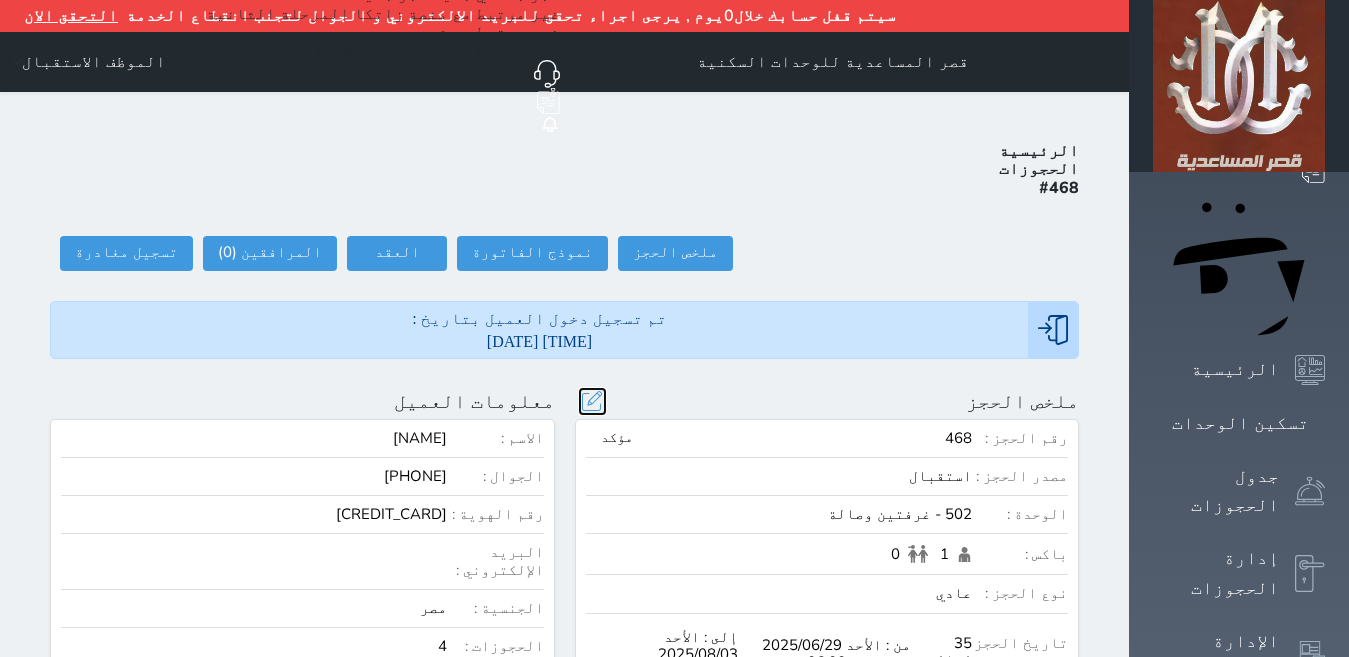 click at bounding box center [592, 401] 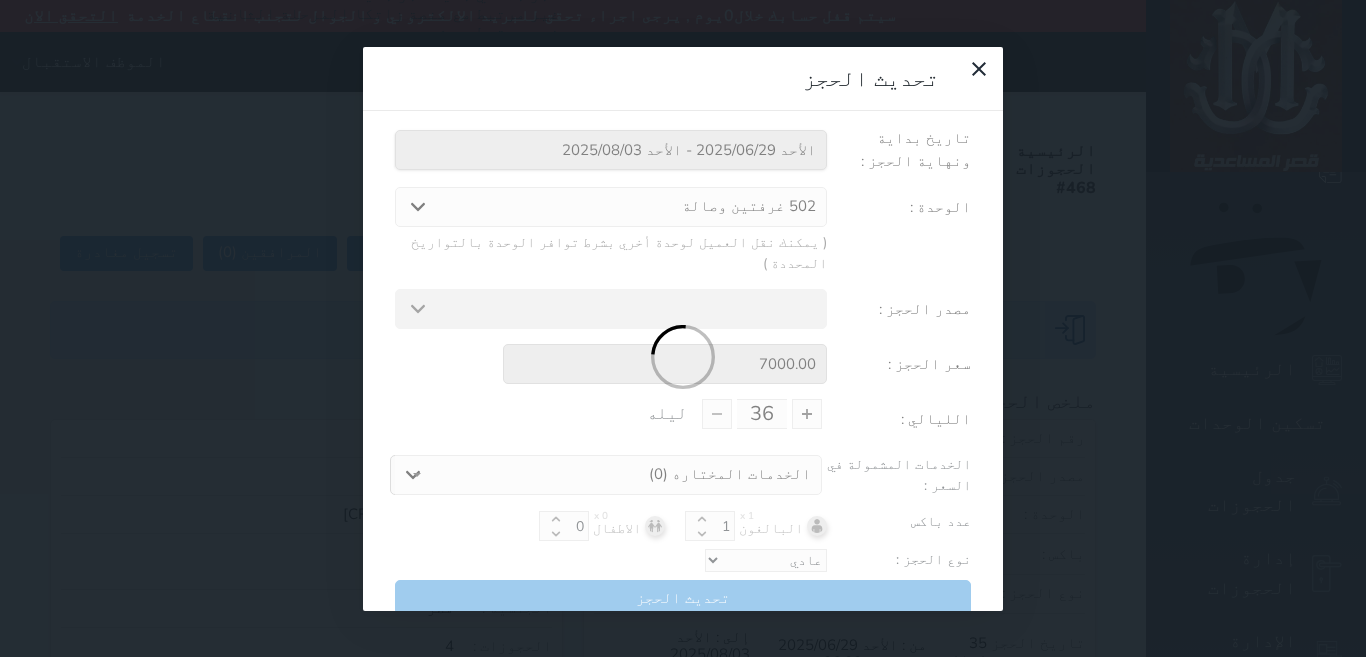 select 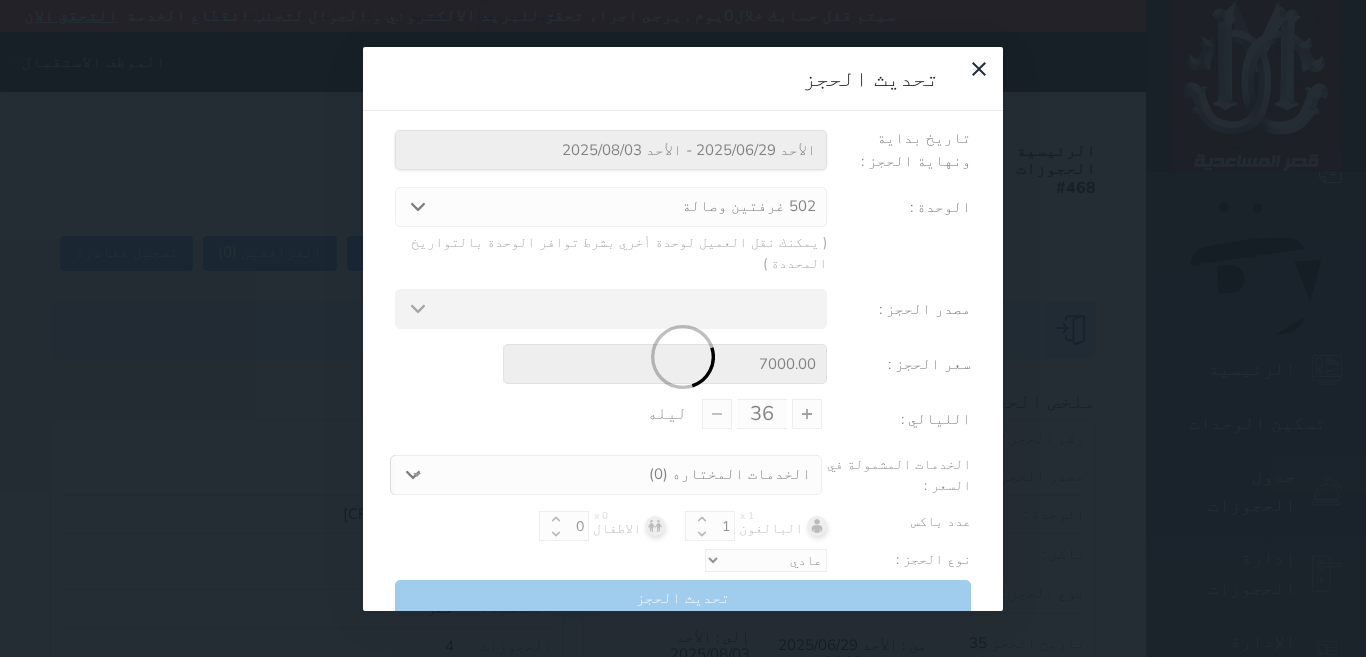 type on "35" 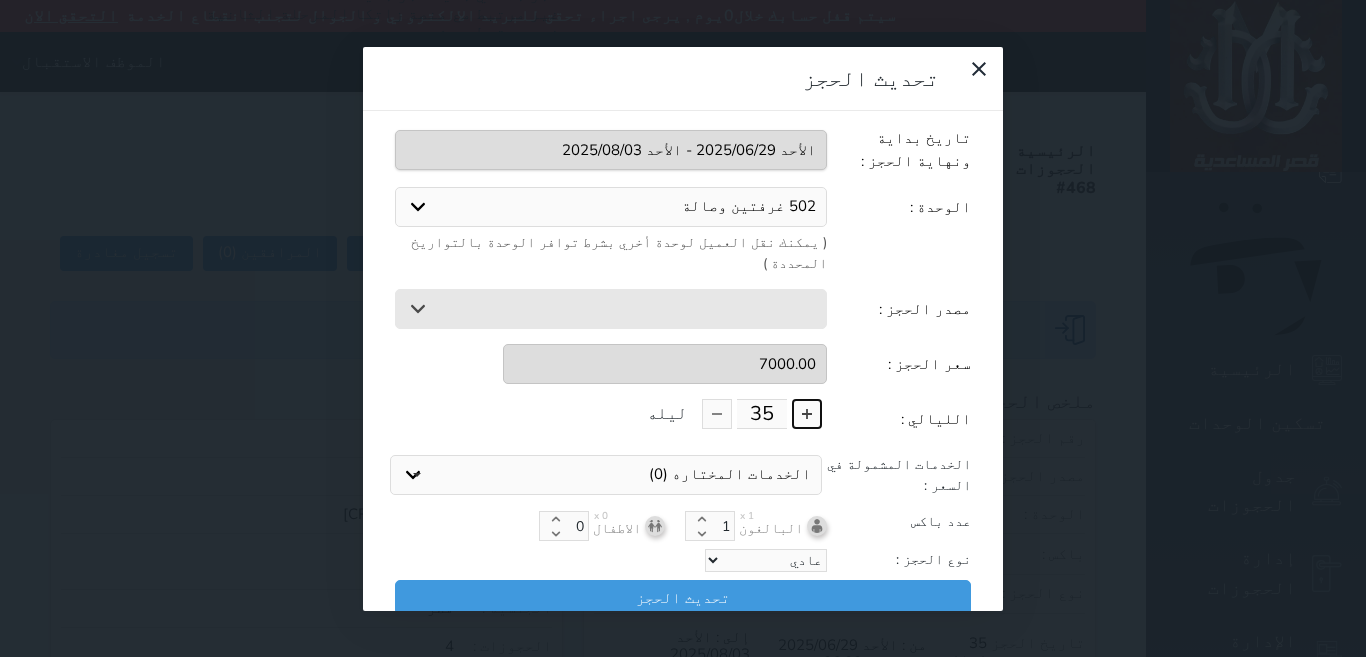 click at bounding box center [807, 414] 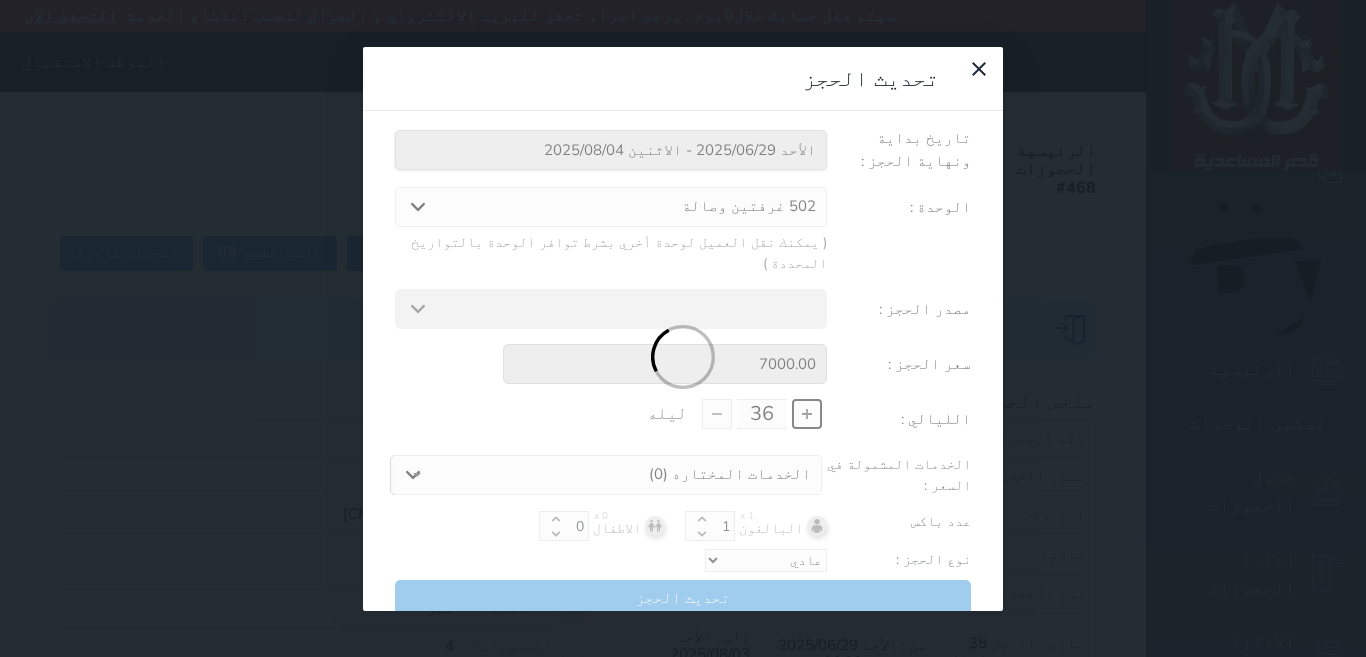 select 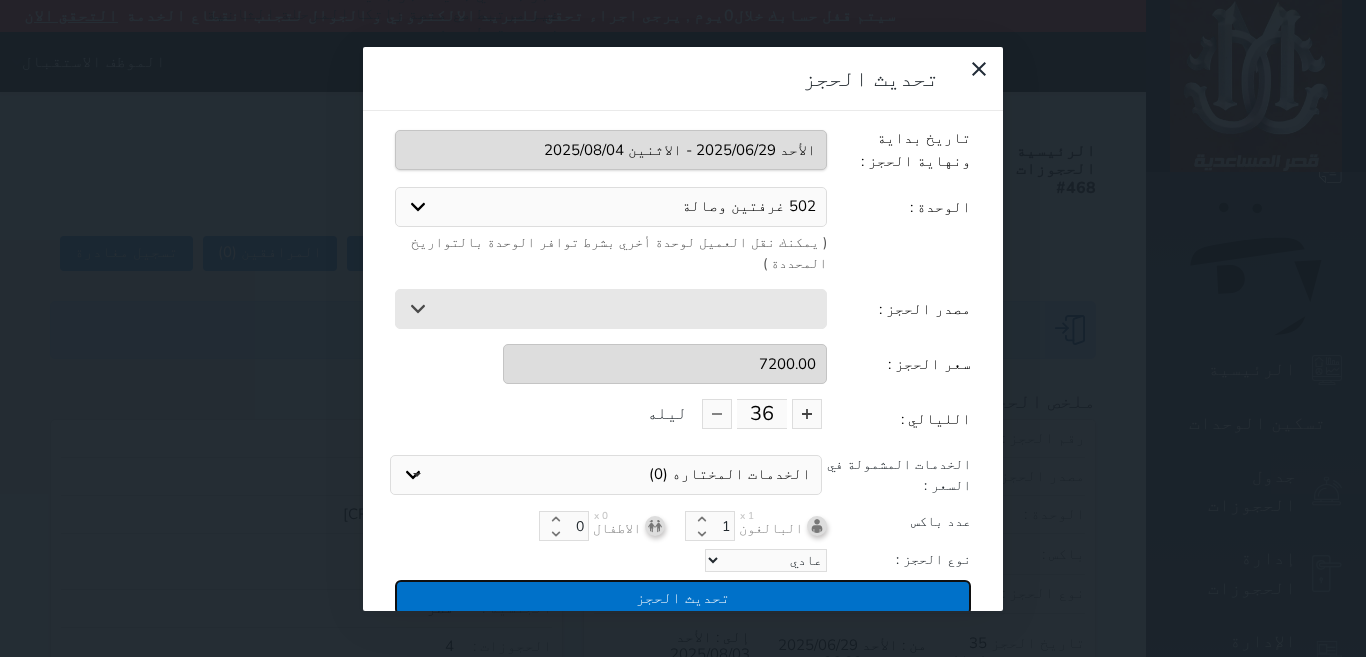 click on "تحديث الحجز" at bounding box center [683, 597] 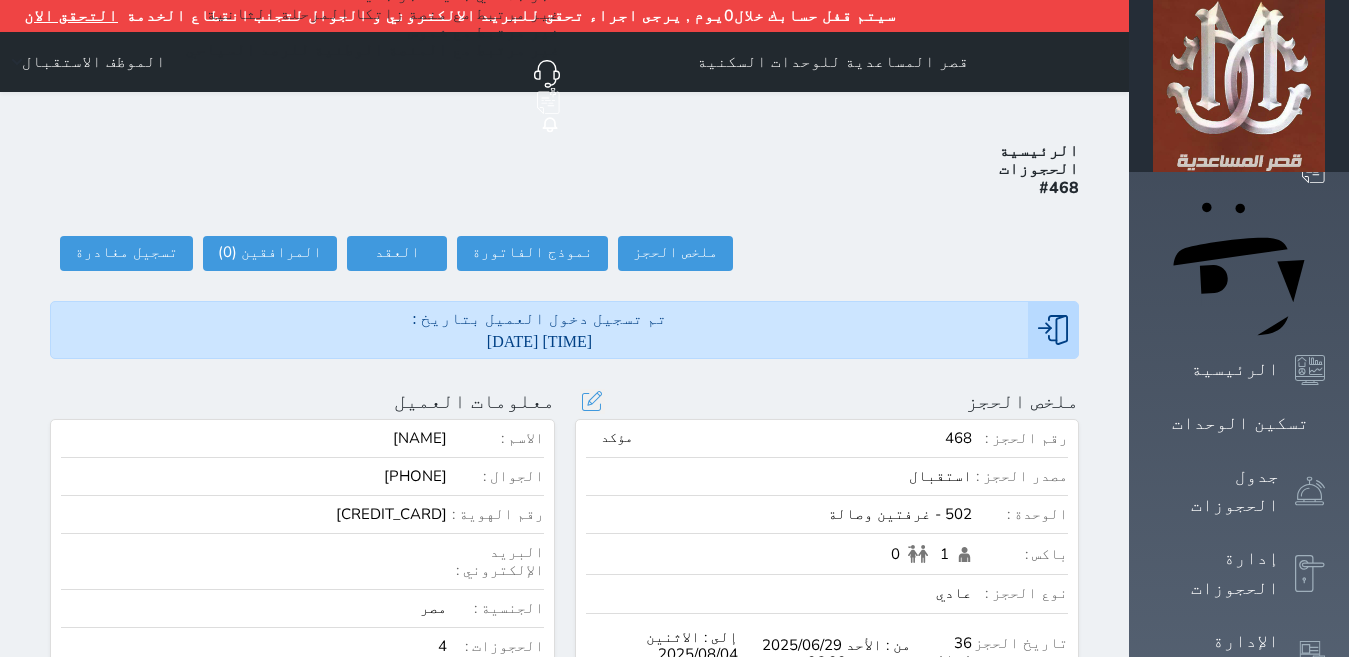 click 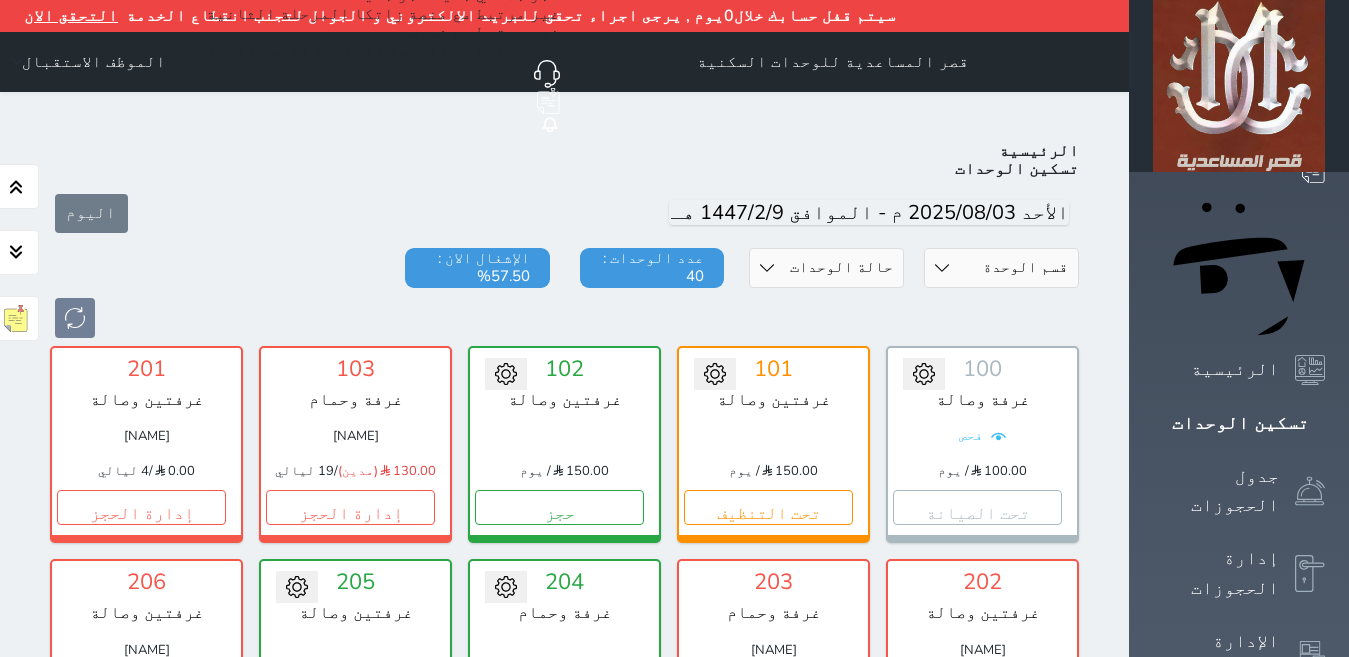 scroll, scrollTop: 110, scrollLeft: 0, axis: vertical 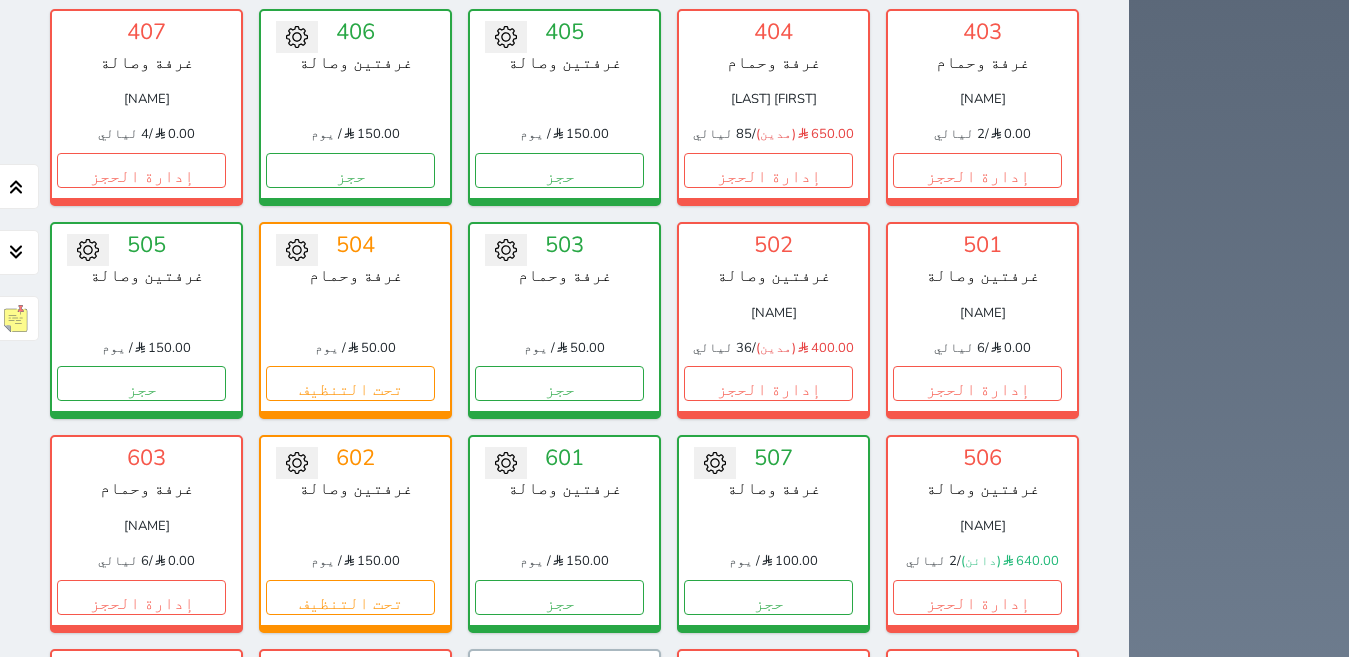 click on "إدارة الحجز" at bounding box center (768, 810) 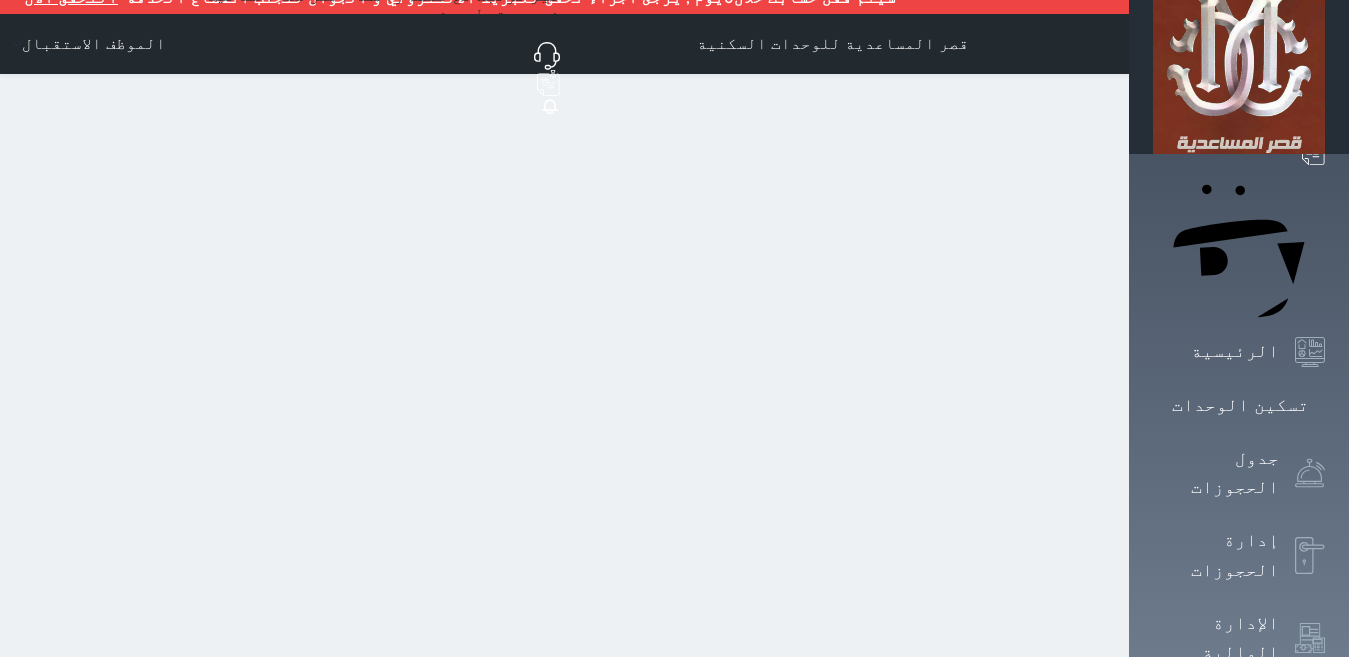 scroll, scrollTop: 0, scrollLeft: 0, axis: both 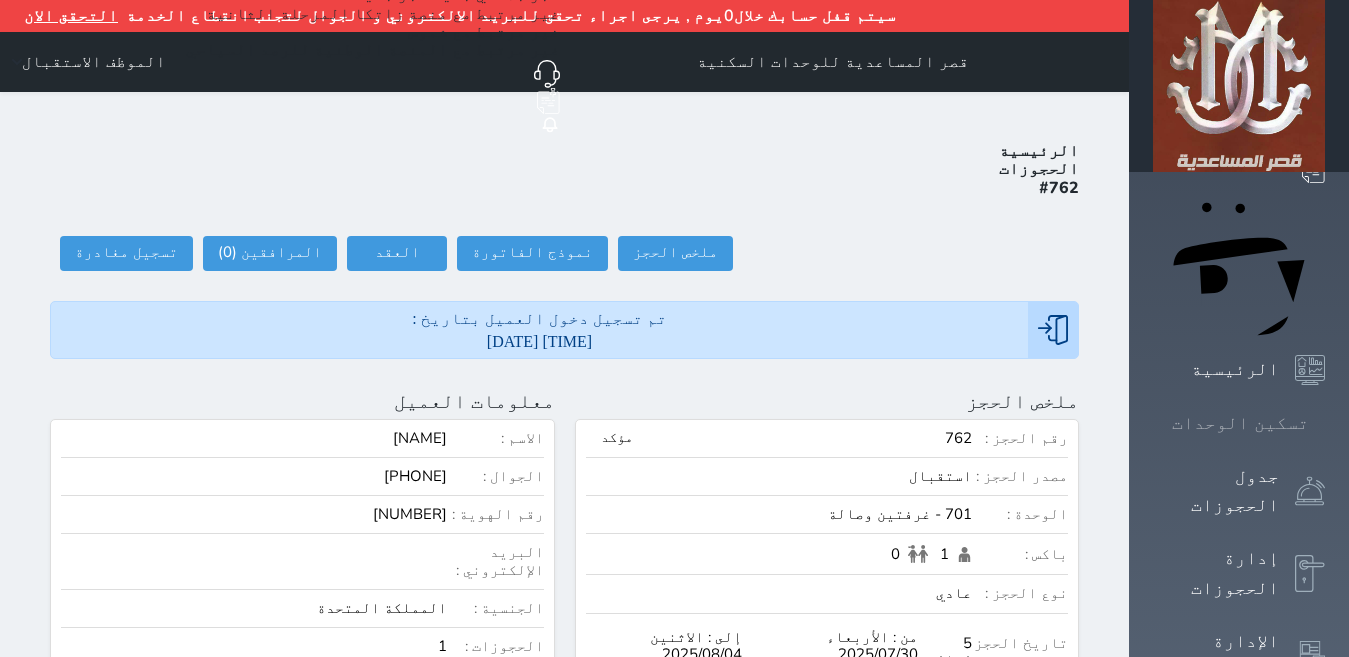 click on "تسكين الوحدات" at bounding box center [1240, 423] 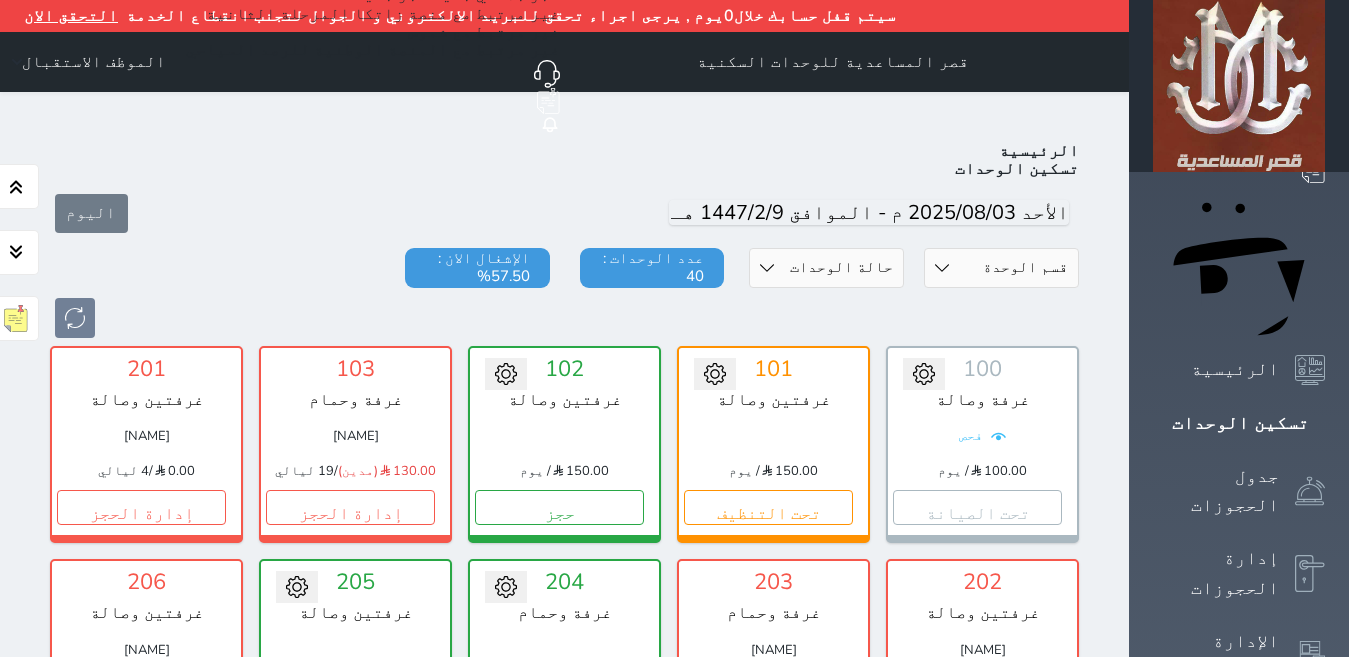 scroll, scrollTop: 110, scrollLeft: 0, axis: vertical 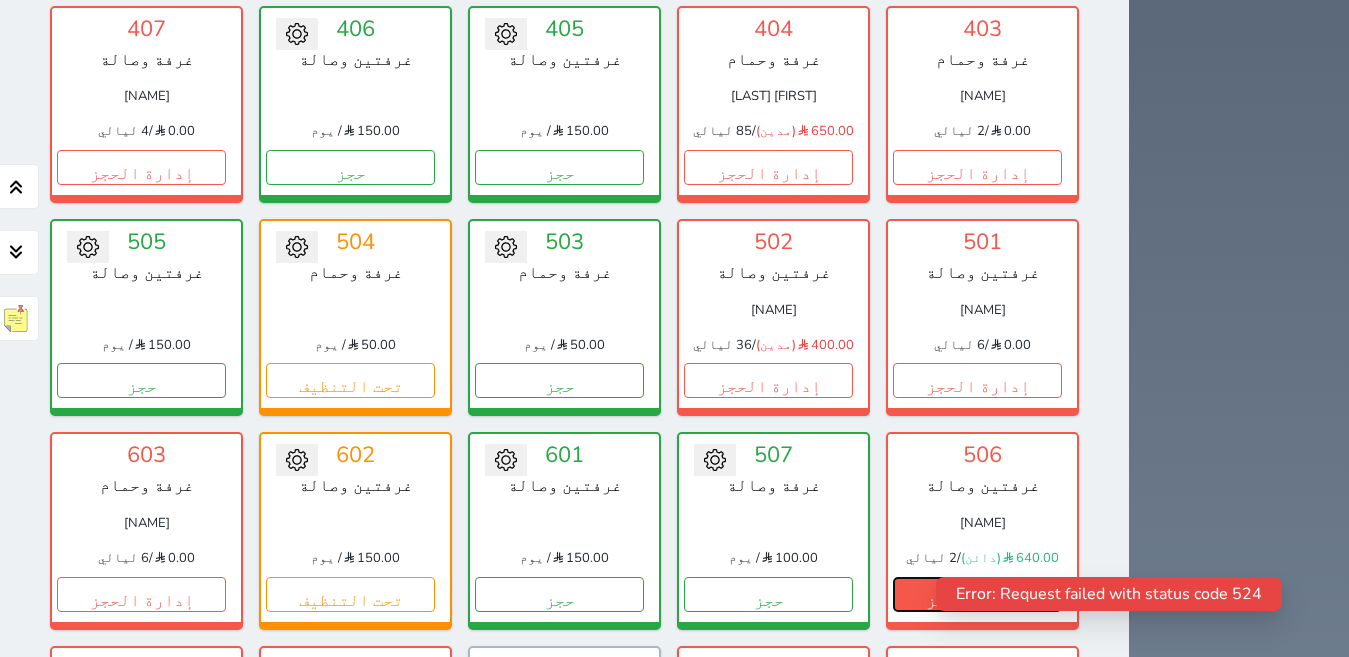click on "إدارة الحجز" at bounding box center (977, 594) 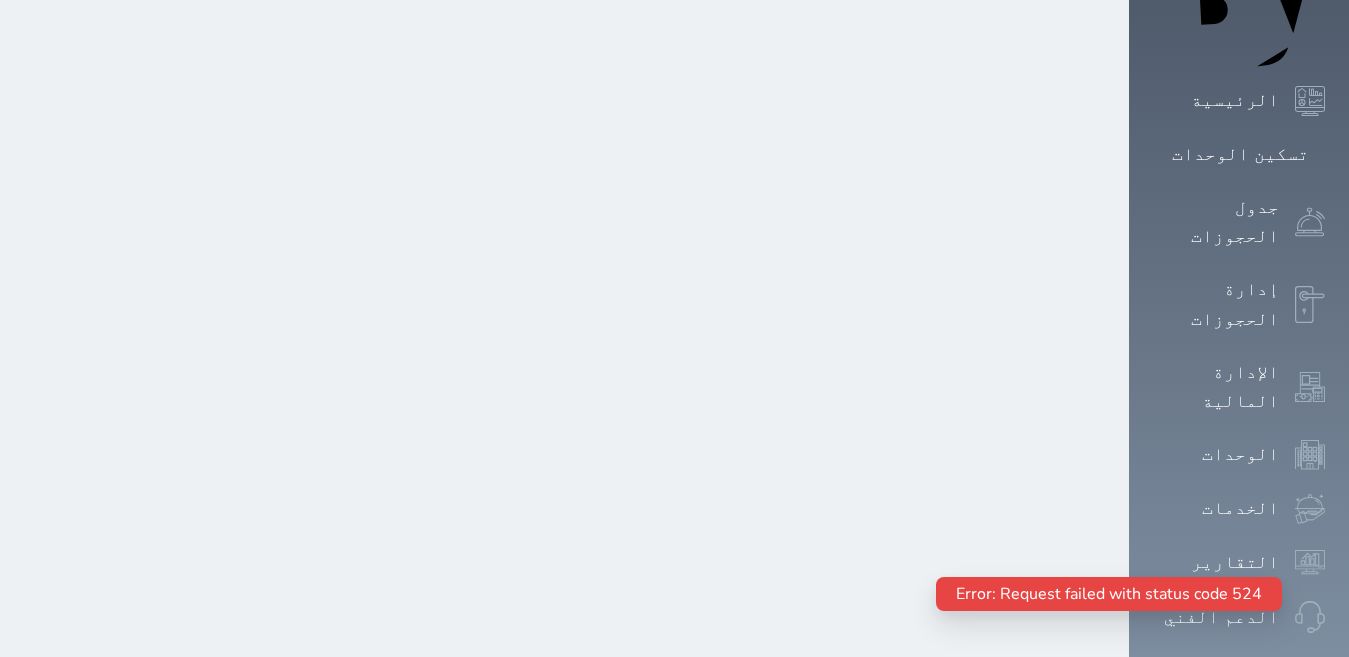 scroll, scrollTop: 0, scrollLeft: 0, axis: both 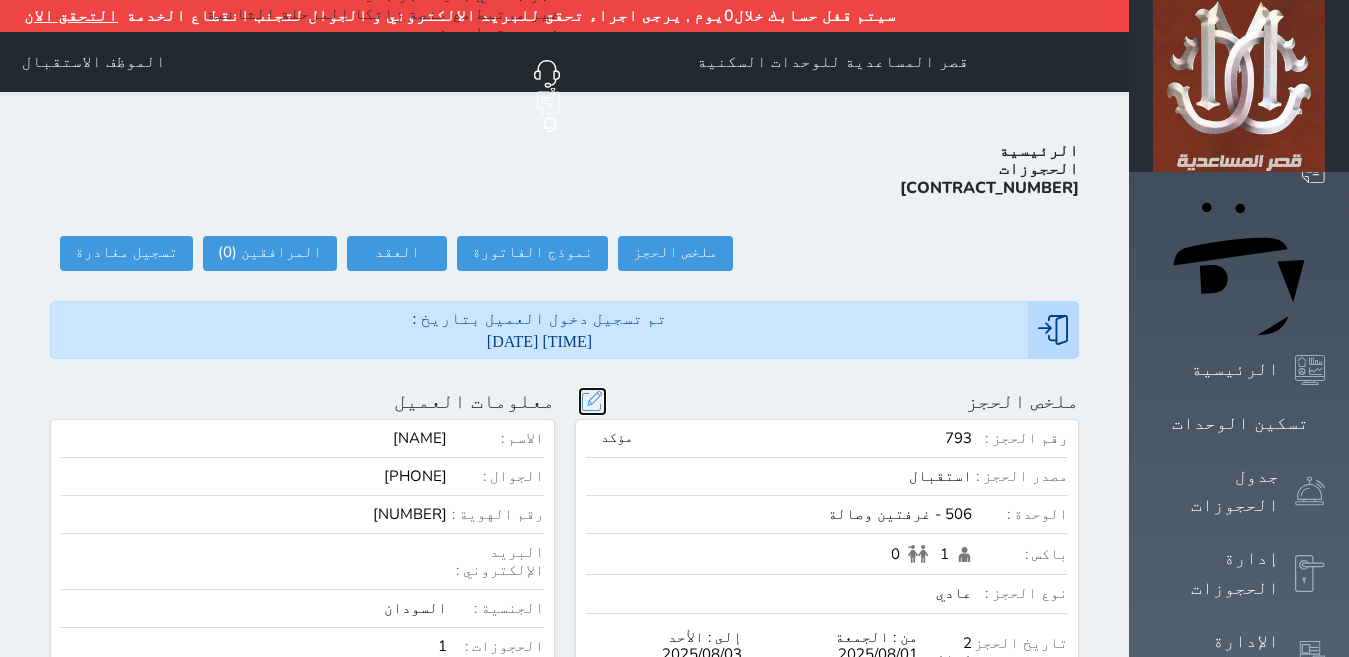 click at bounding box center (592, 401) 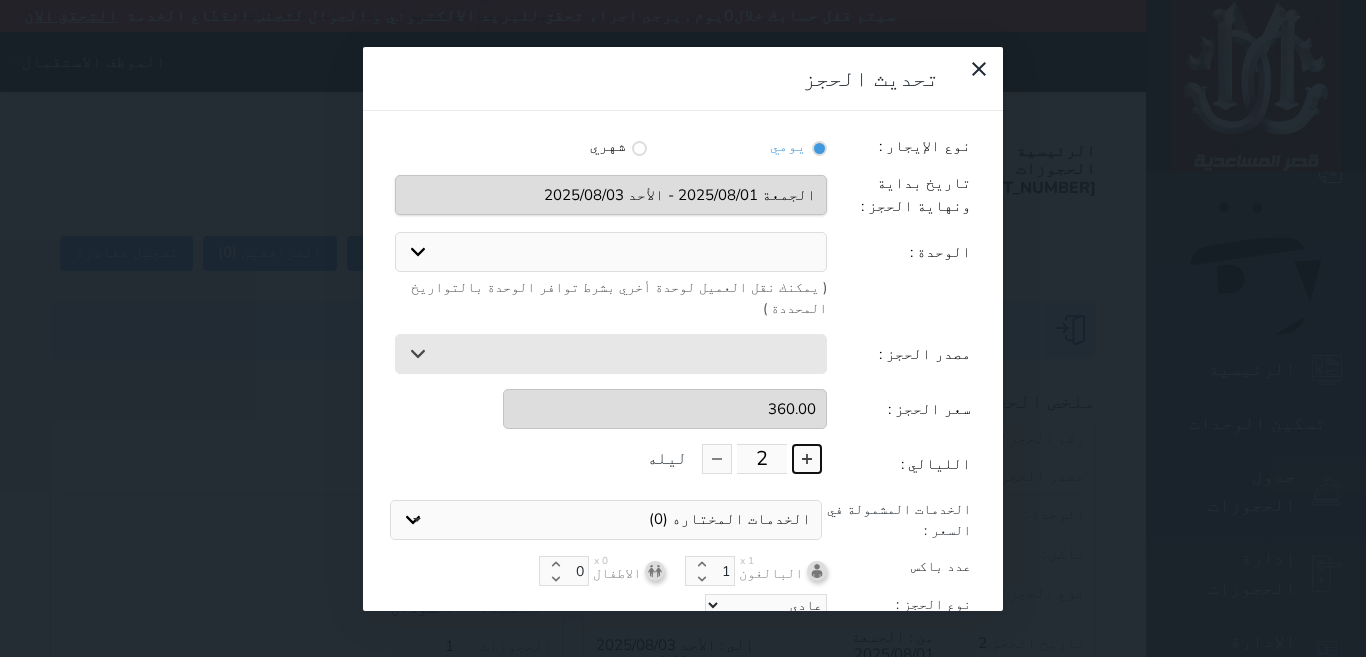 click at bounding box center [807, 459] 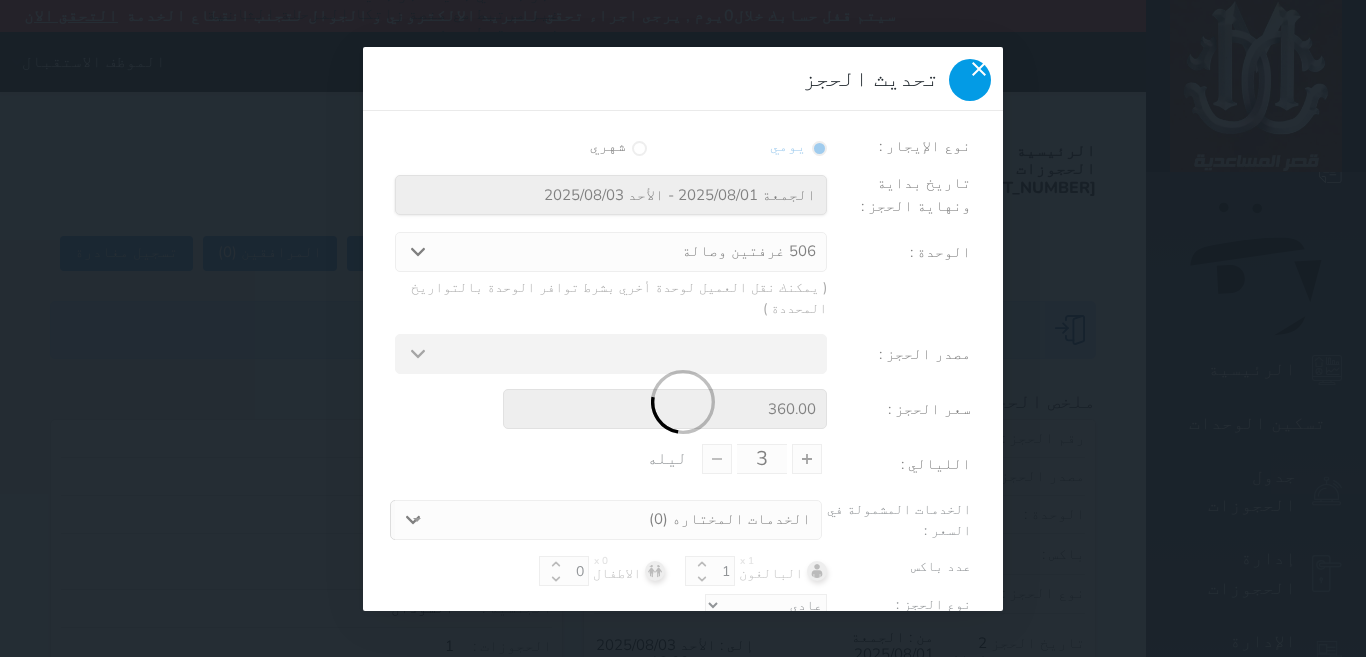 click 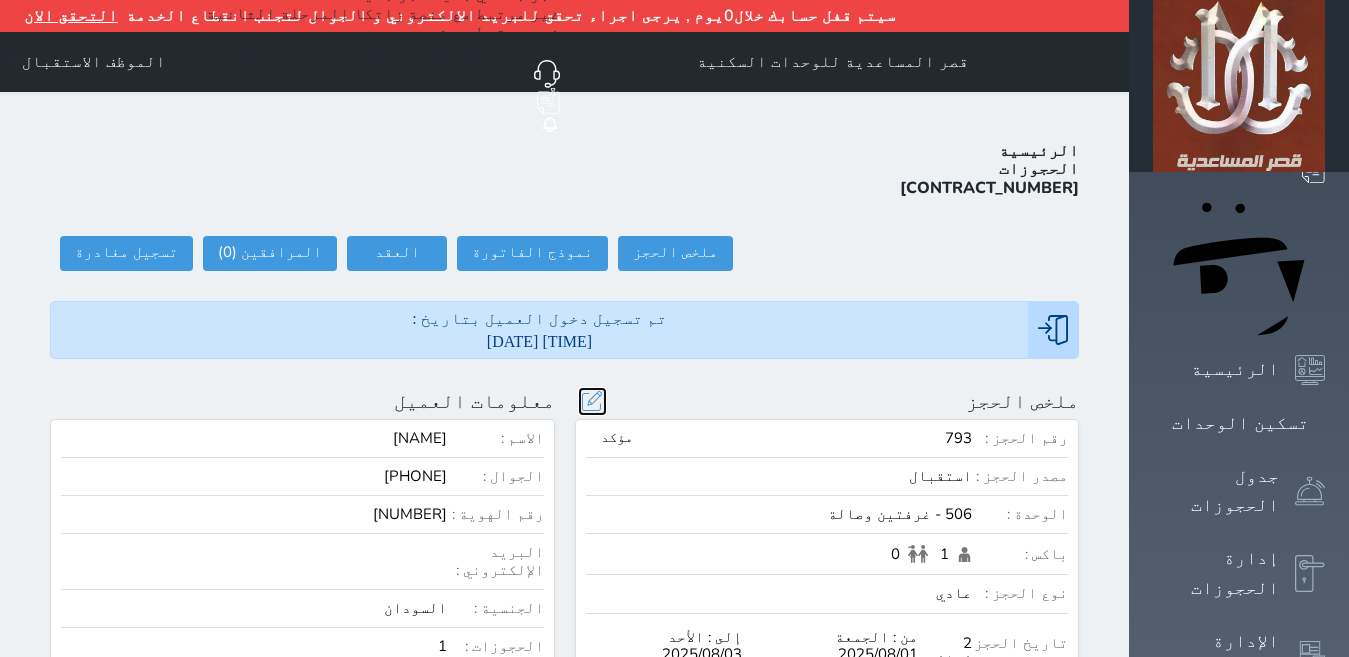 click at bounding box center (592, 401) 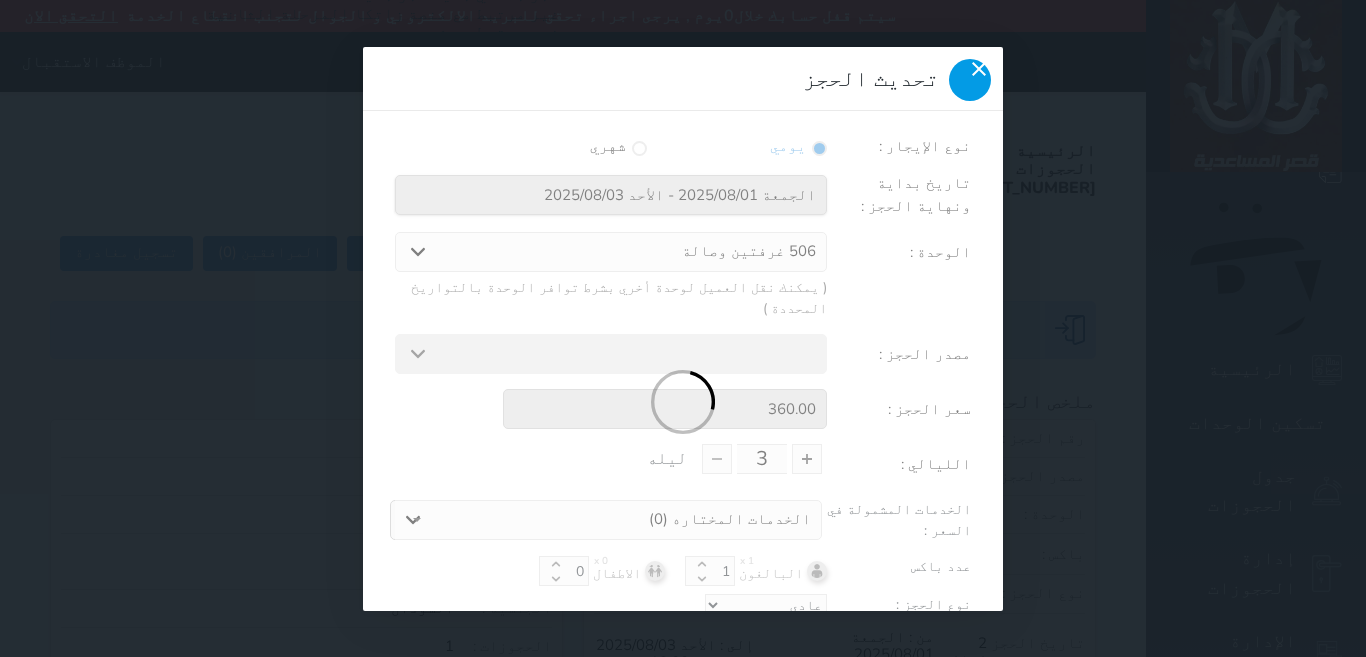 click 